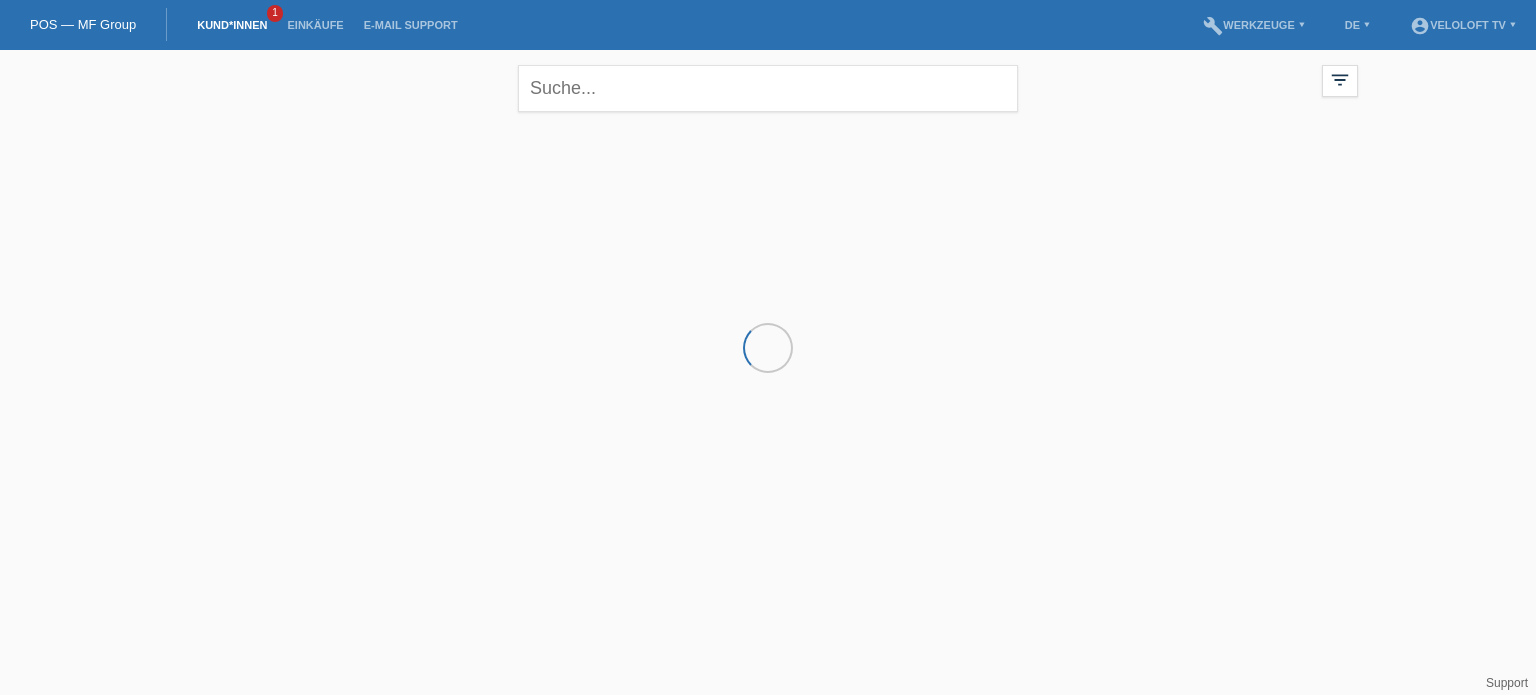 scroll, scrollTop: 0, scrollLeft: 0, axis: both 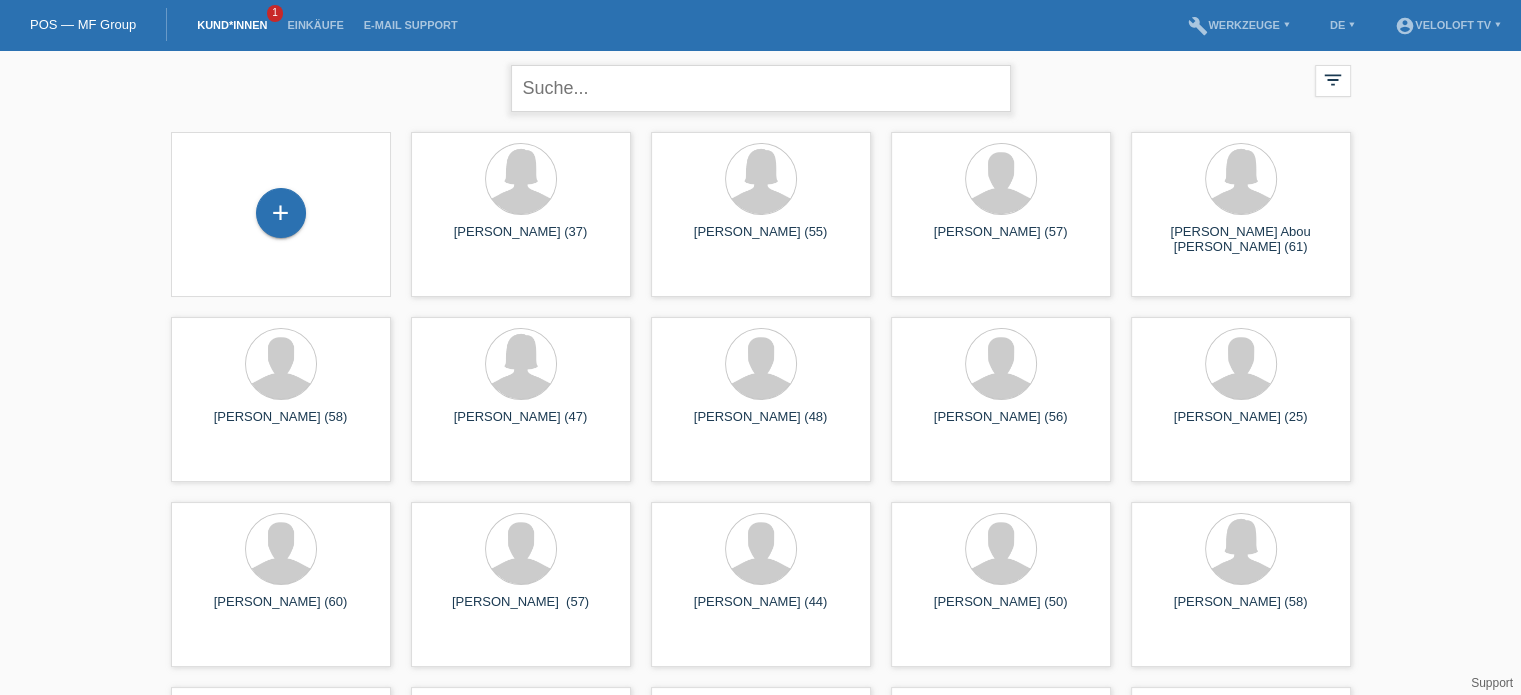 click at bounding box center (761, 88) 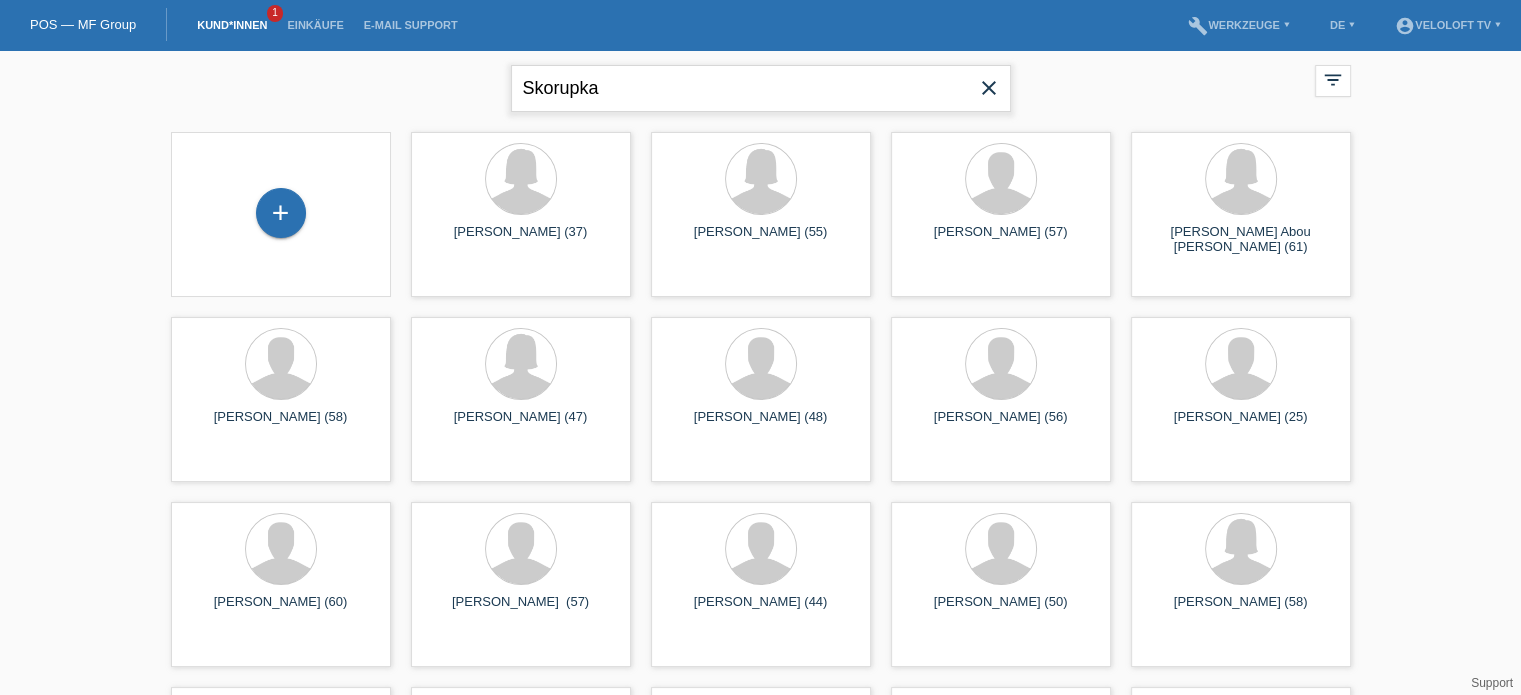 click on "Skorupka" at bounding box center [761, 88] 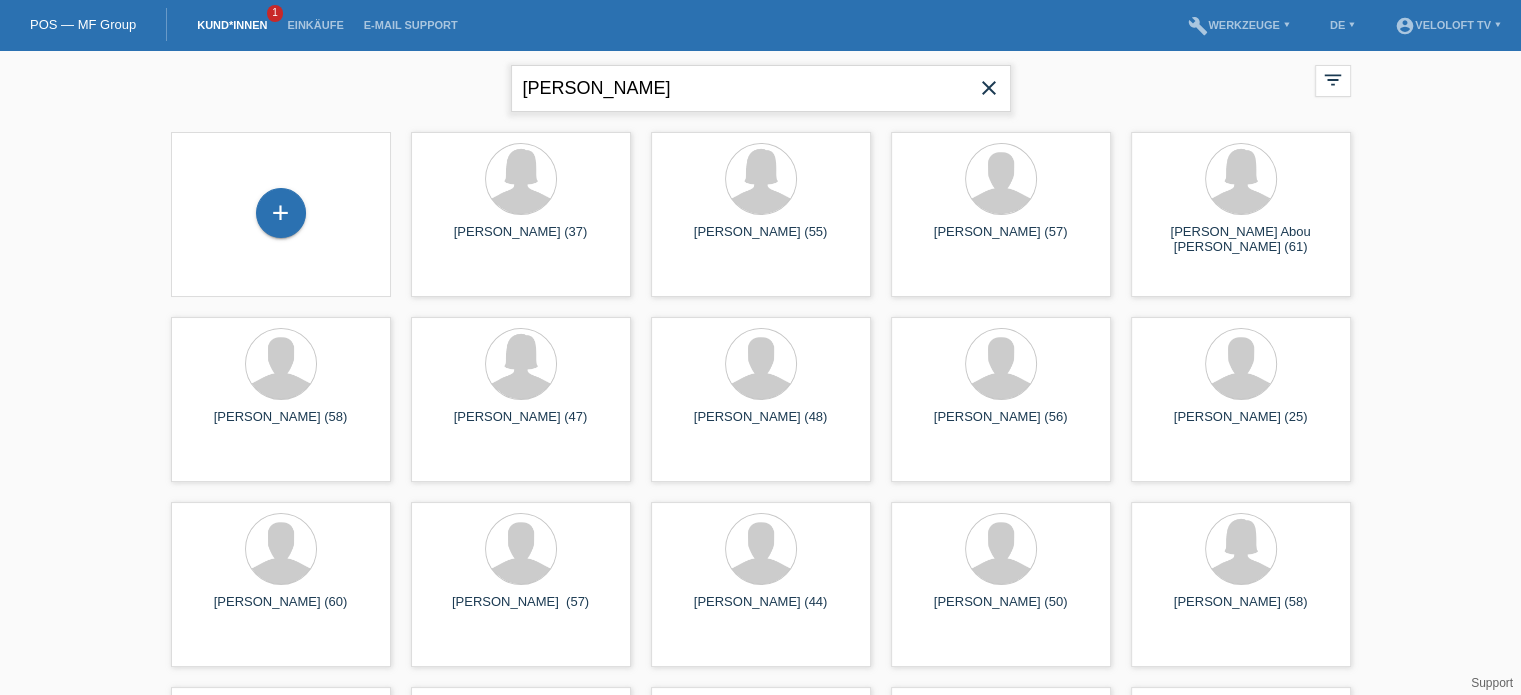 type on "[PERSON_NAME]" 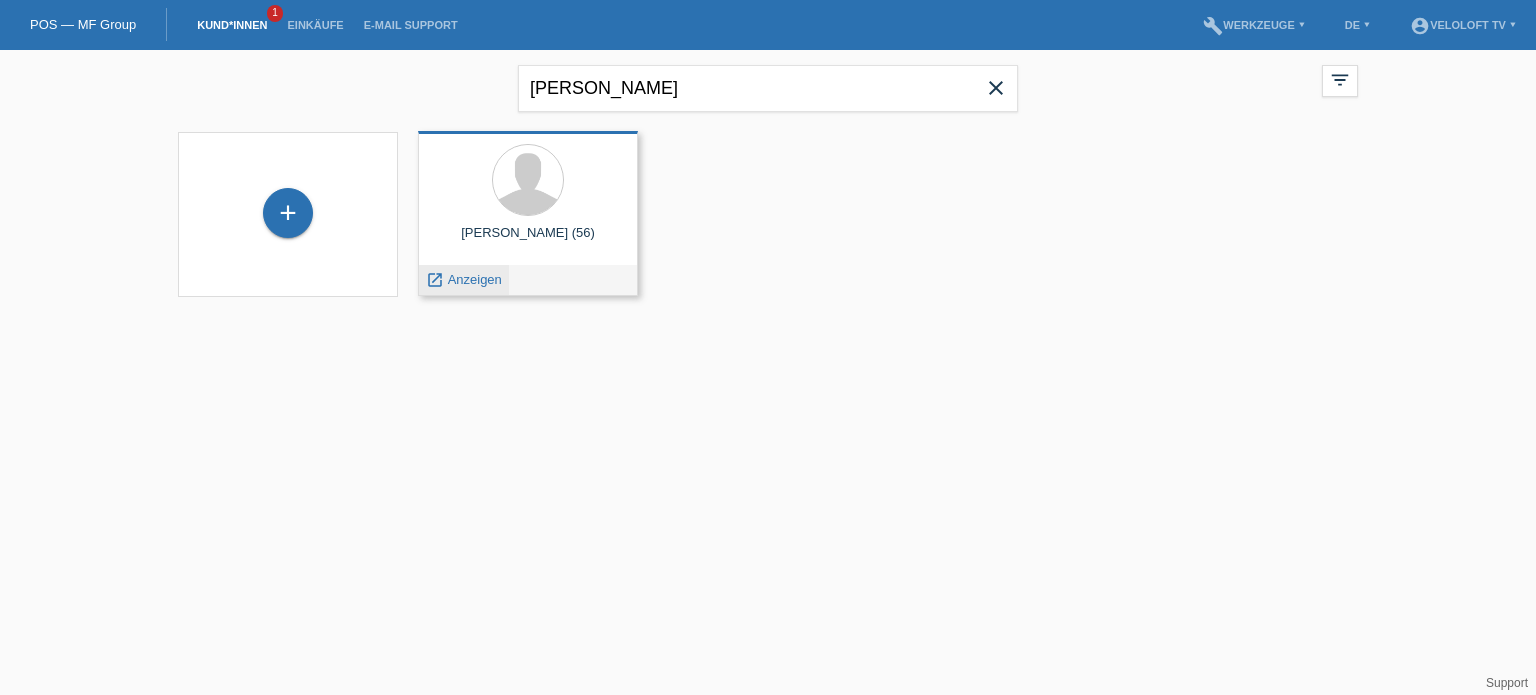 click on "Anzeigen" at bounding box center [475, 279] 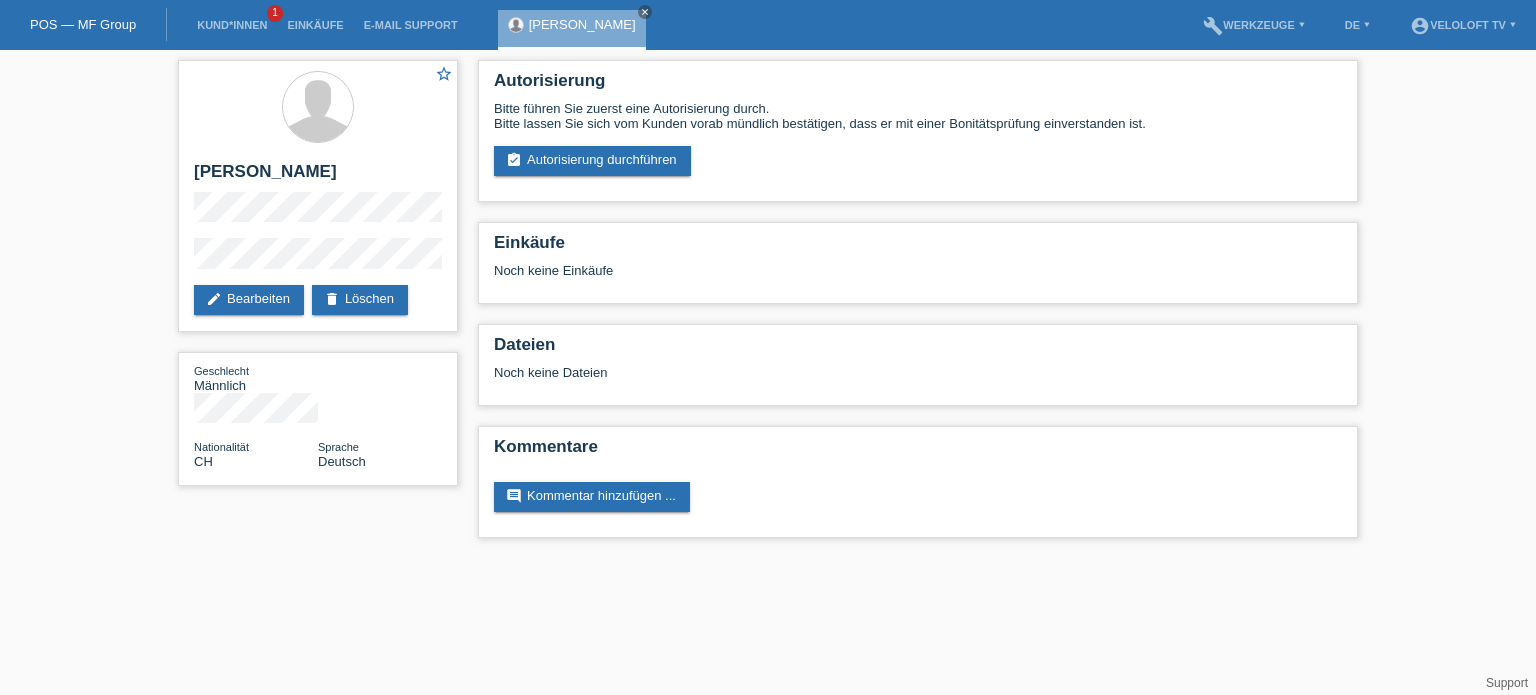 scroll, scrollTop: 0, scrollLeft: 0, axis: both 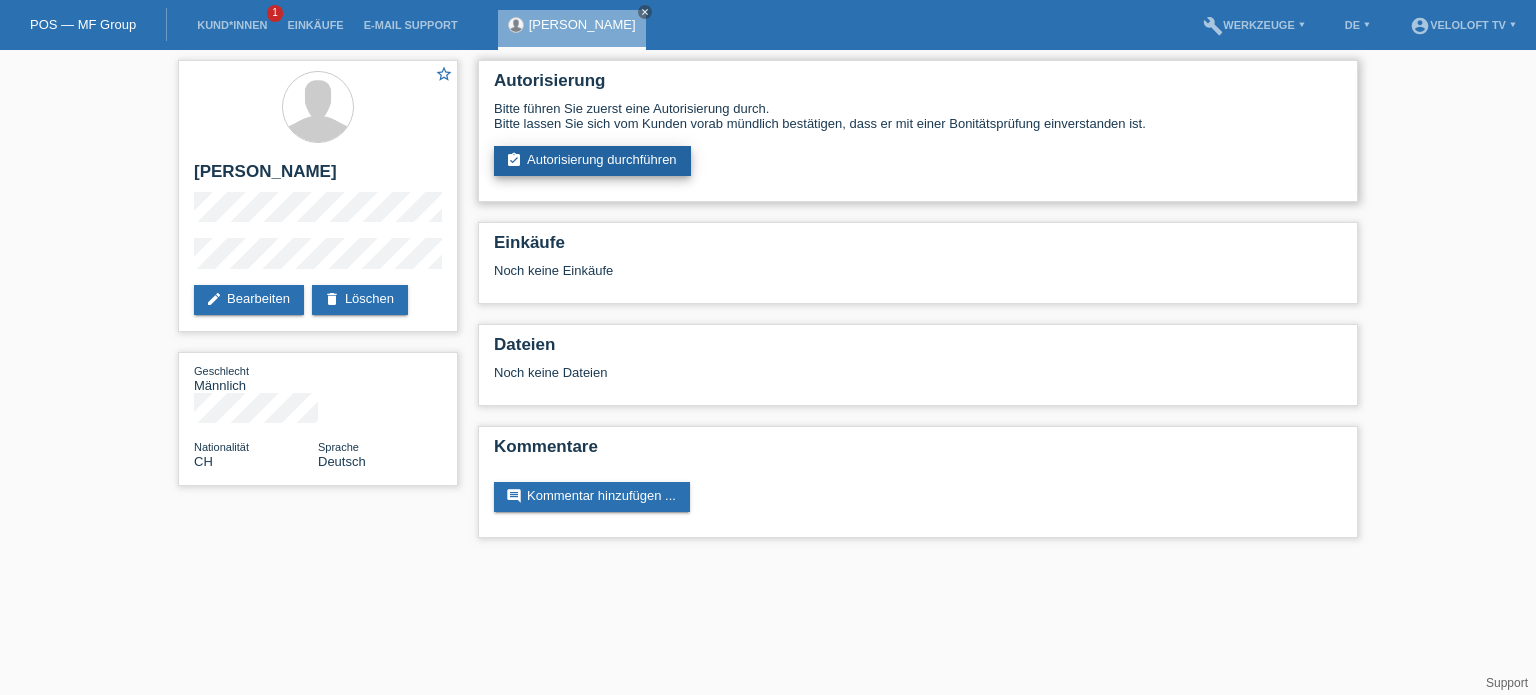 click on "assignment_turned_in  Autorisierung durchführen" at bounding box center (592, 161) 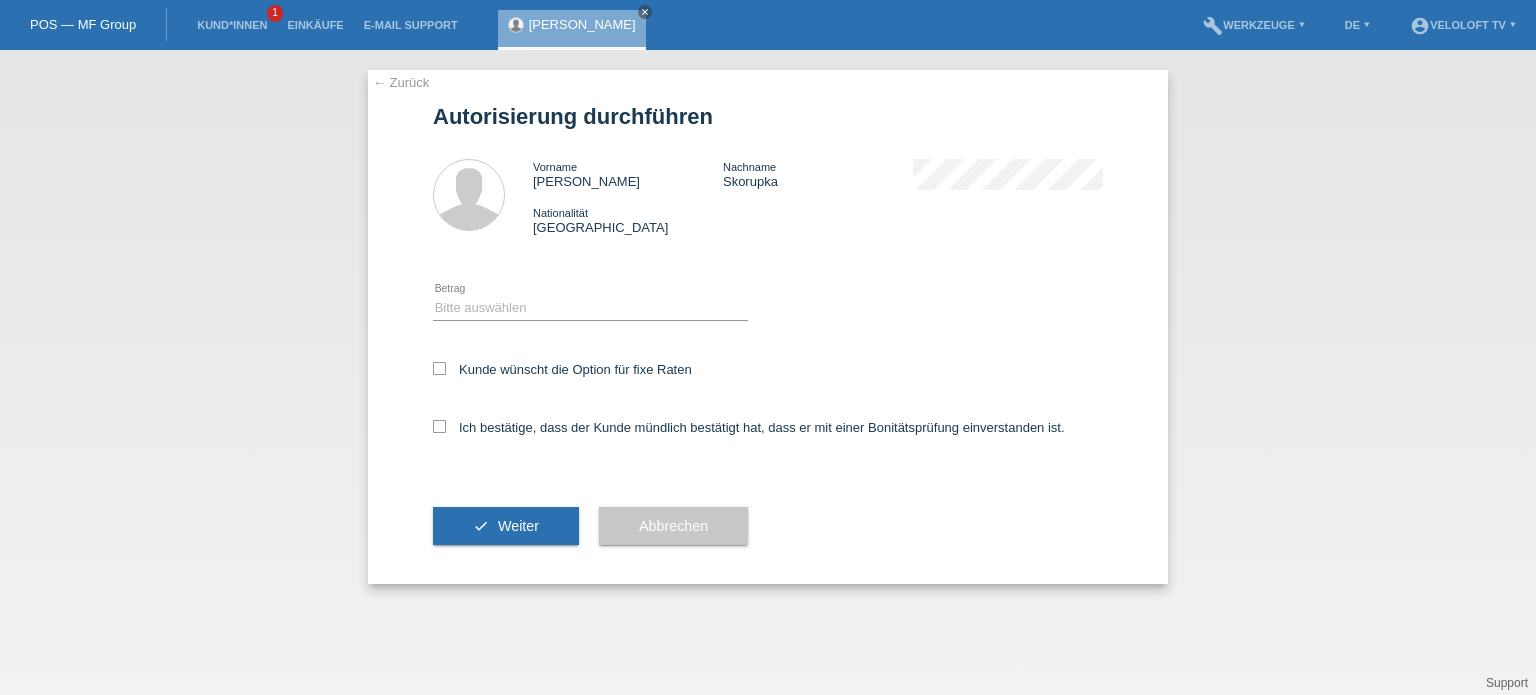 scroll, scrollTop: 0, scrollLeft: 0, axis: both 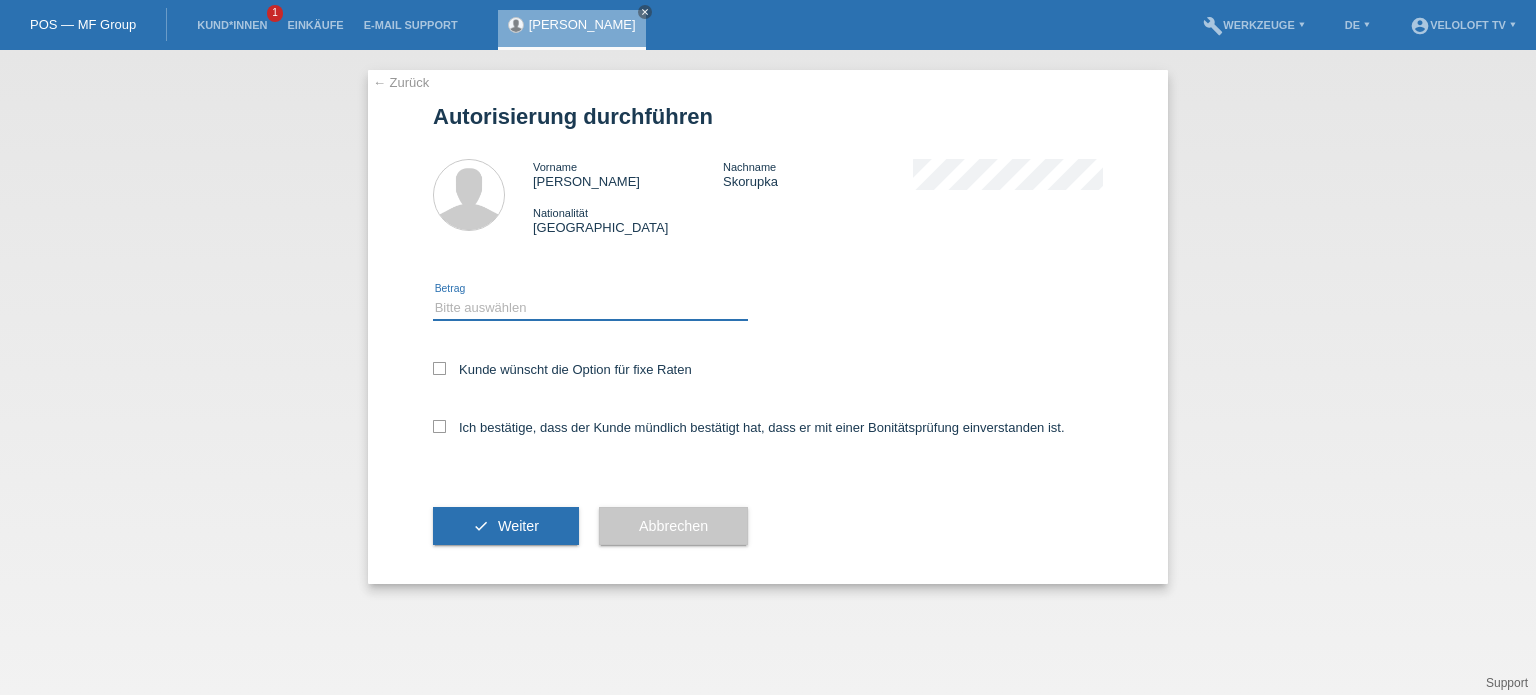 click on "Bitte auswählen
CHF 1.00 - CHF 499.00
CHF 500.00 - CHF 1'999.00
CHF 2'000.00 - CHF 15'000.00" at bounding box center [590, 308] 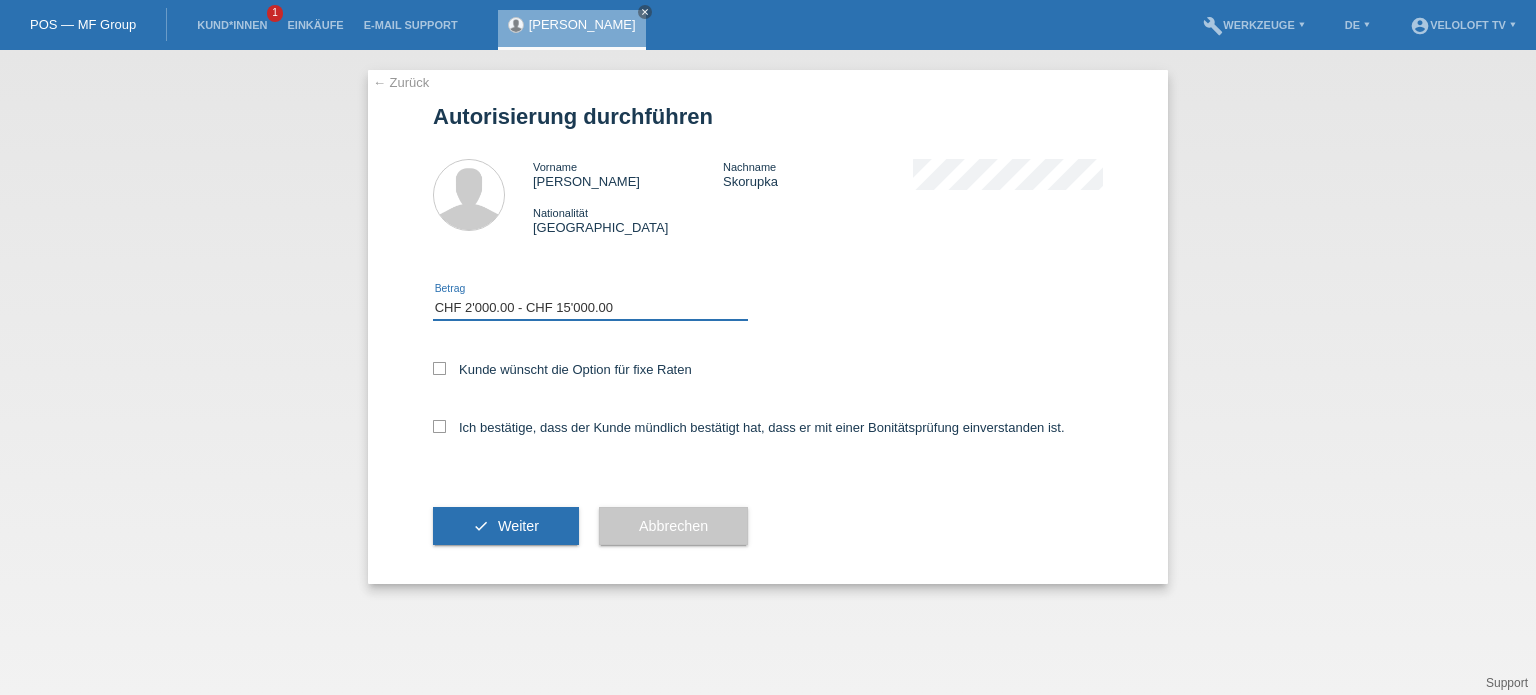 click on "Bitte auswählen
CHF 1.00 - CHF 499.00
CHF 500.00 - CHF 1'999.00
CHF 2'000.00 - CHF 15'000.00" at bounding box center (590, 308) 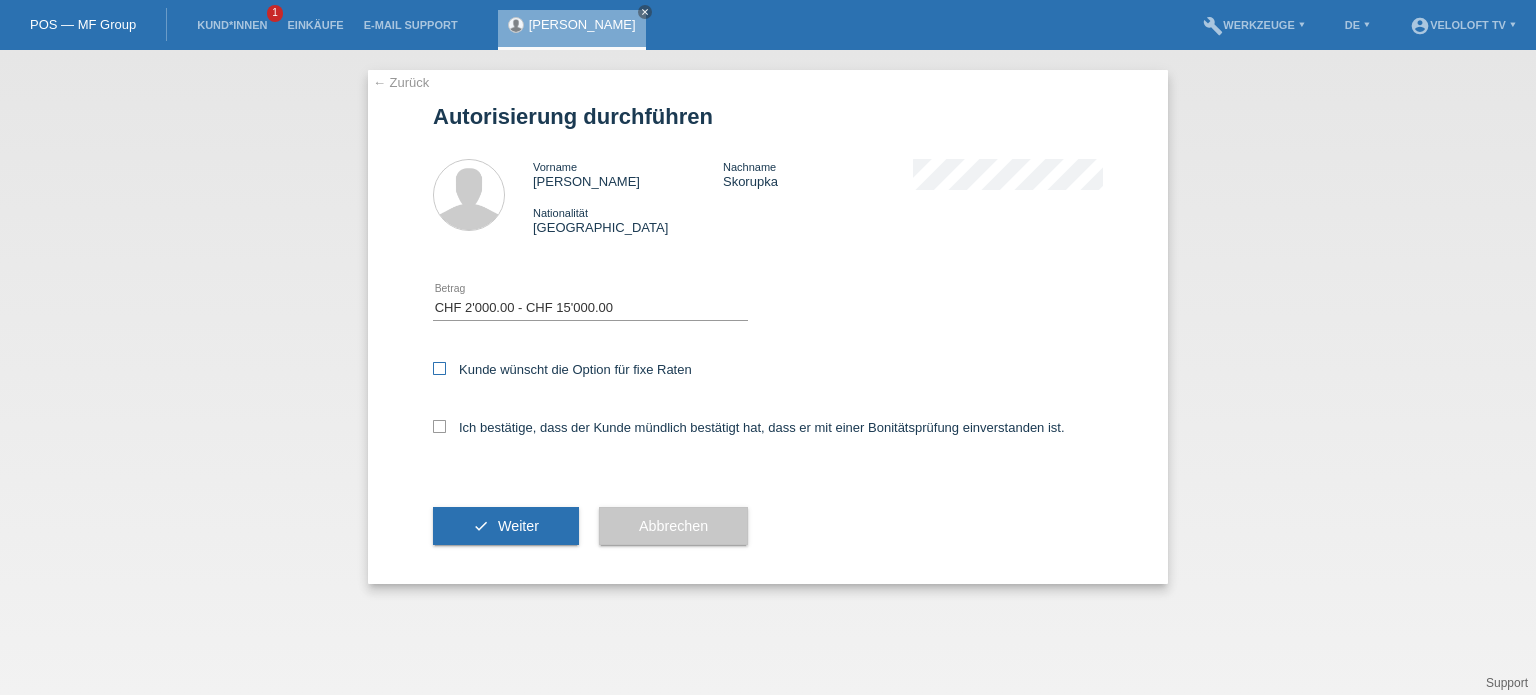 click at bounding box center [439, 368] 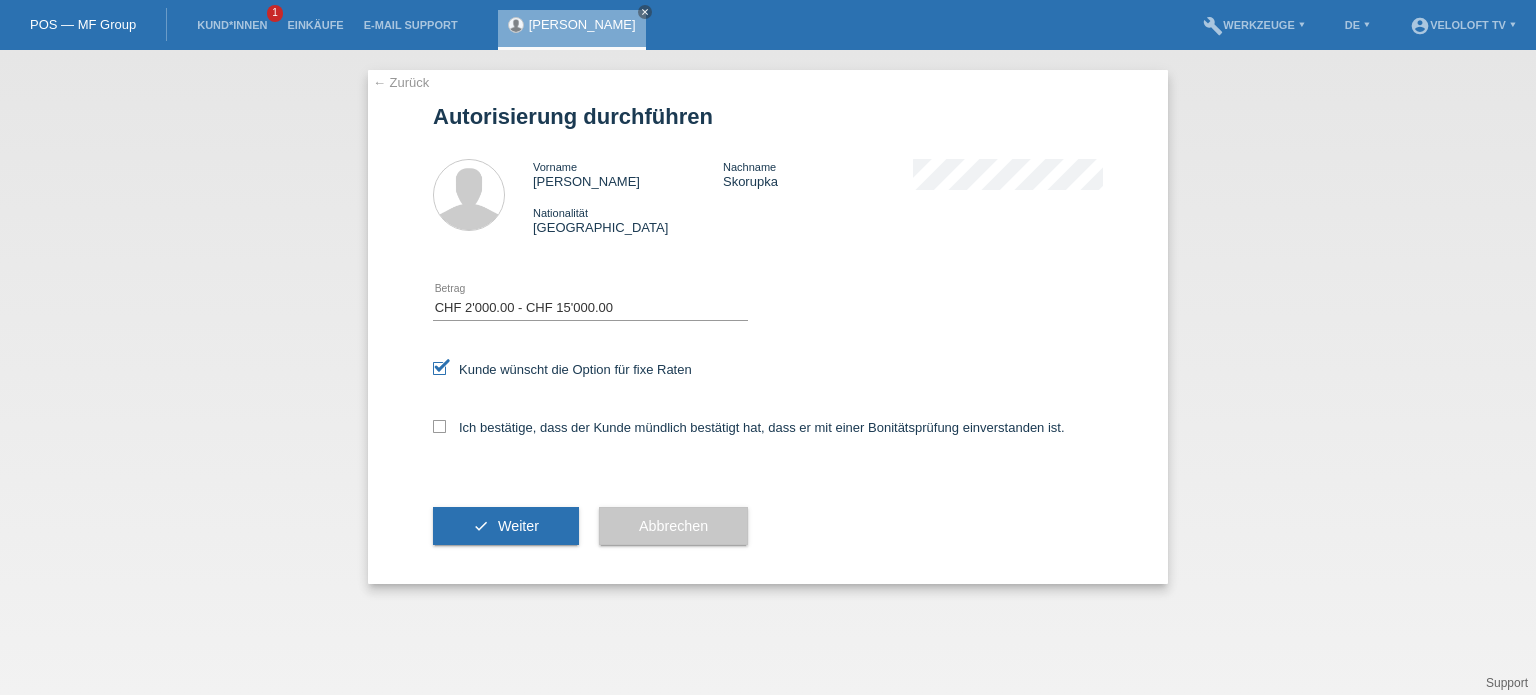click on "Ich bestätige, dass der Kunde mündlich bestätigt hat, dass er mit einer Bonitätsprüfung einverstanden ist." at bounding box center [768, 434] 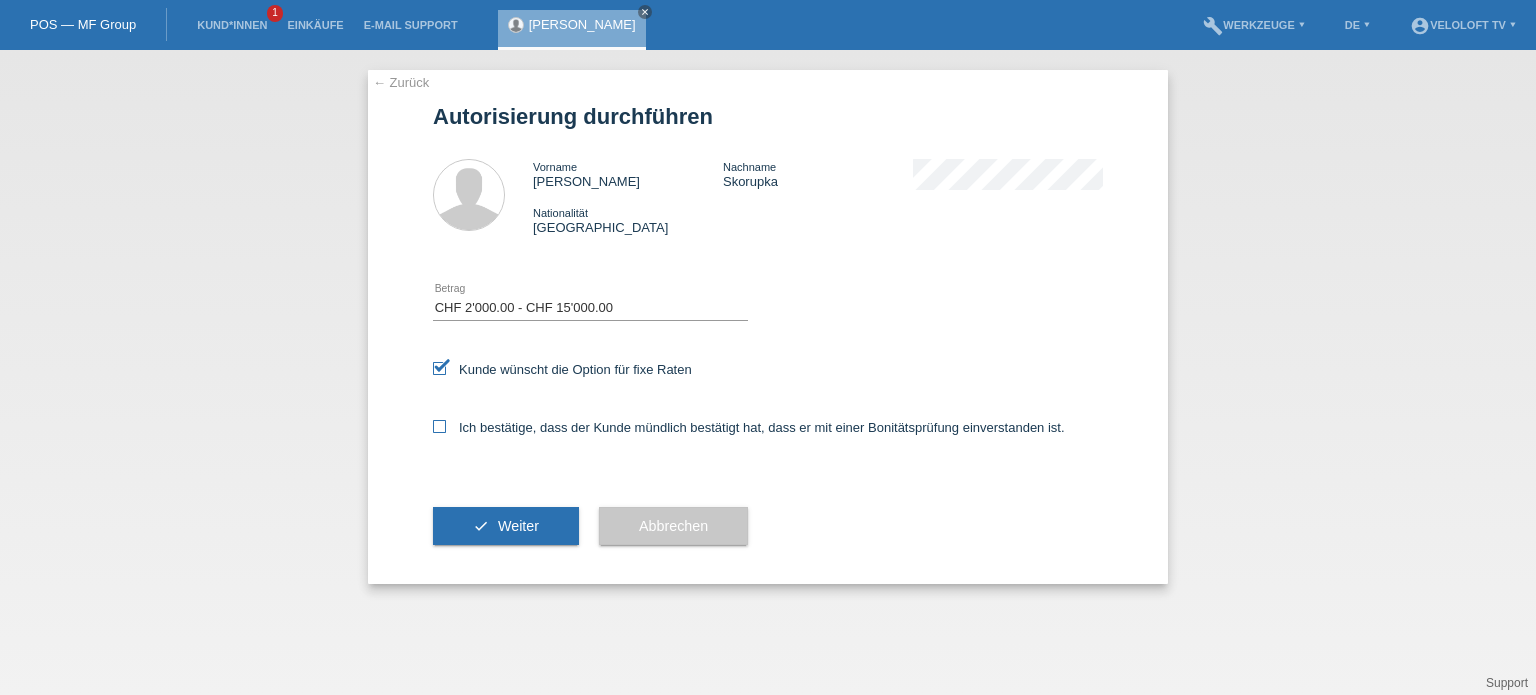 drag, startPoint x: 435, startPoint y: 428, endPoint x: 468, endPoint y: 469, distance: 52.63079 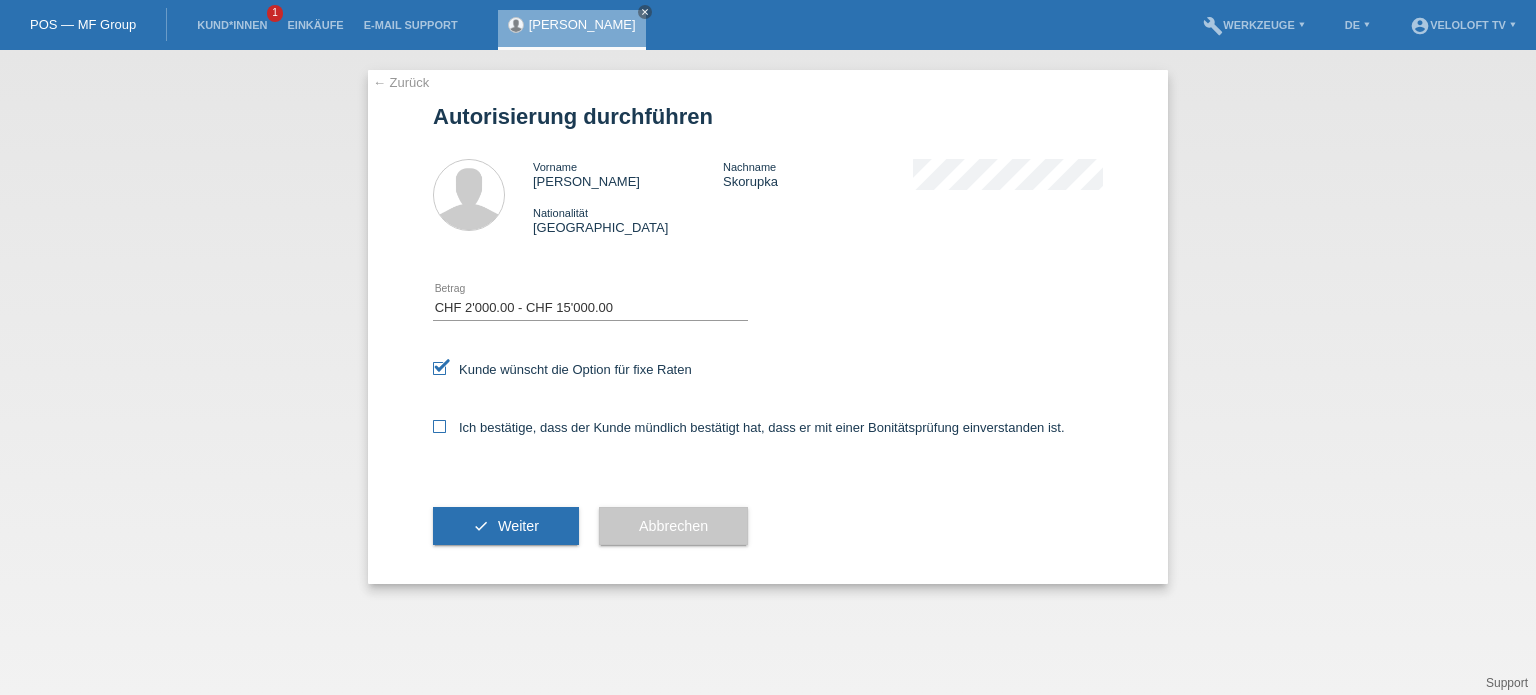 click at bounding box center (439, 426) 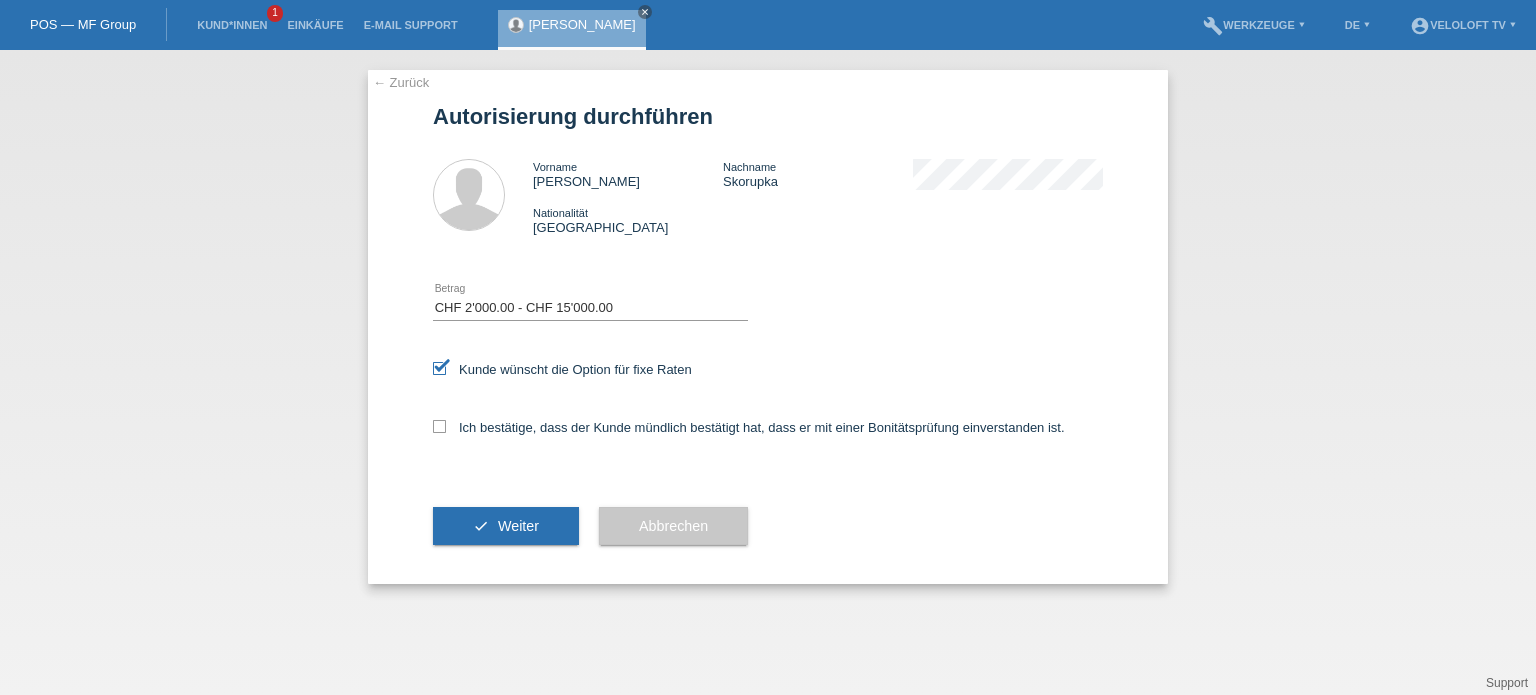 click on "Ich bestätige, dass der Kunde mündlich bestätigt hat, dass er mit einer Bonitätsprüfung einverstanden ist." at bounding box center [439, 426] 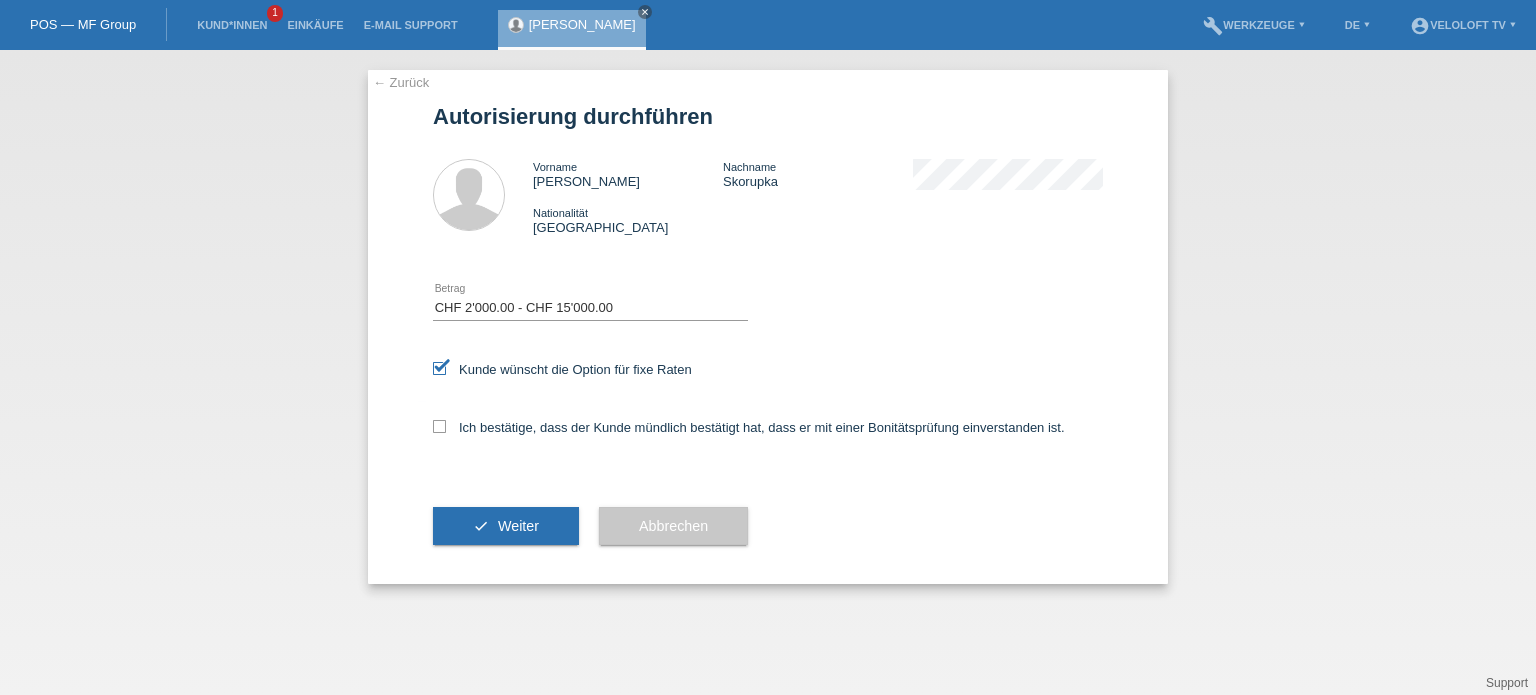 checkbox on "true" 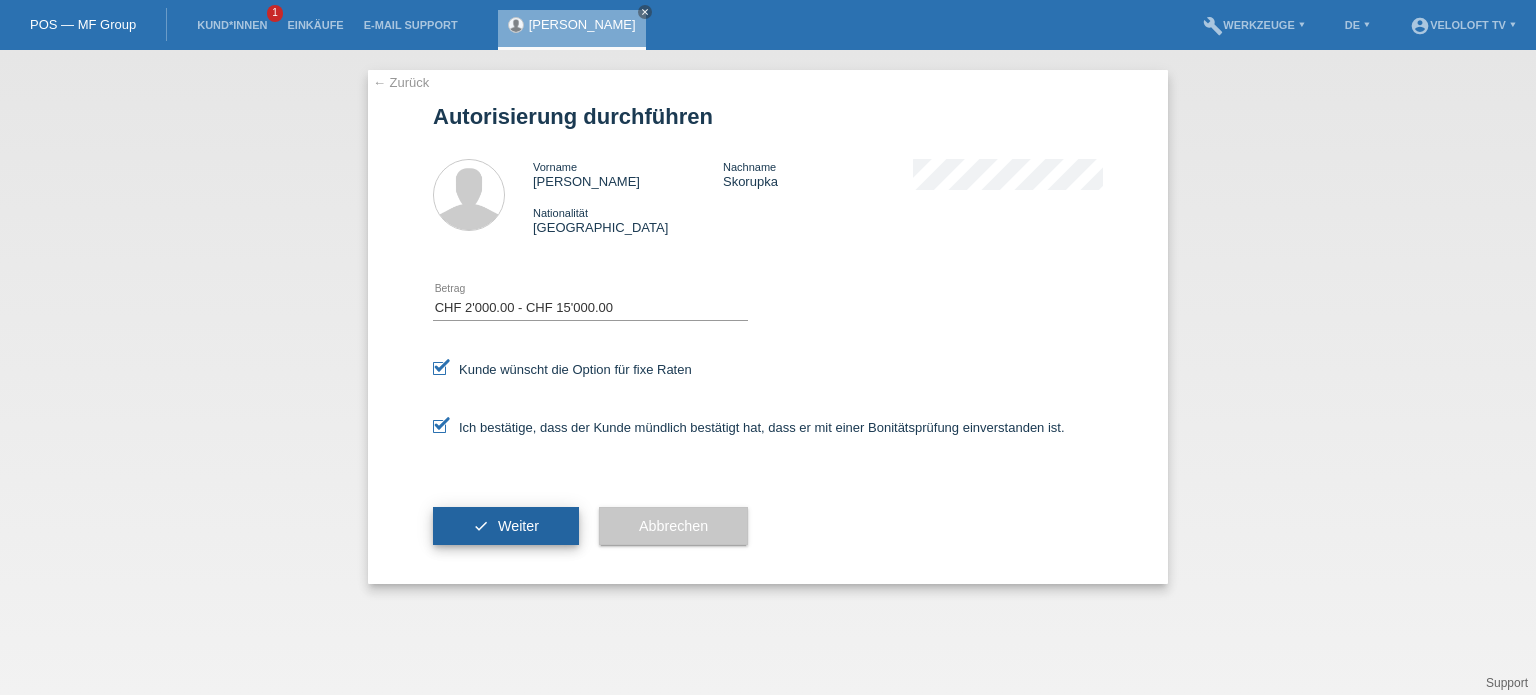 click on "check   Weiter" at bounding box center [506, 526] 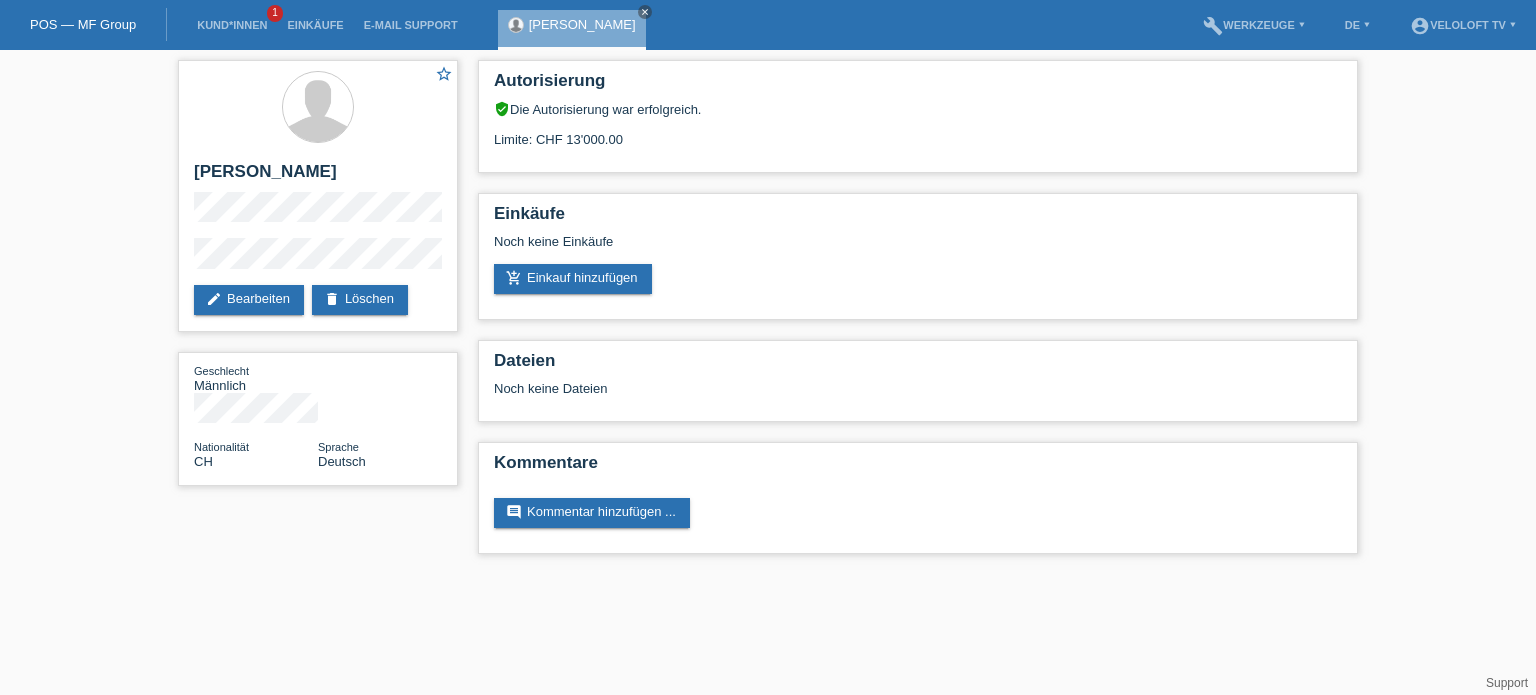 scroll, scrollTop: 0, scrollLeft: 0, axis: both 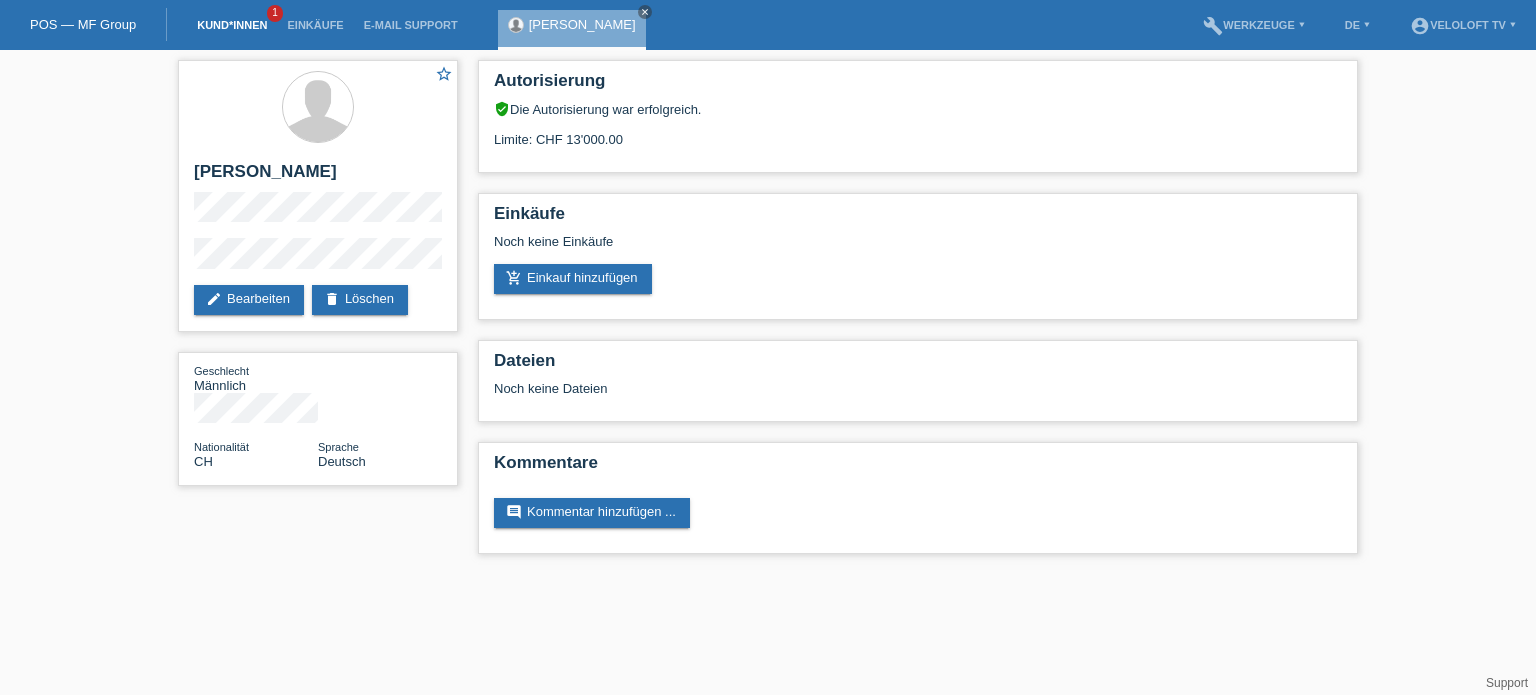 click on "Kund*innen" at bounding box center (232, 25) 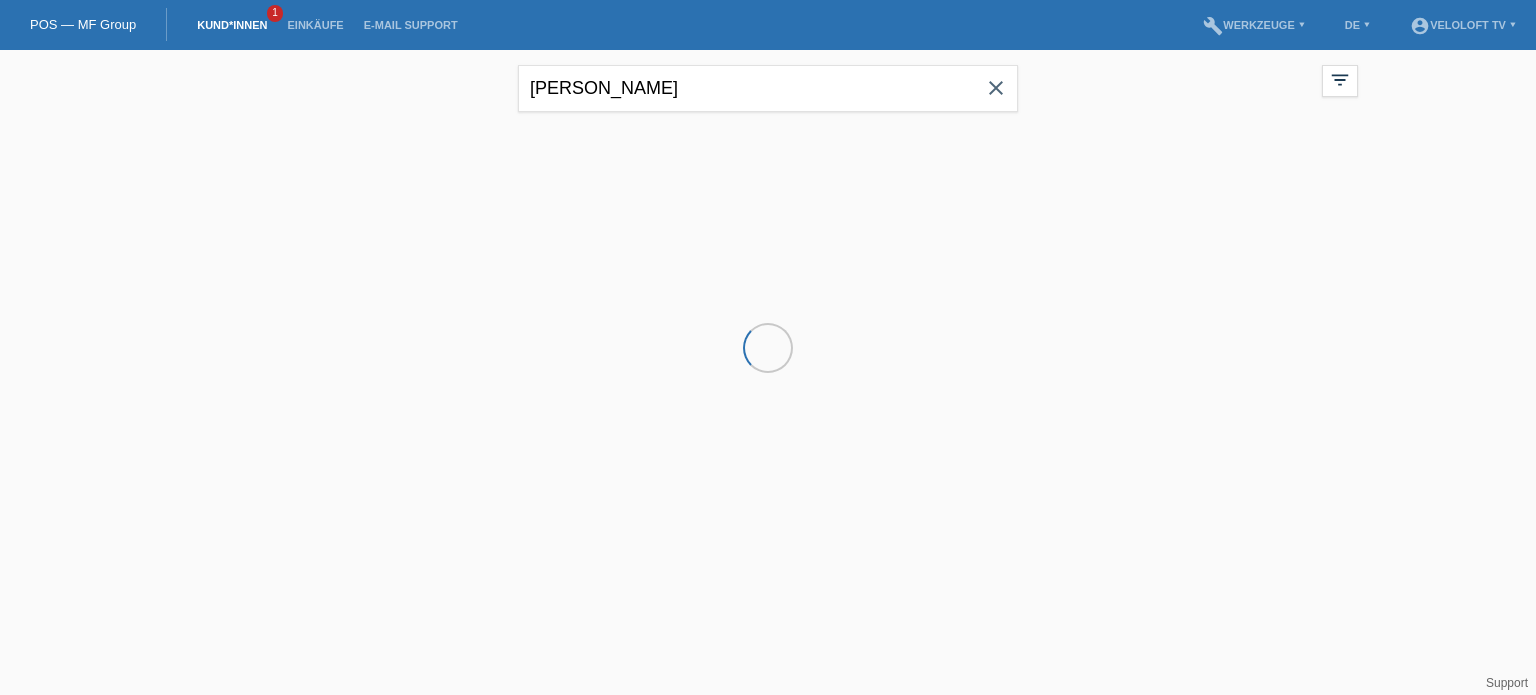 scroll, scrollTop: 0, scrollLeft: 0, axis: both 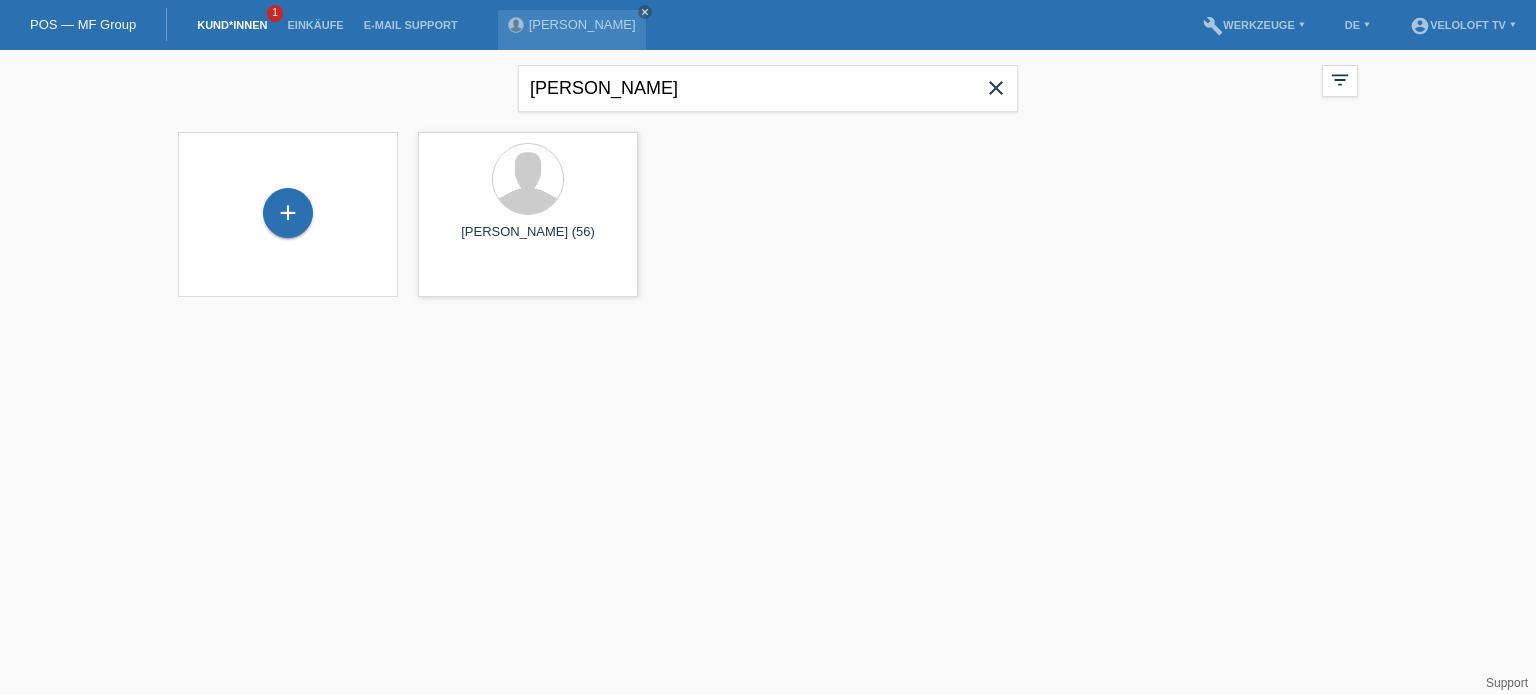 click on "close" at bounding box center [996, 88] 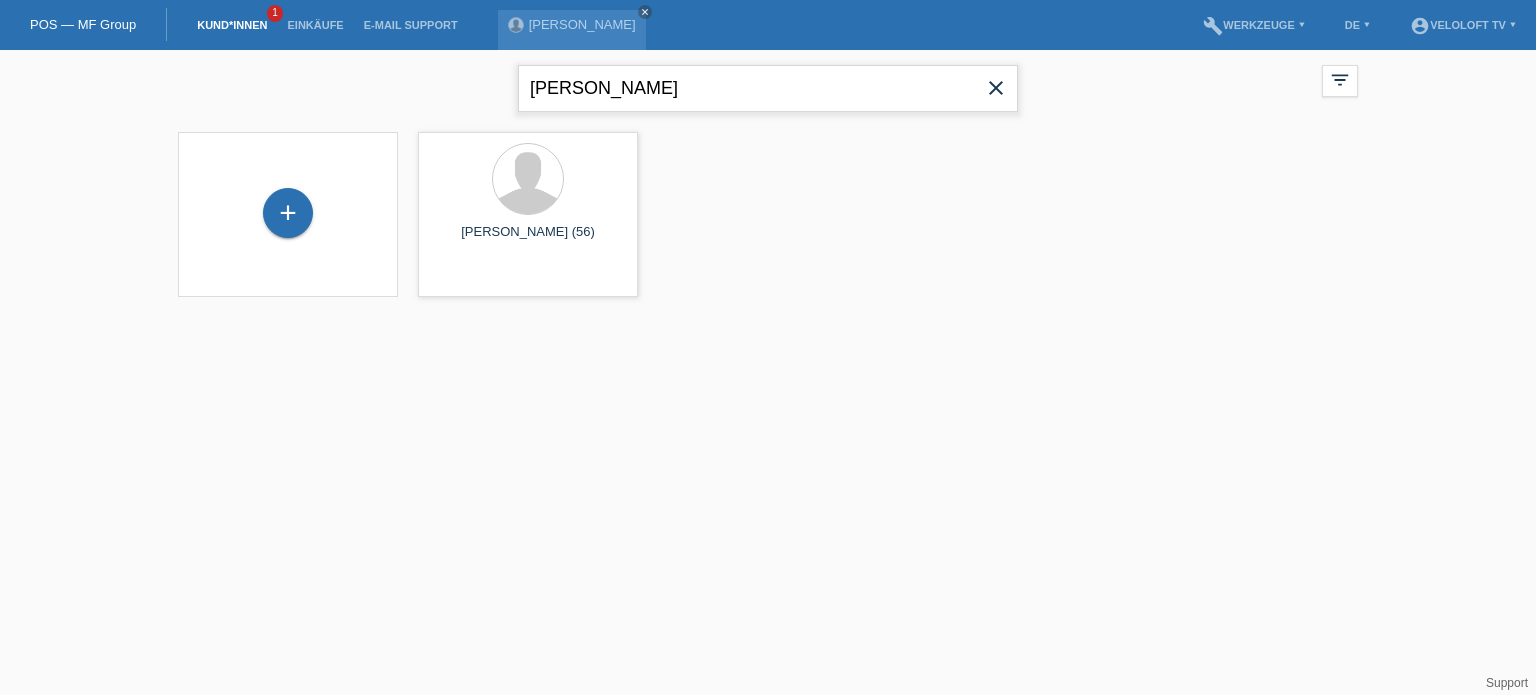 type 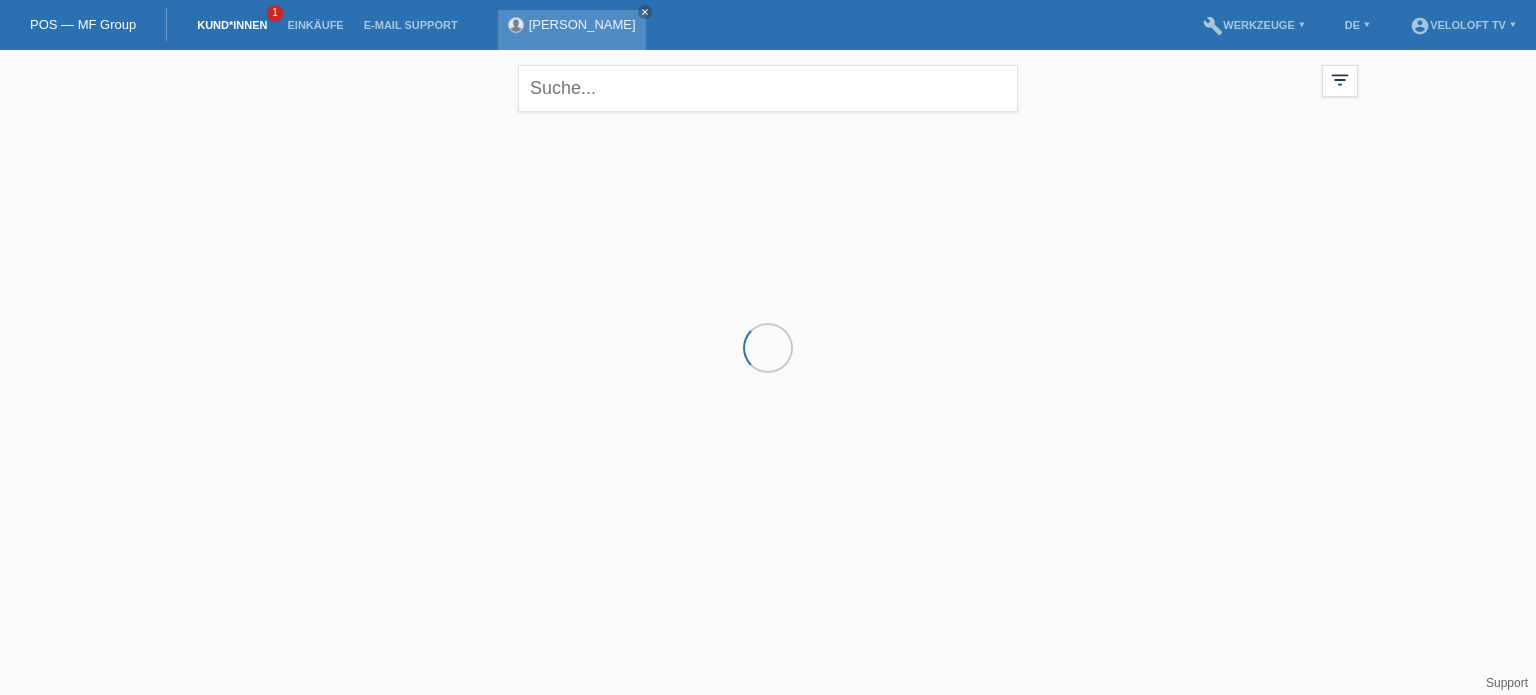 click on "[PERSON_NAME]" at bounding box center [582, 24] 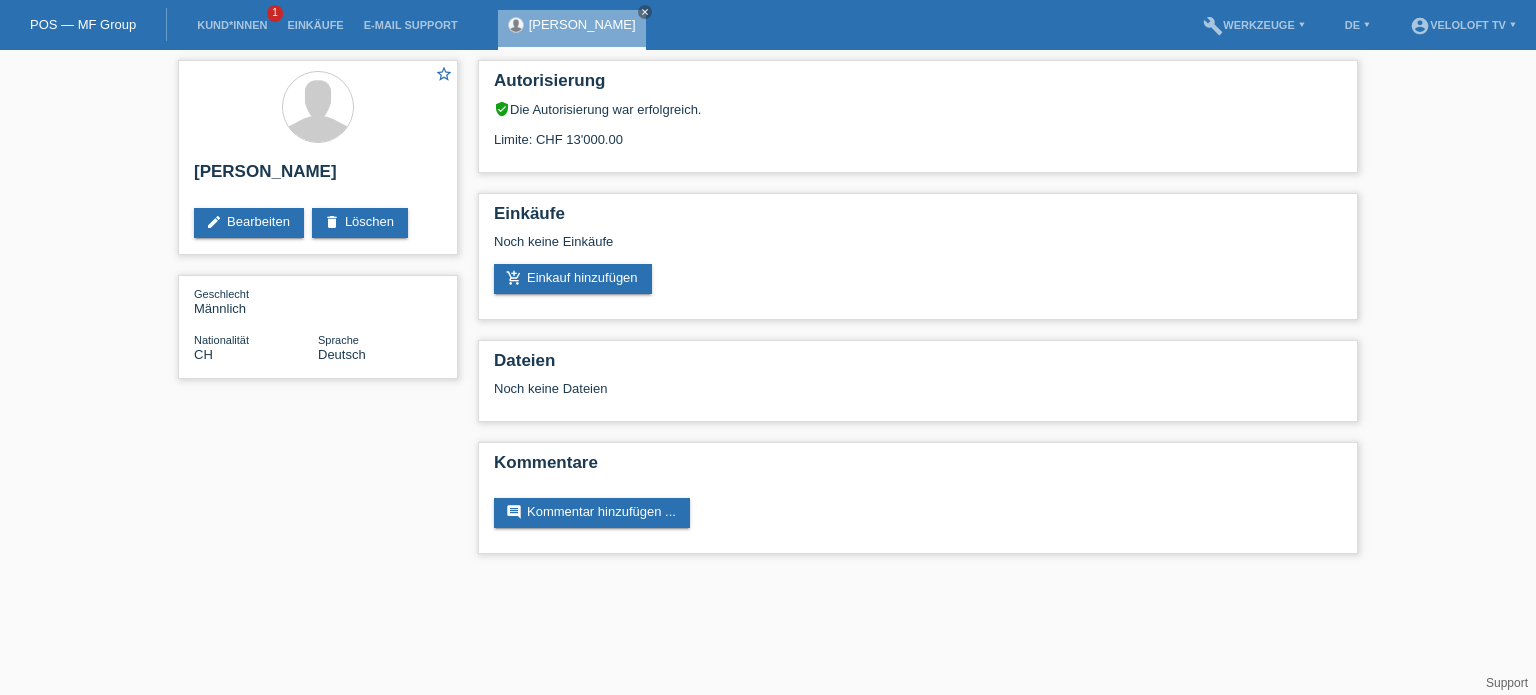scroll, scrollTop: 0, scrollLeft: 0, axis: both 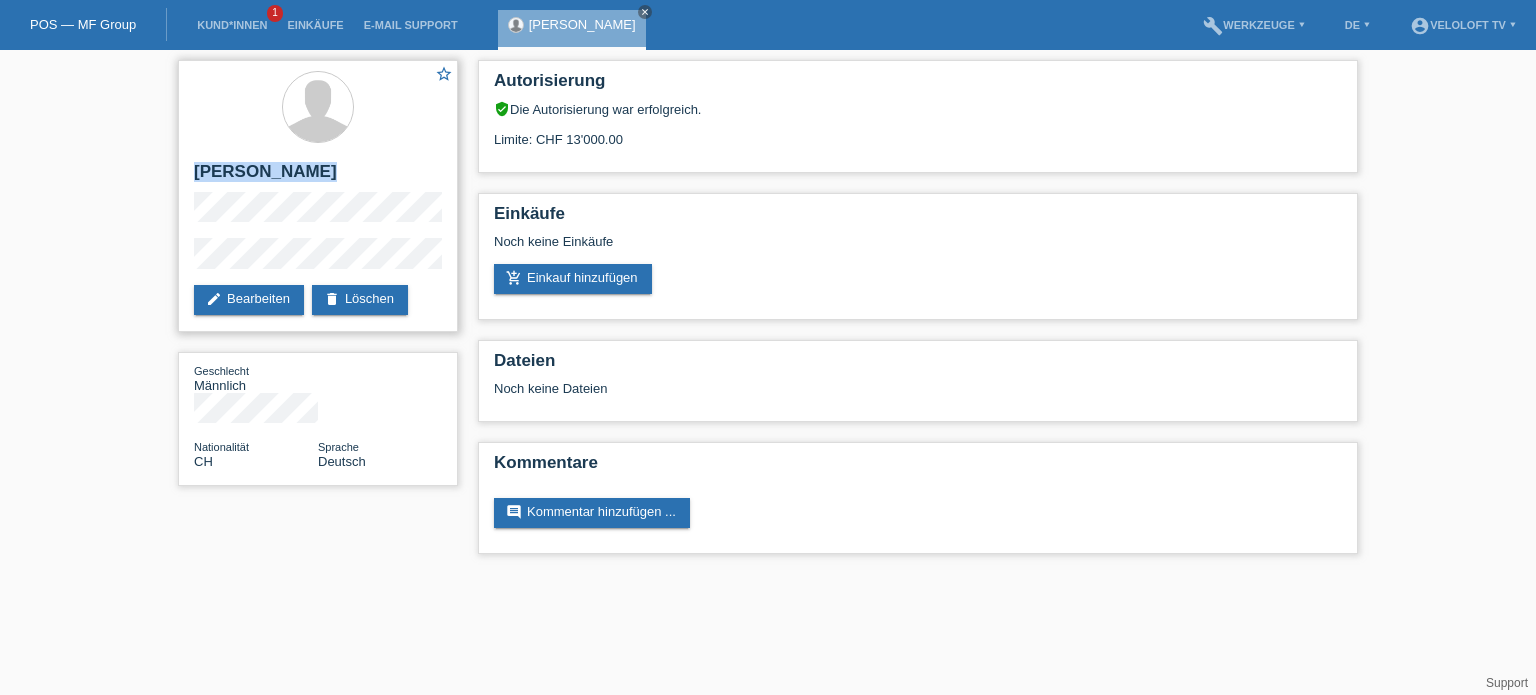 click on "star_border
Miroslav Skorupka
edit  Bearbeiten
delete  Löschen" at bounding box center (318, 196) 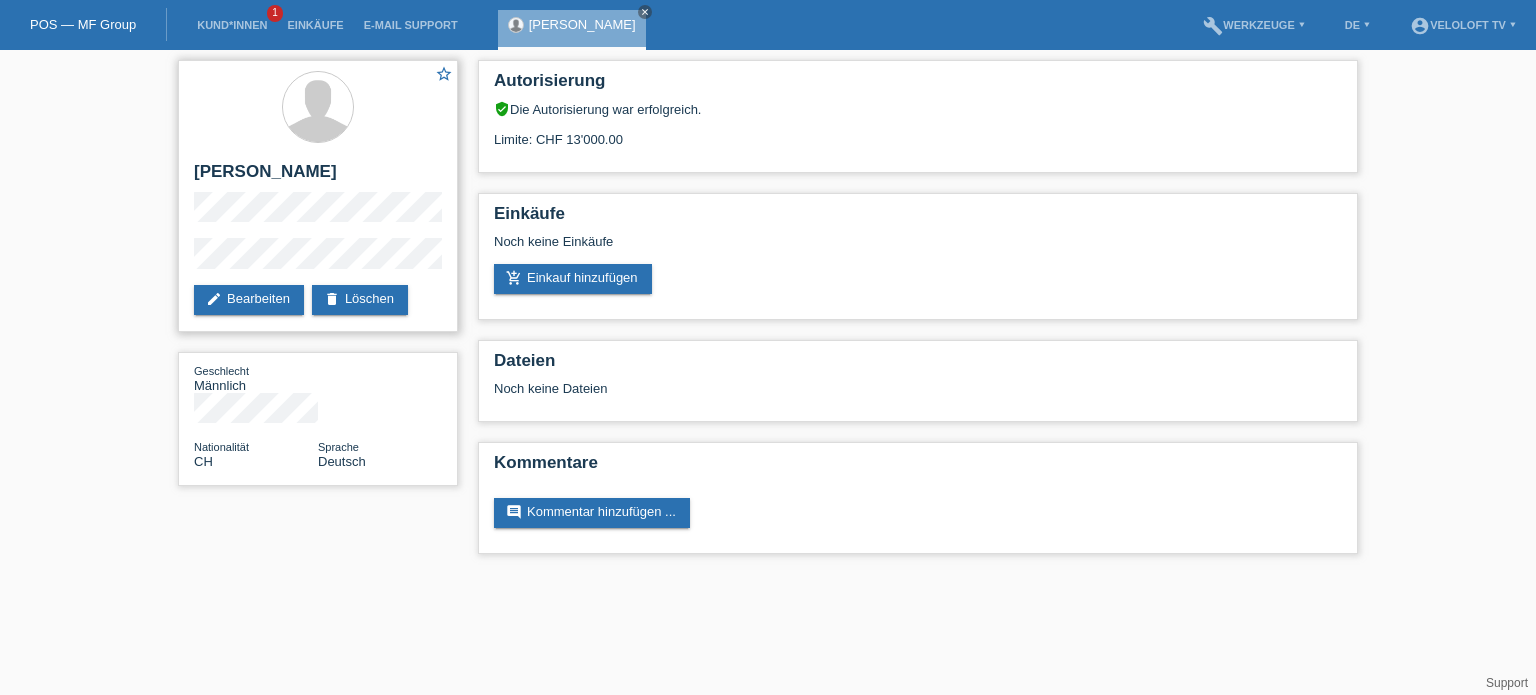 click at bounding box center (318, 108) 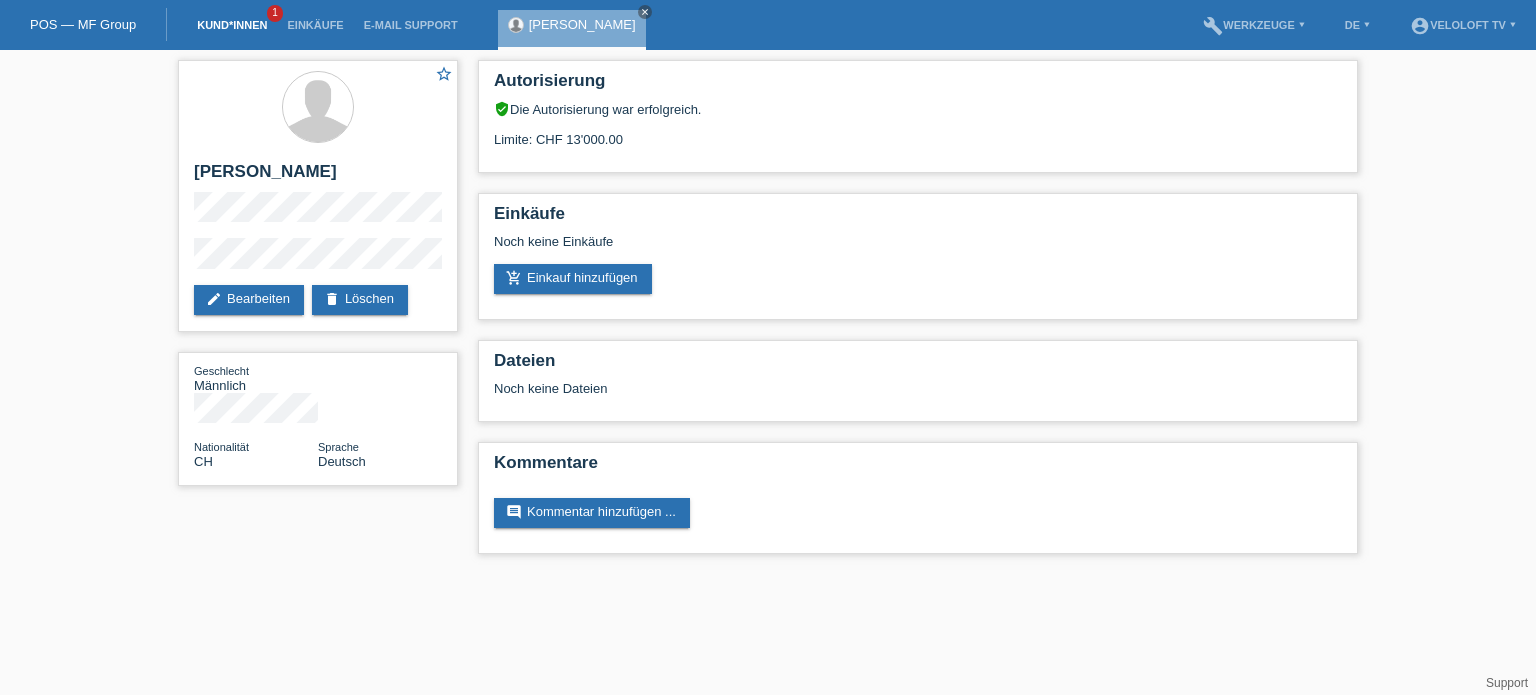 click on "Kund*innen" at bounding box center [232, 25] 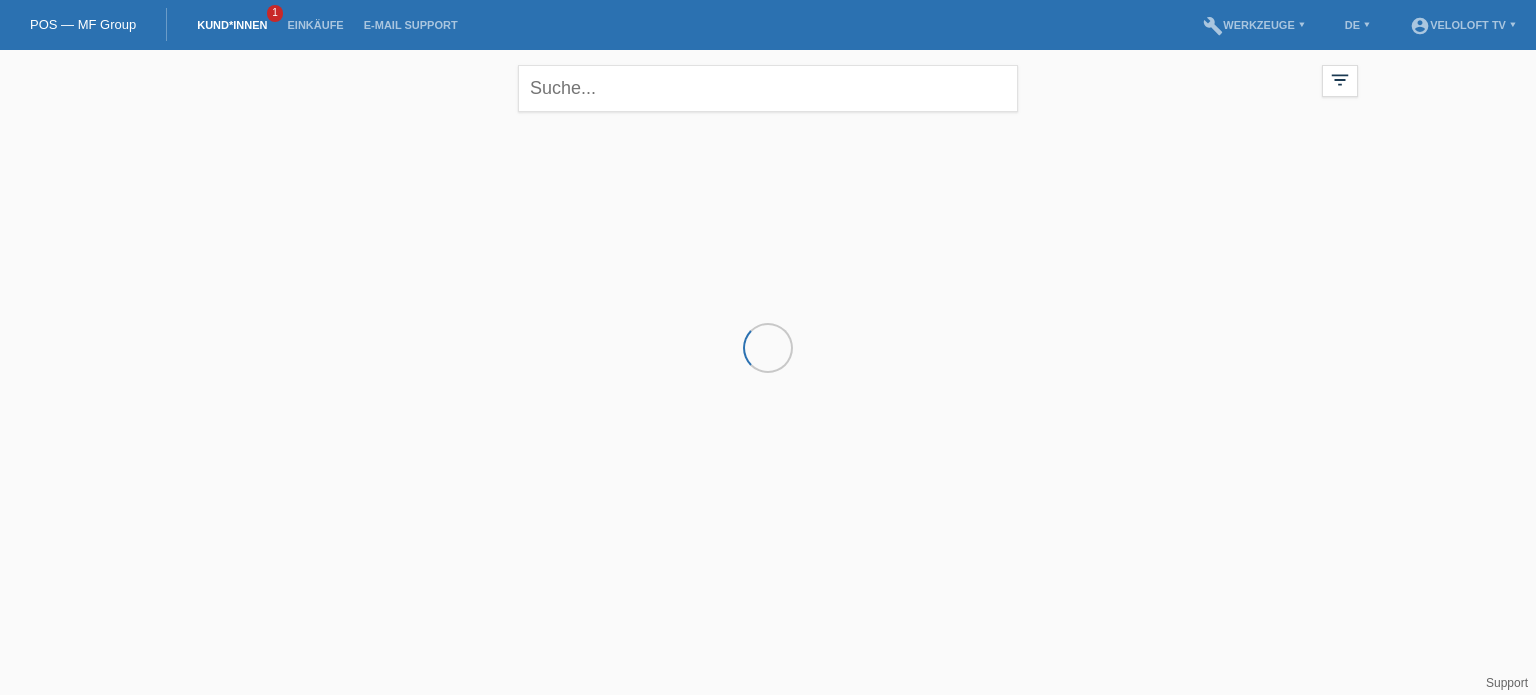scroll, scrollTop: 0, scrollLeft: 0, axis: both 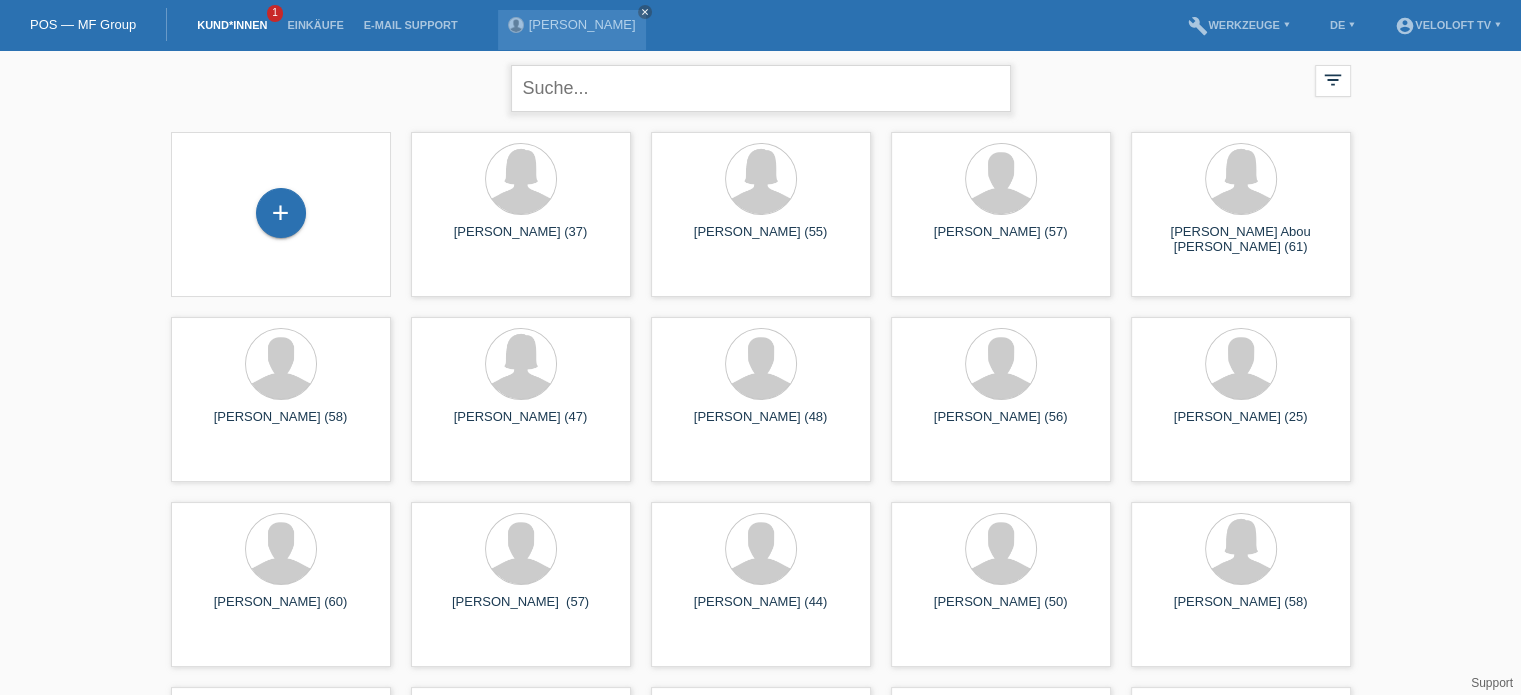 click at bounding box center [761, 88] 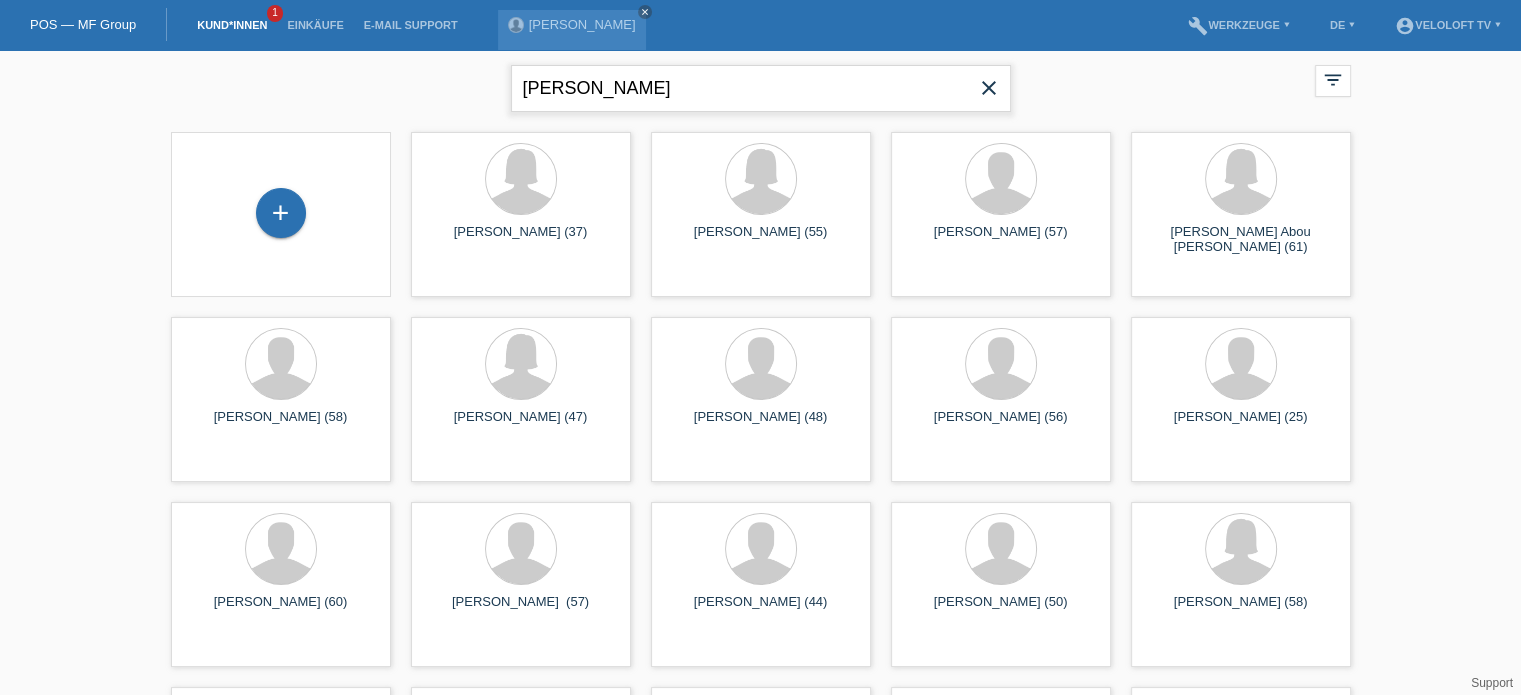 click on "grimm" at bounding box center (761, 88) 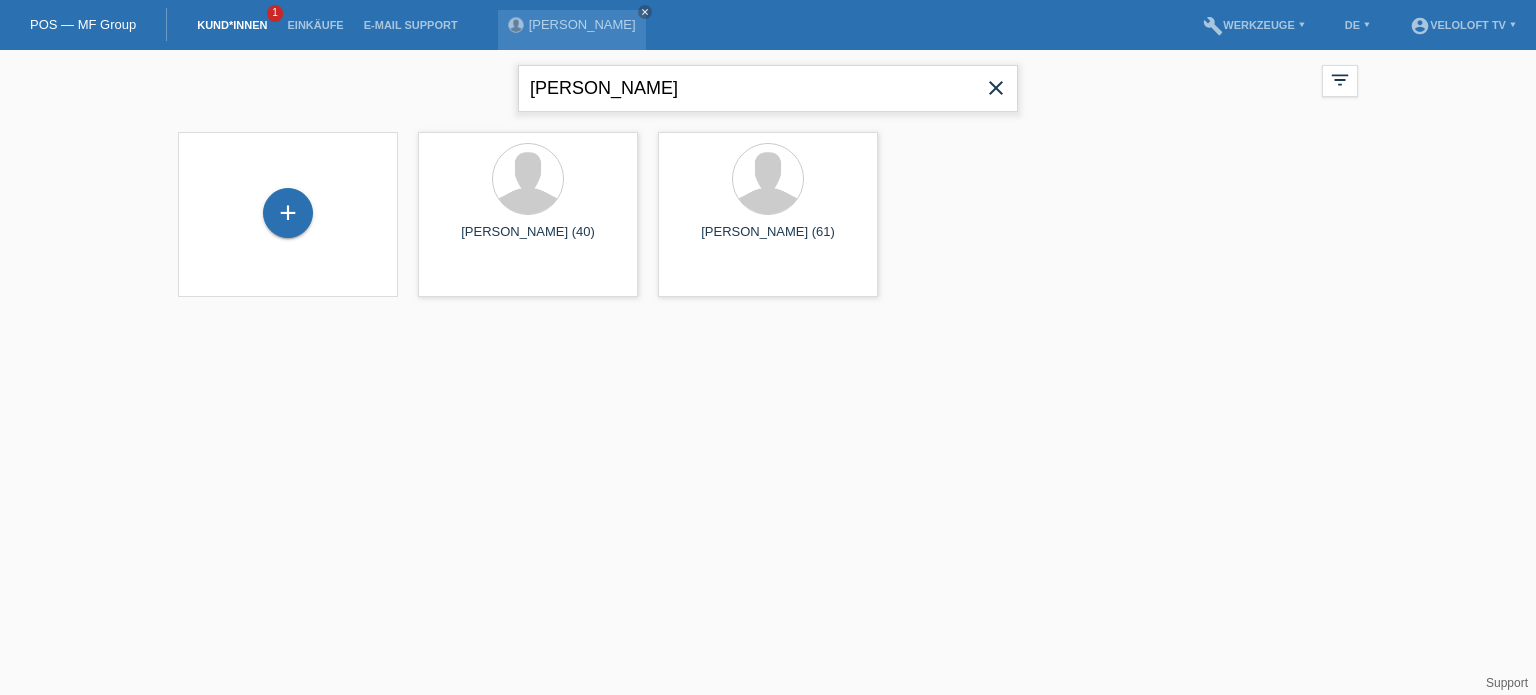 drag, startPoint x: 692, startPoint y: 80, endPoint x: 534, endPoint y: 92, distance: 158.45505 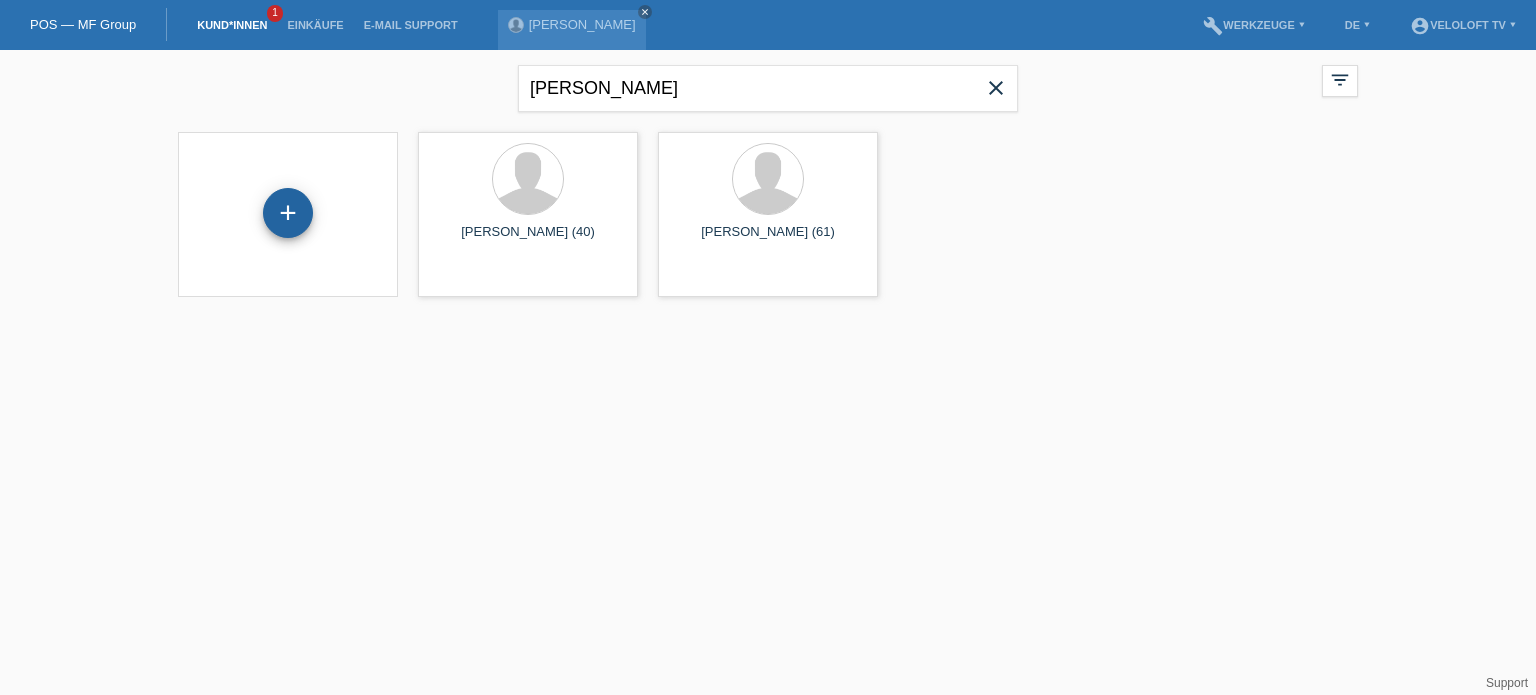 click on "+" at bounding box center (288, 213) 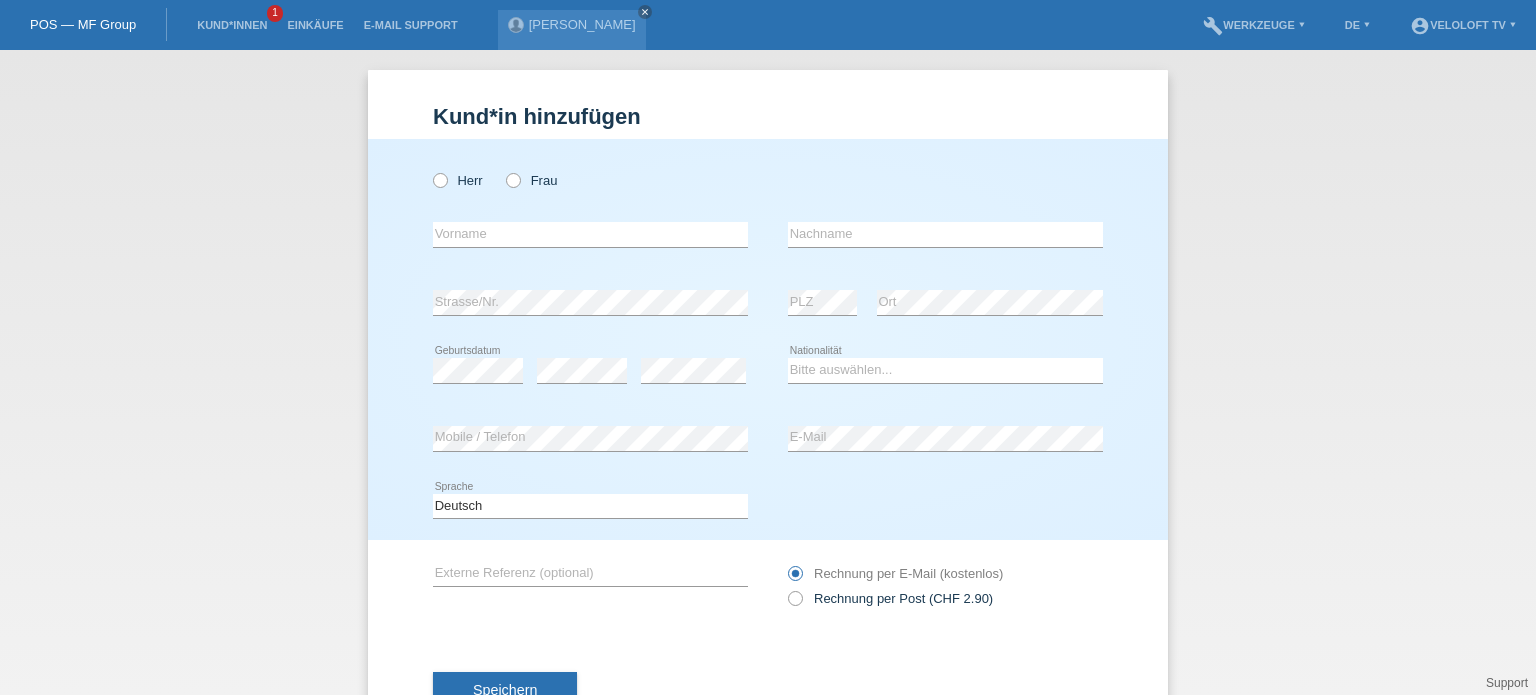 scroll, scrollTop: 0, scrollLeft: 0, axis: both 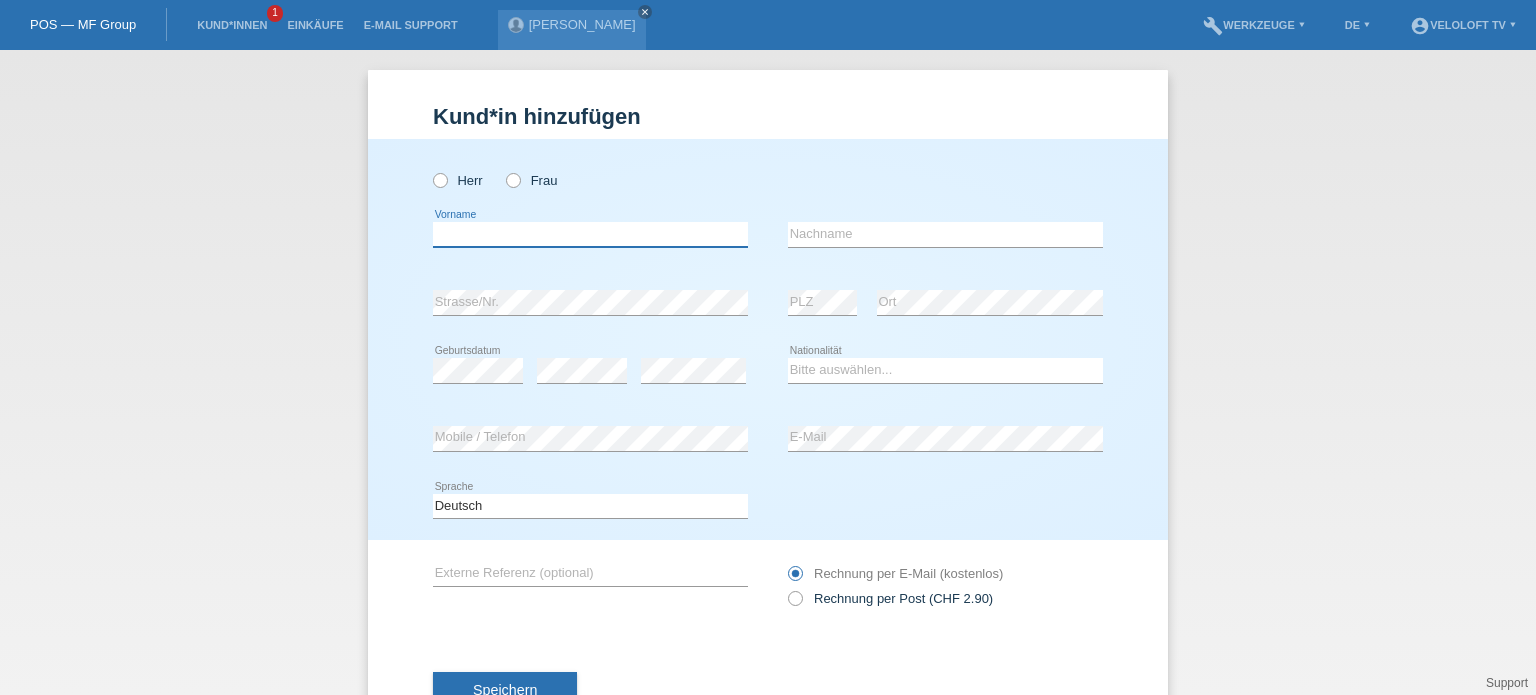 click at bounding box center (590, 234) 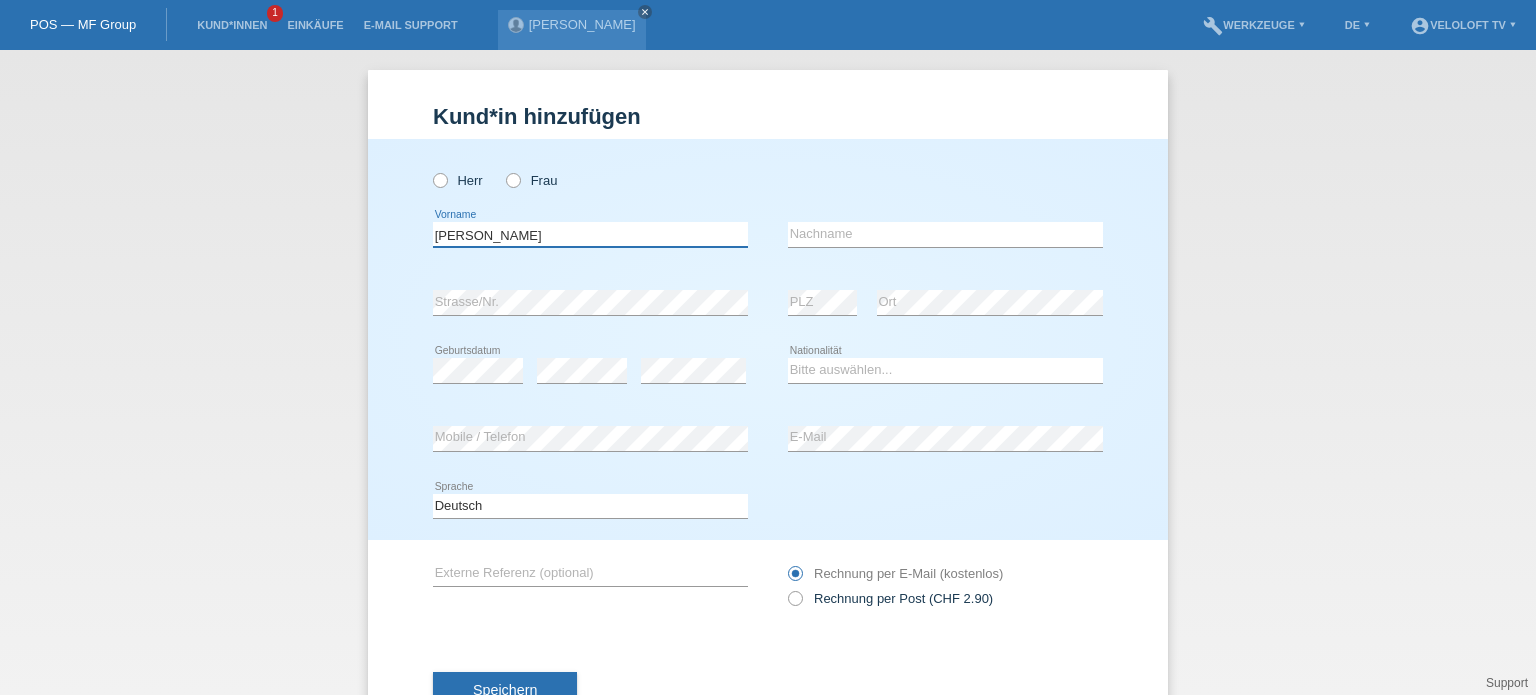 click on "[PERSON_NAME]" at bounding box center [590, 234] 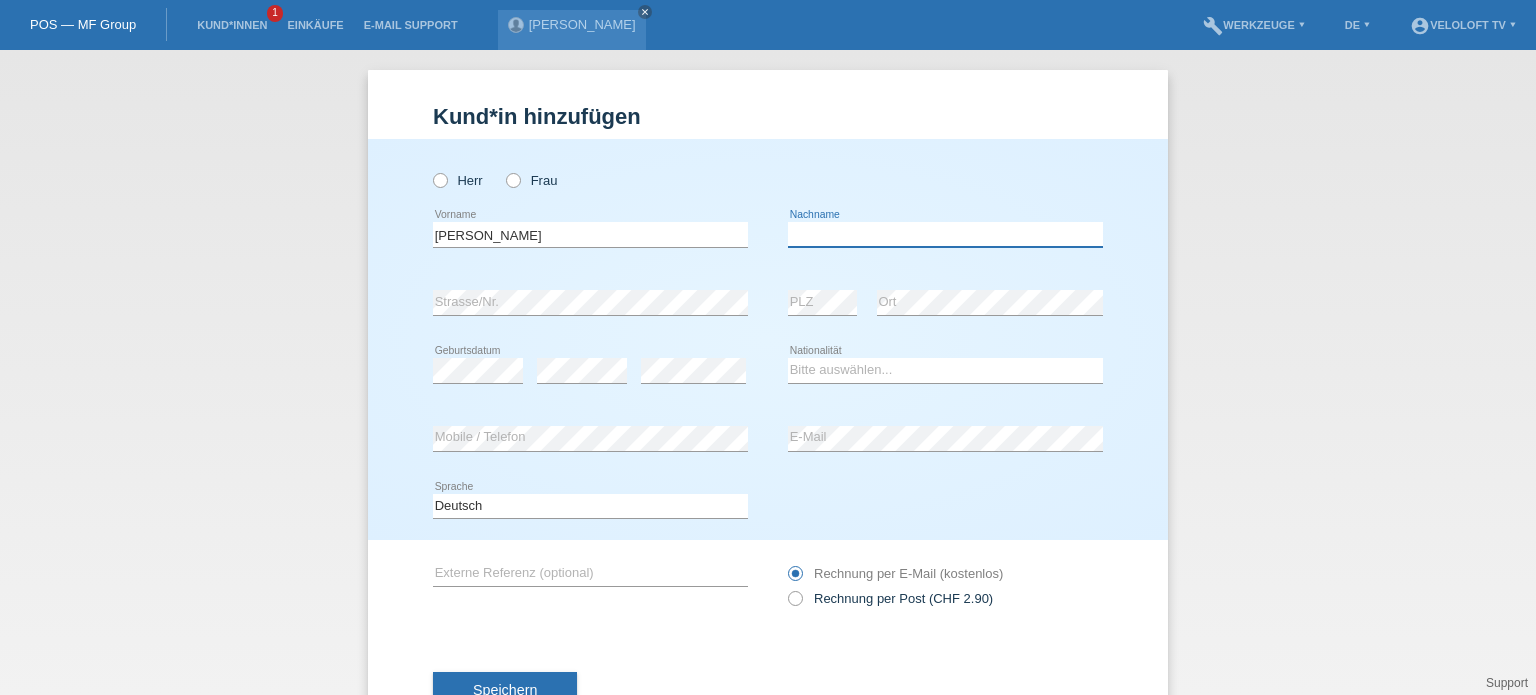 click at bounding box center (945, 234) 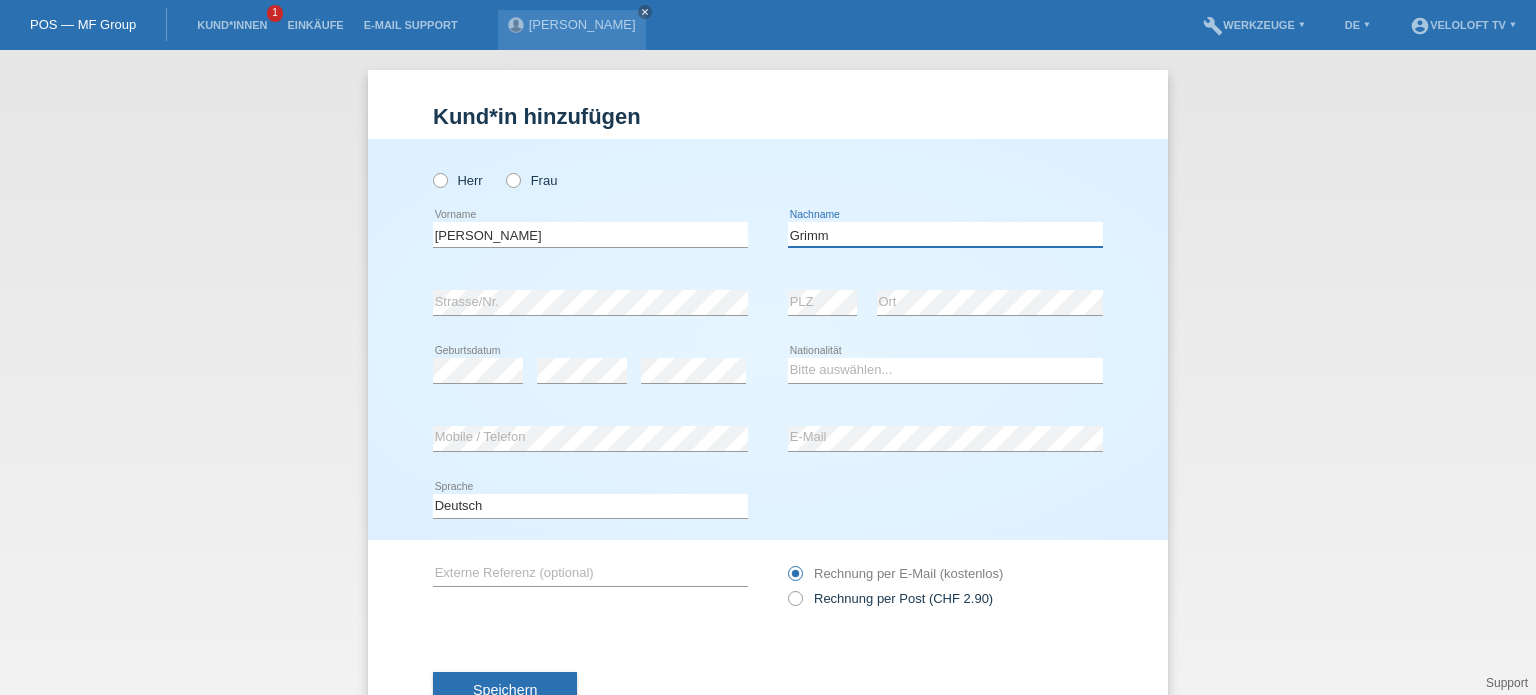 type on "Grimm" 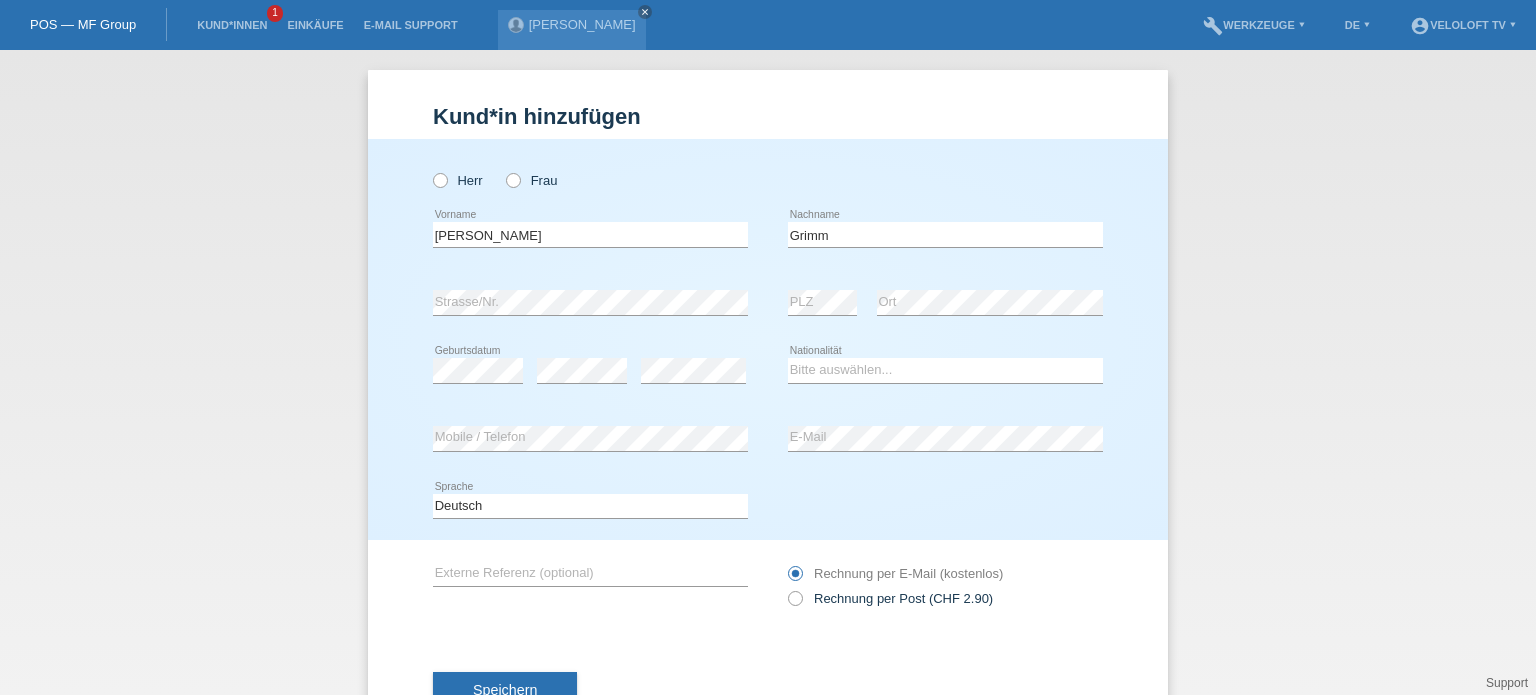 click on "Speichern" at bounding box center [768, 691] 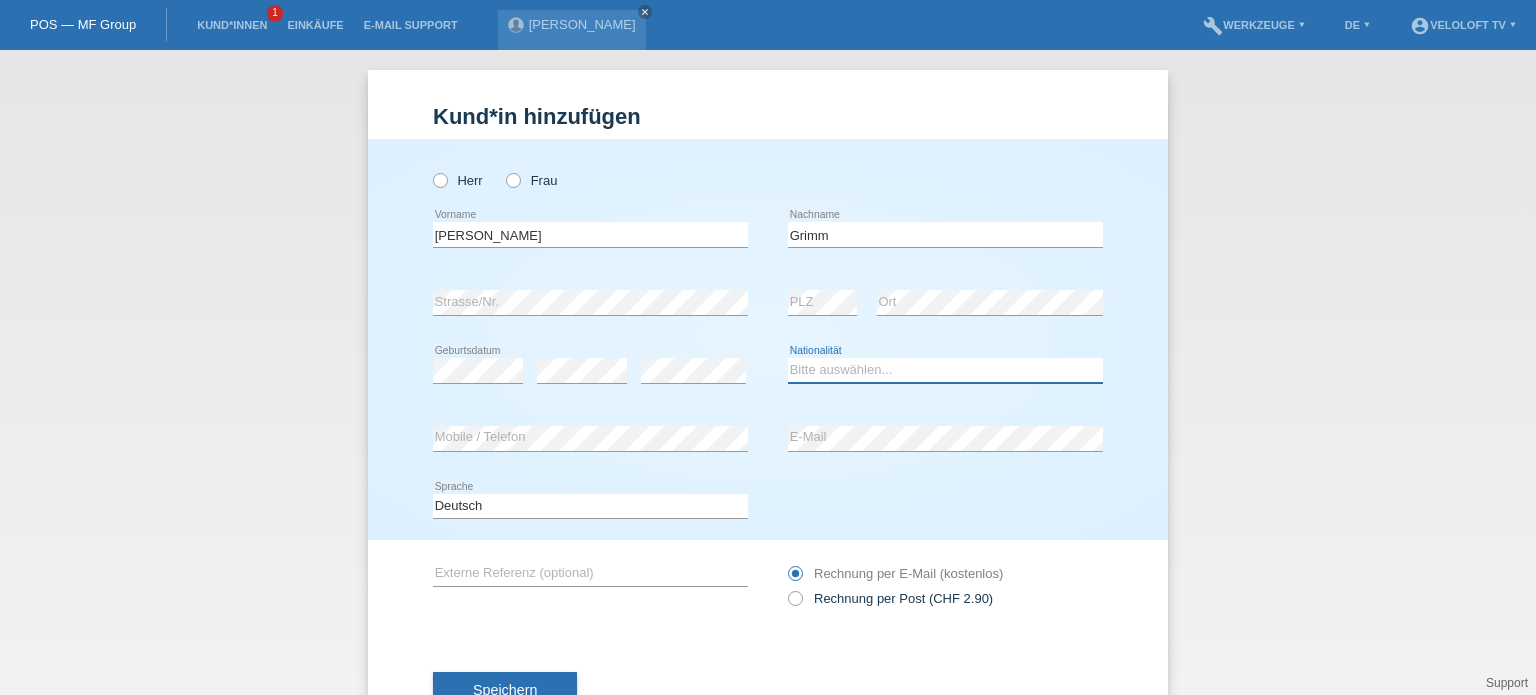 click on "Bitte auswählen...
Schweiz
Deutschland
Liechtenstein
Österreich
------------
Afghanistan
Ägypten
Åland
Albanien
Algerien" at bounding box center [945, 370] 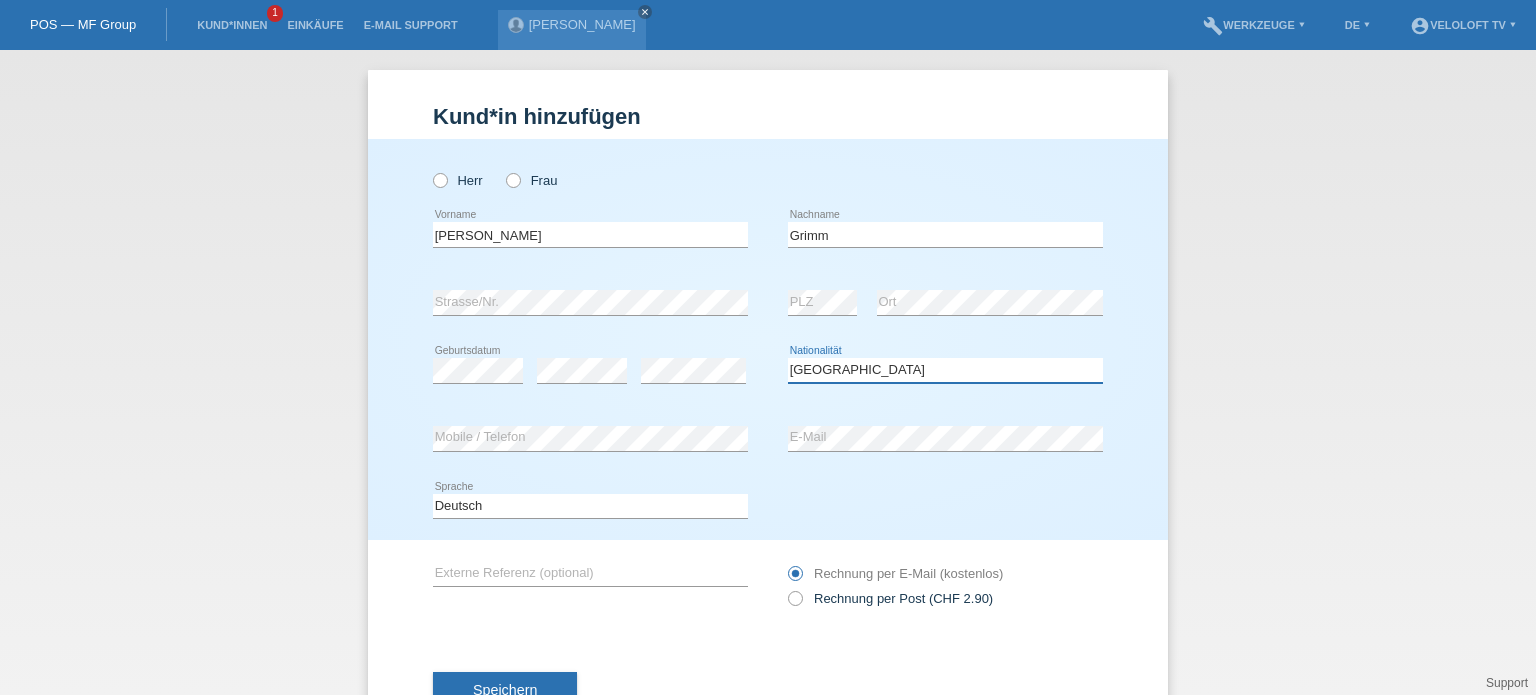 click on "Bitte auswählen...
Schweiz
Deutschland
Liechtenstein
Österreich
------------
Afghanistan
Ägypten
Åland
Albanien
Algerien" at bounding box center (945, 370) 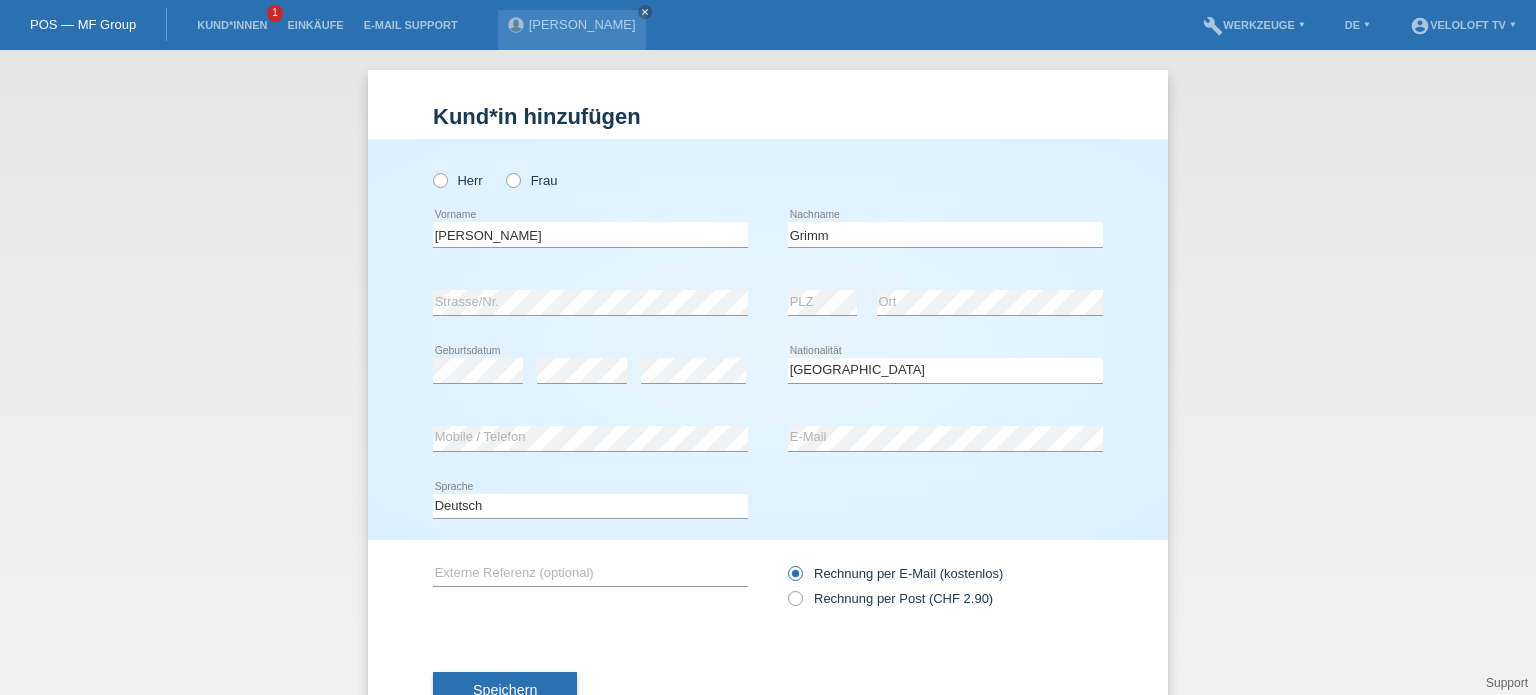 click on "Speichern" at bounding box center (768, 691) 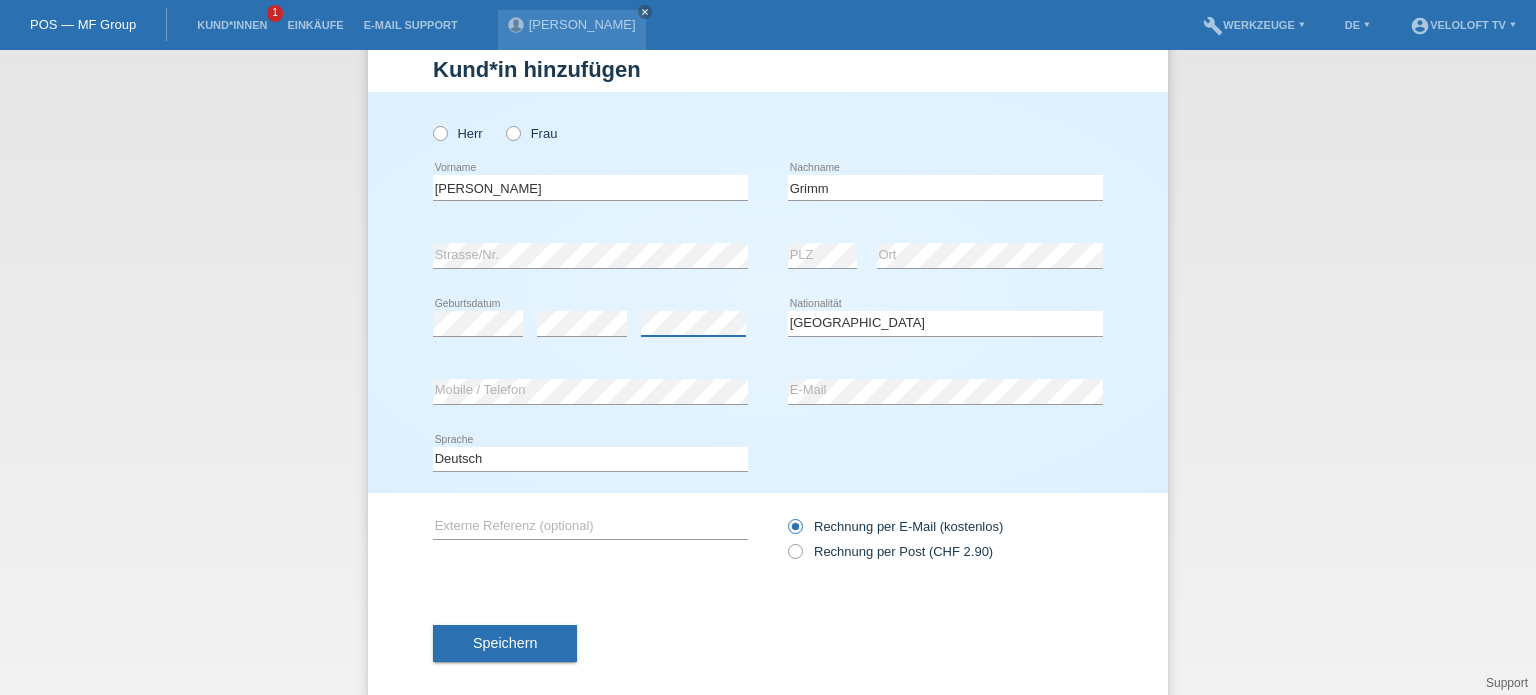 scroll, scrollTop: 72, scrollLeft: 0, axis: vertical 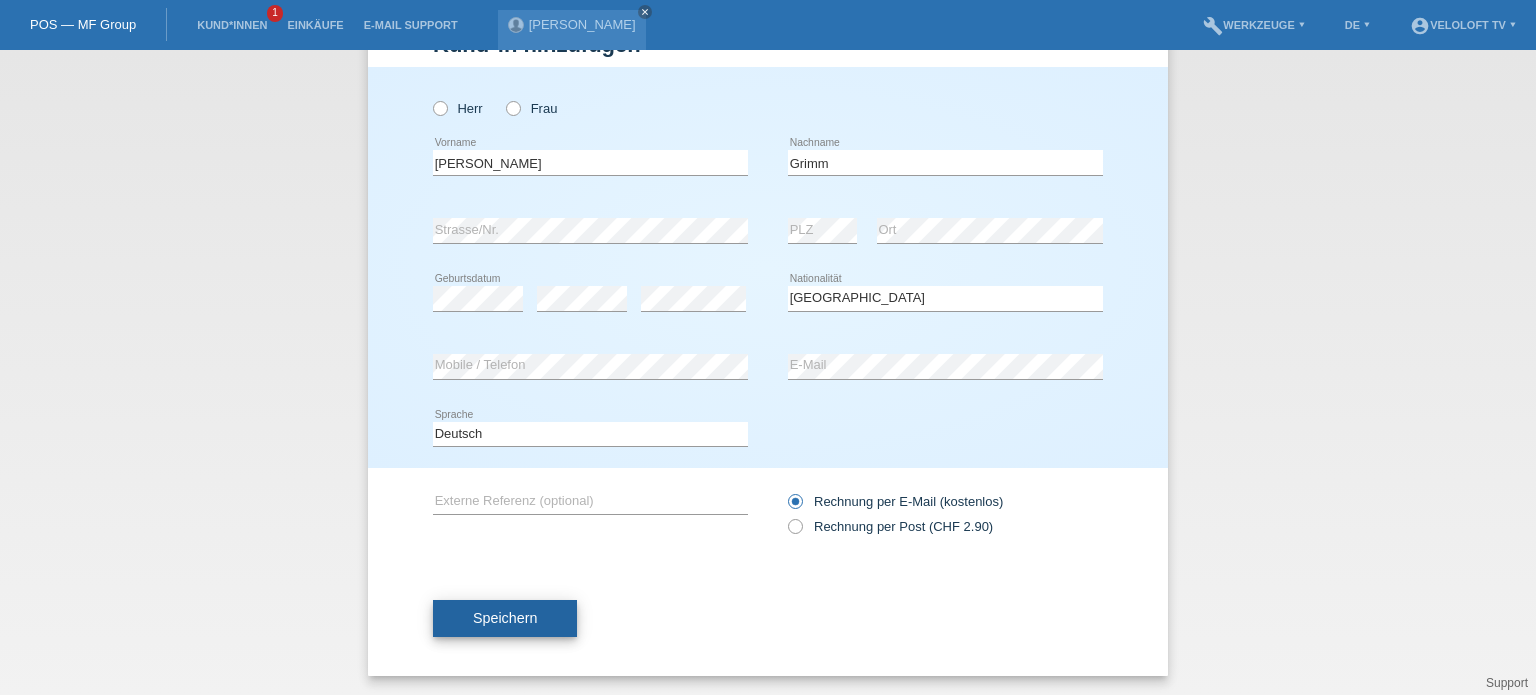 click on "Speichern" at bounding box center (505, 618) 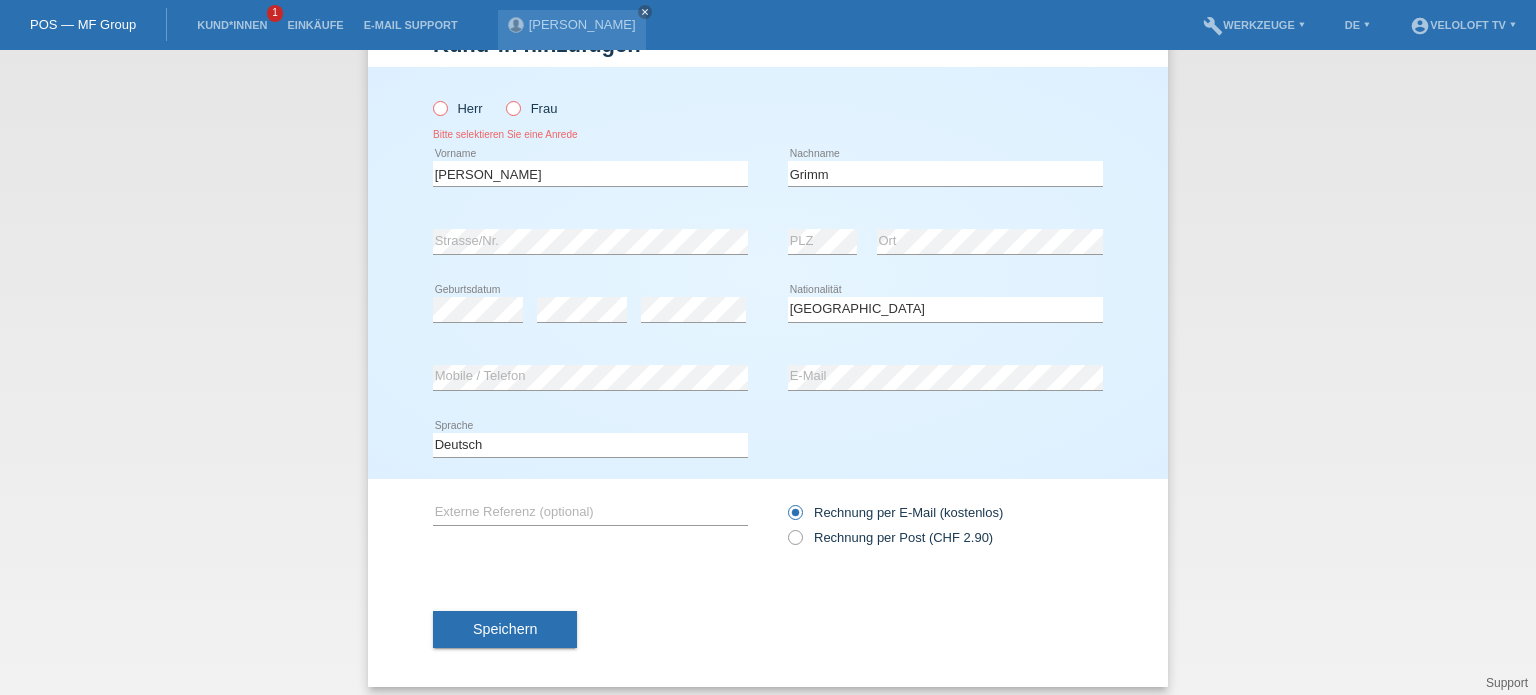 click at bounding box center (430, 98) 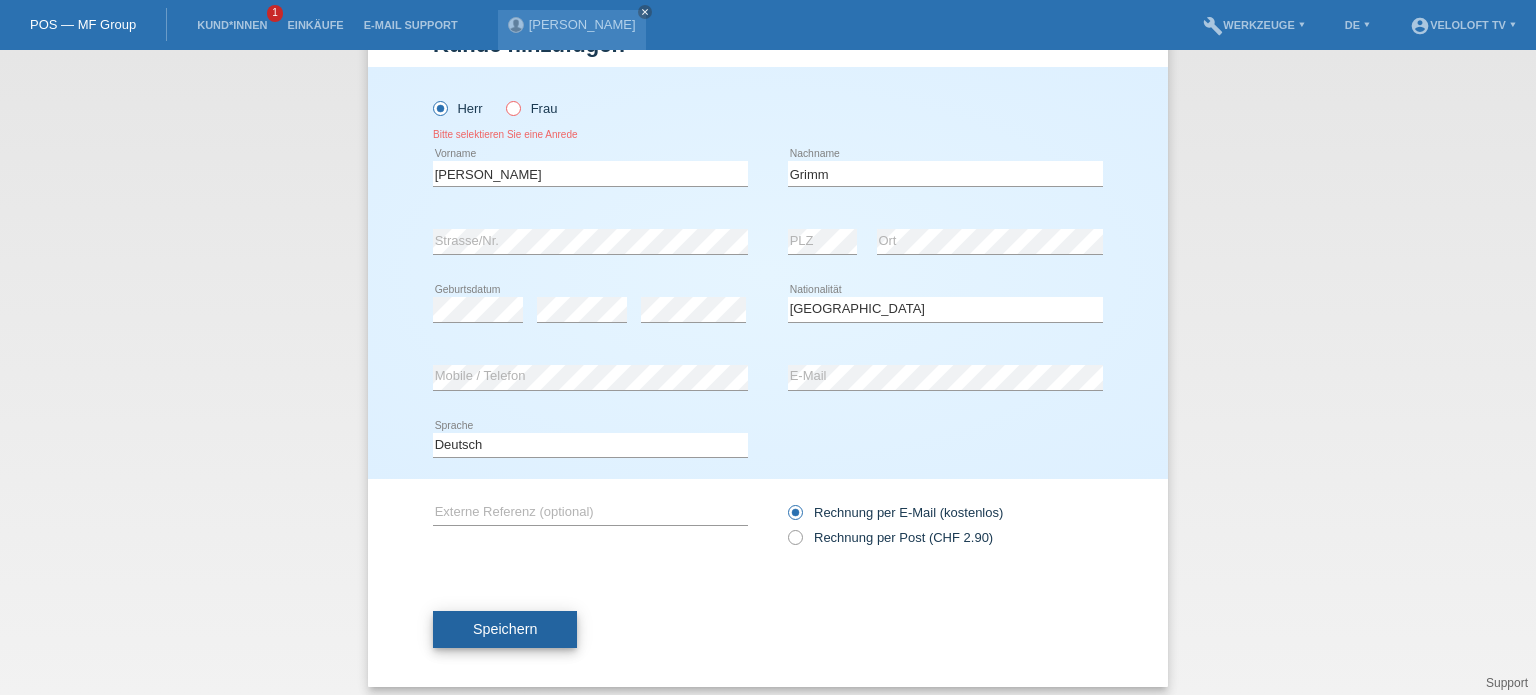 click on "Speichern" at bounding box center [505, 629] 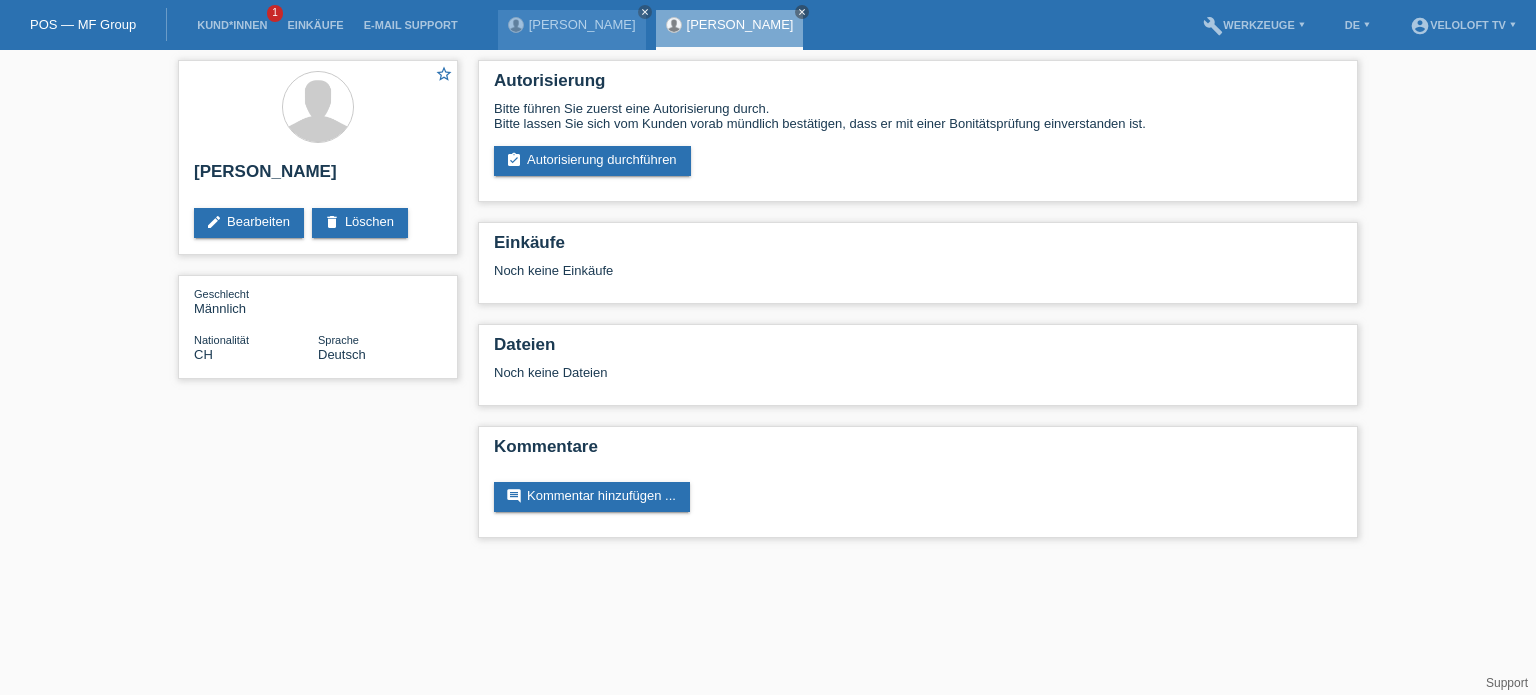 scroll, scrollTop: 0, scrollLeft: 0, axis: both 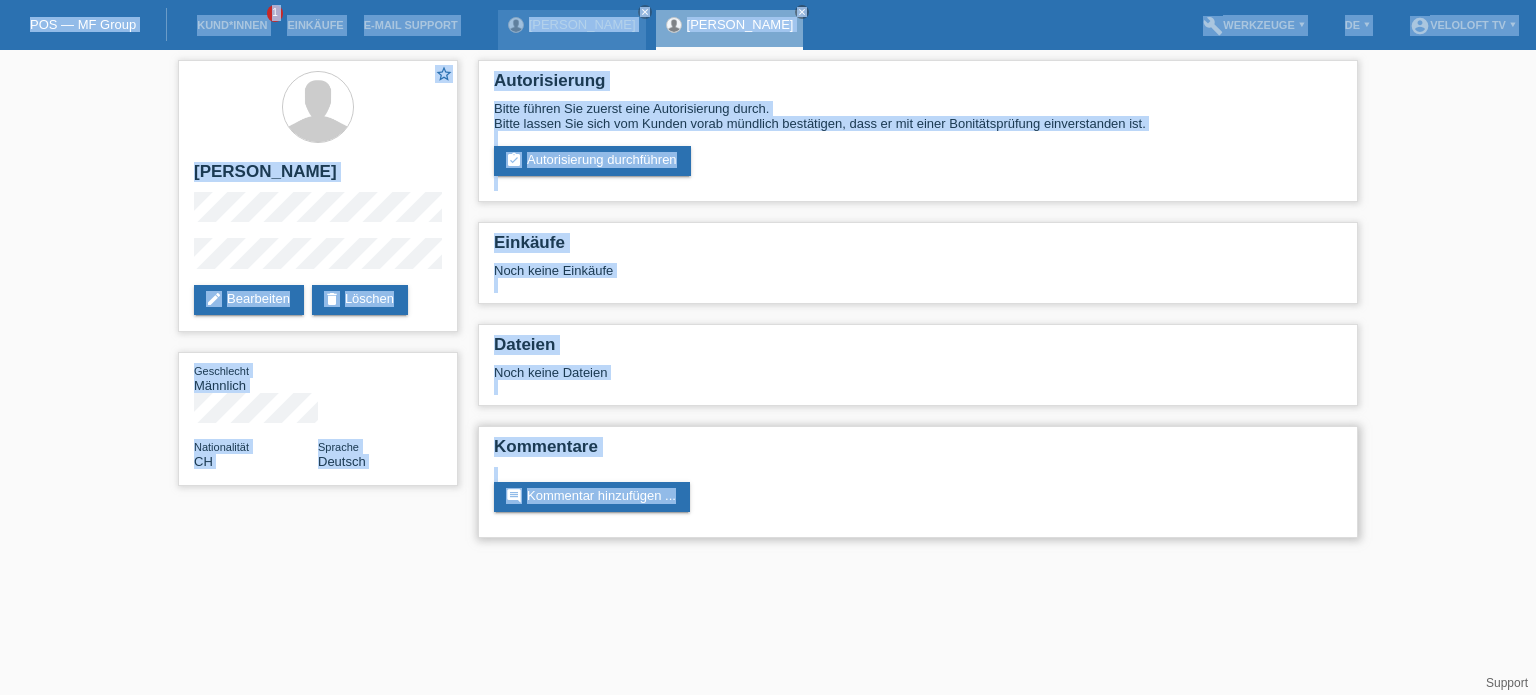 click on "comment  Kommentar hinzufügen ..." at bounding box center [918, 497] 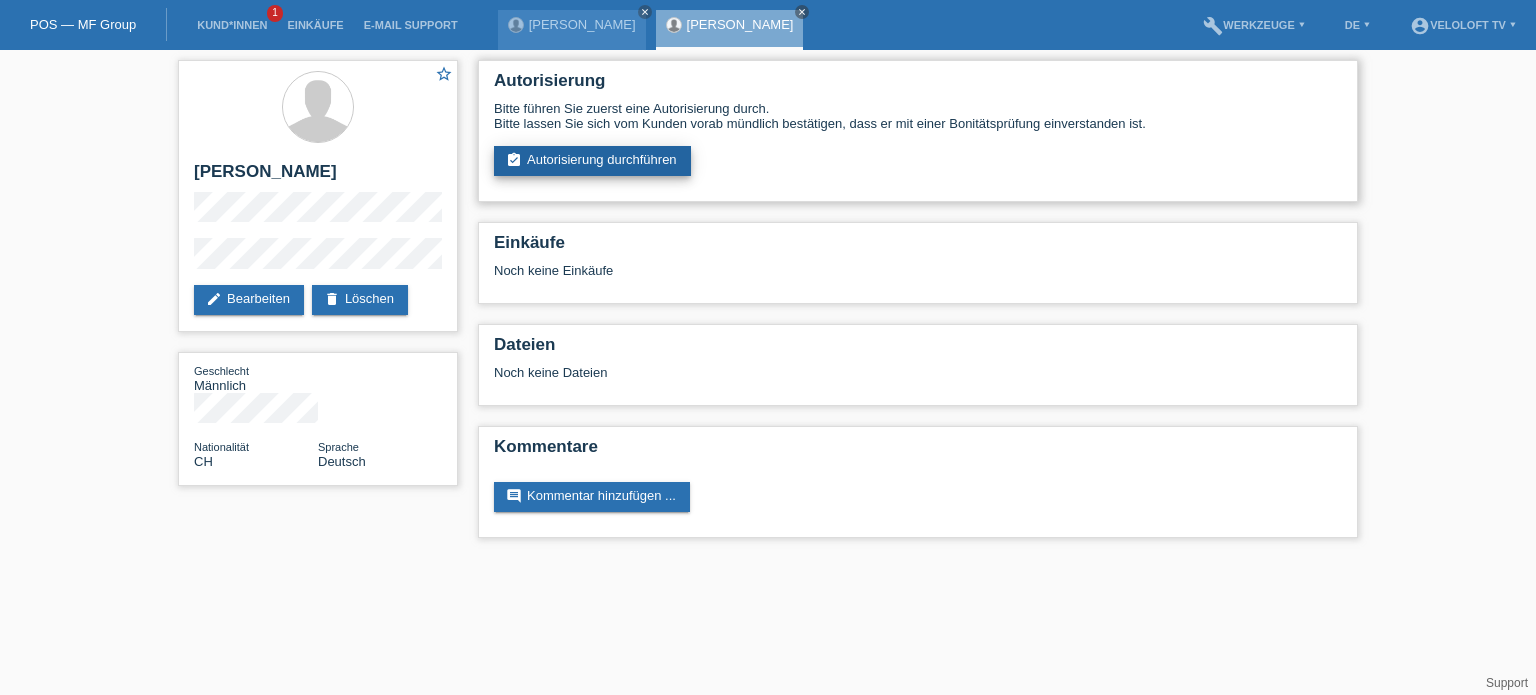 click on "assignment_turned_in  Autorisierung durchführen" at bounding box center (592, 161) 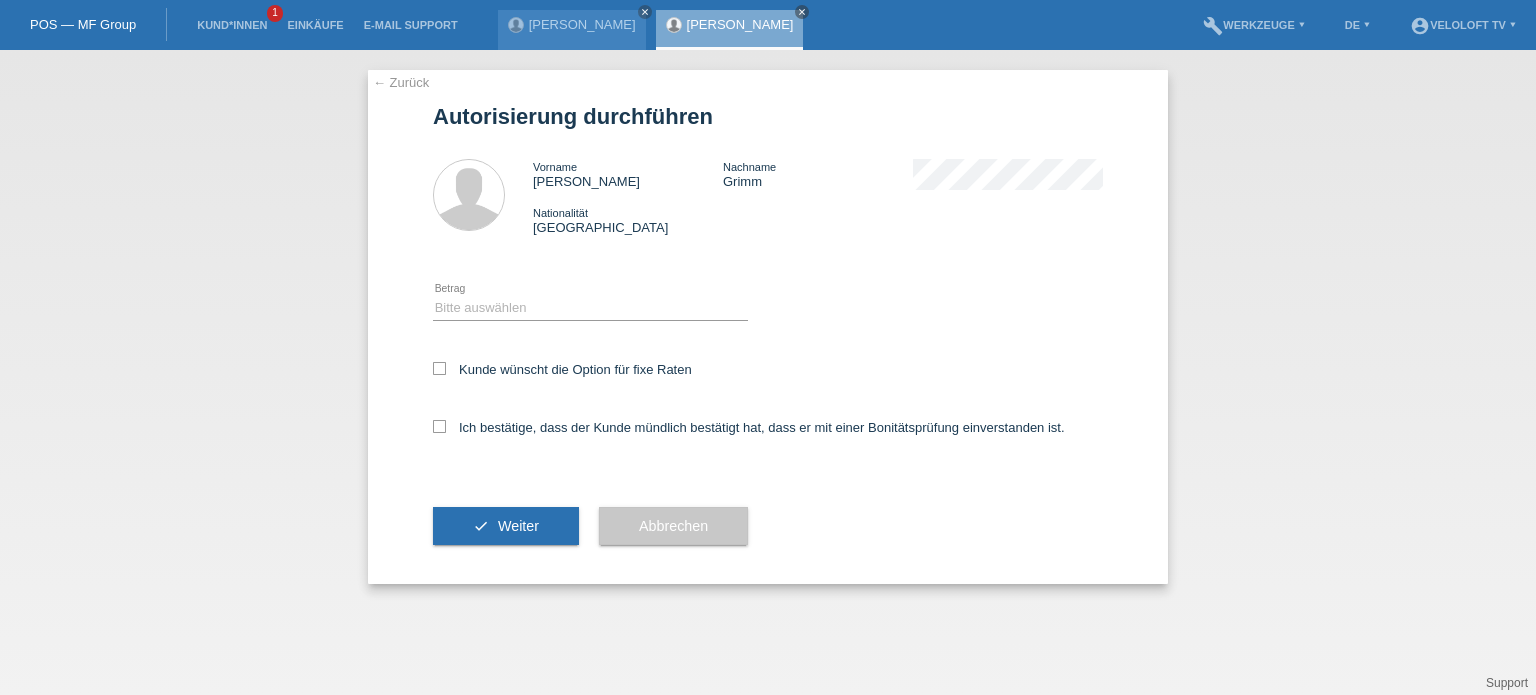 scroll, scrollTop: 0, scrollLeft: 0, axis: both 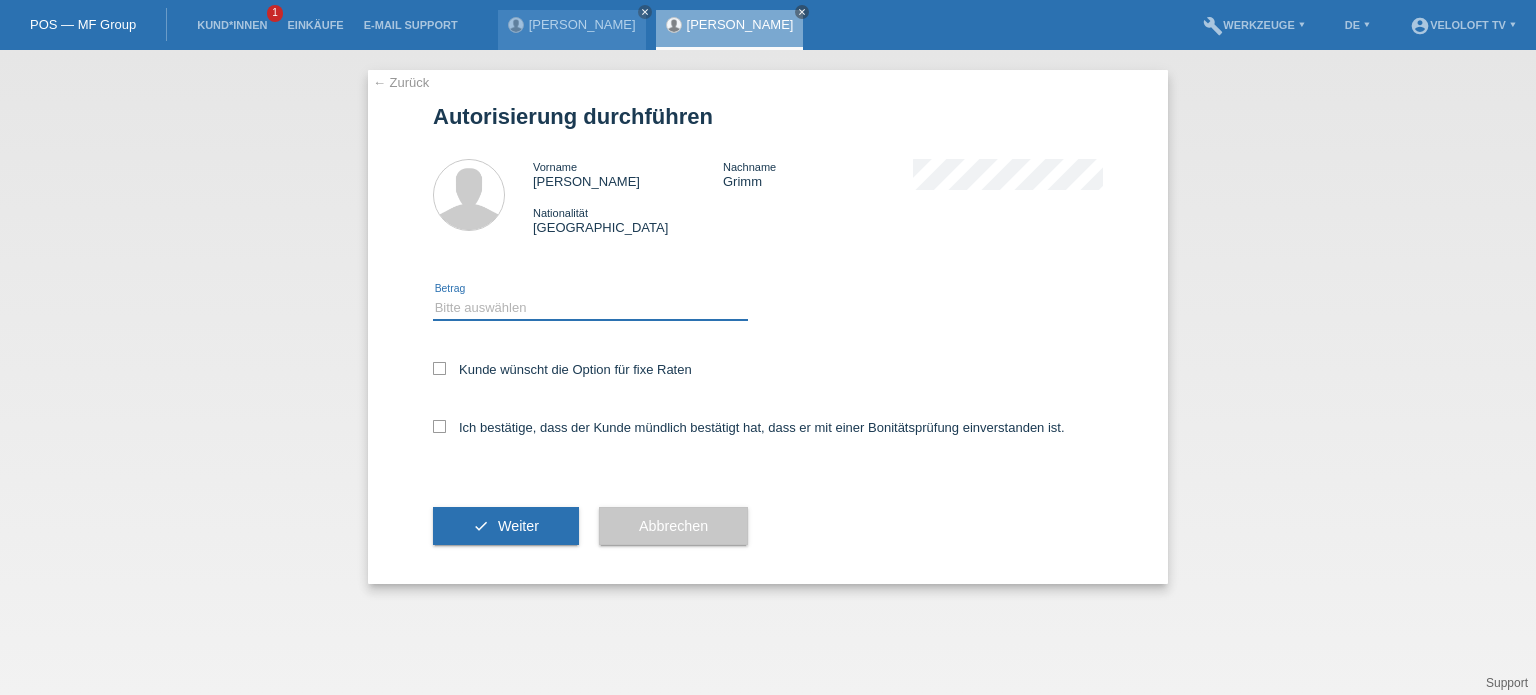click on "Bitte auswählen
CHF 1.00 - CHF 499.00
CHF 500.00 - CHF 1'999.00
CHF 2'000.00 - CHF 15'000.00" at bounding box center [590, 308] 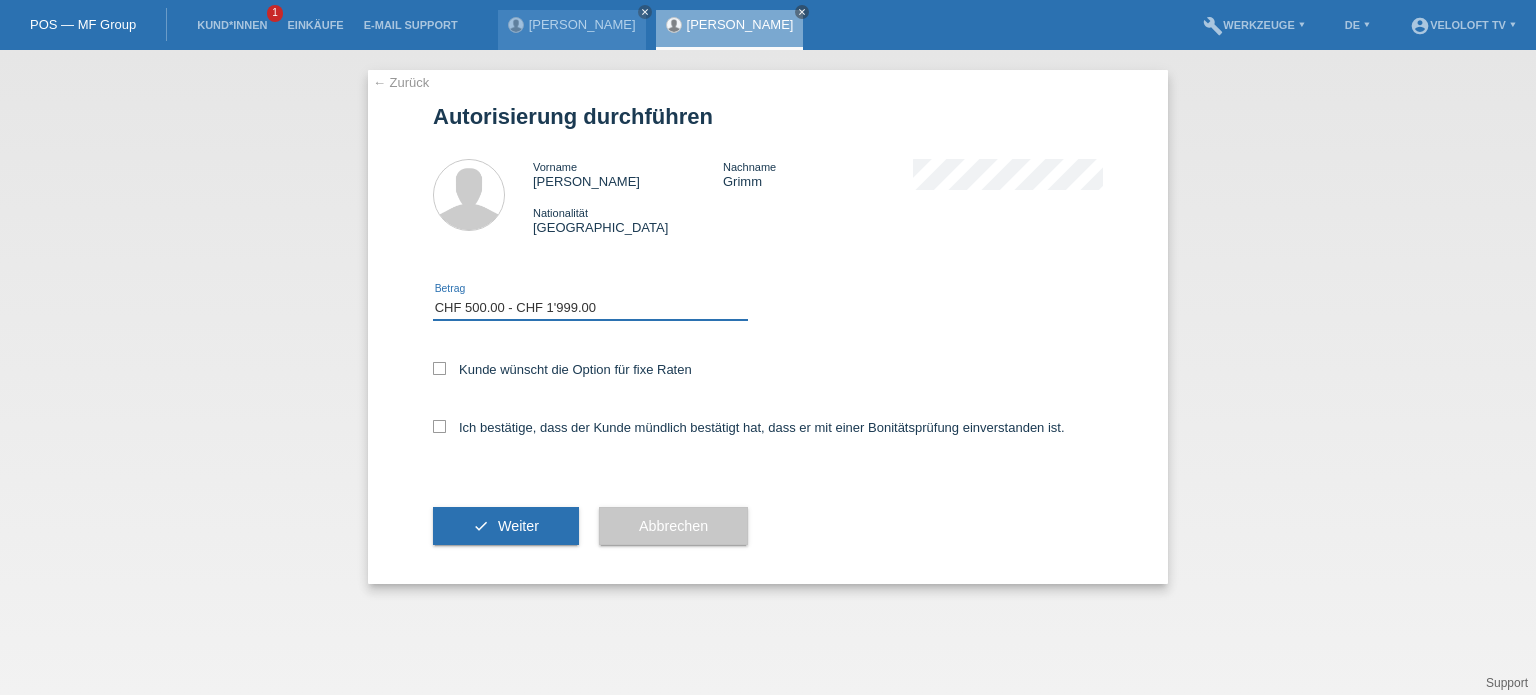 click on "Bitte auswählen
CHF 1.00 - CHF 499.00
CHF 500.00 - CHF 1'999.00
CHF 2'000.00 - CHF 15'000.00" at bounding box center (590, 308) 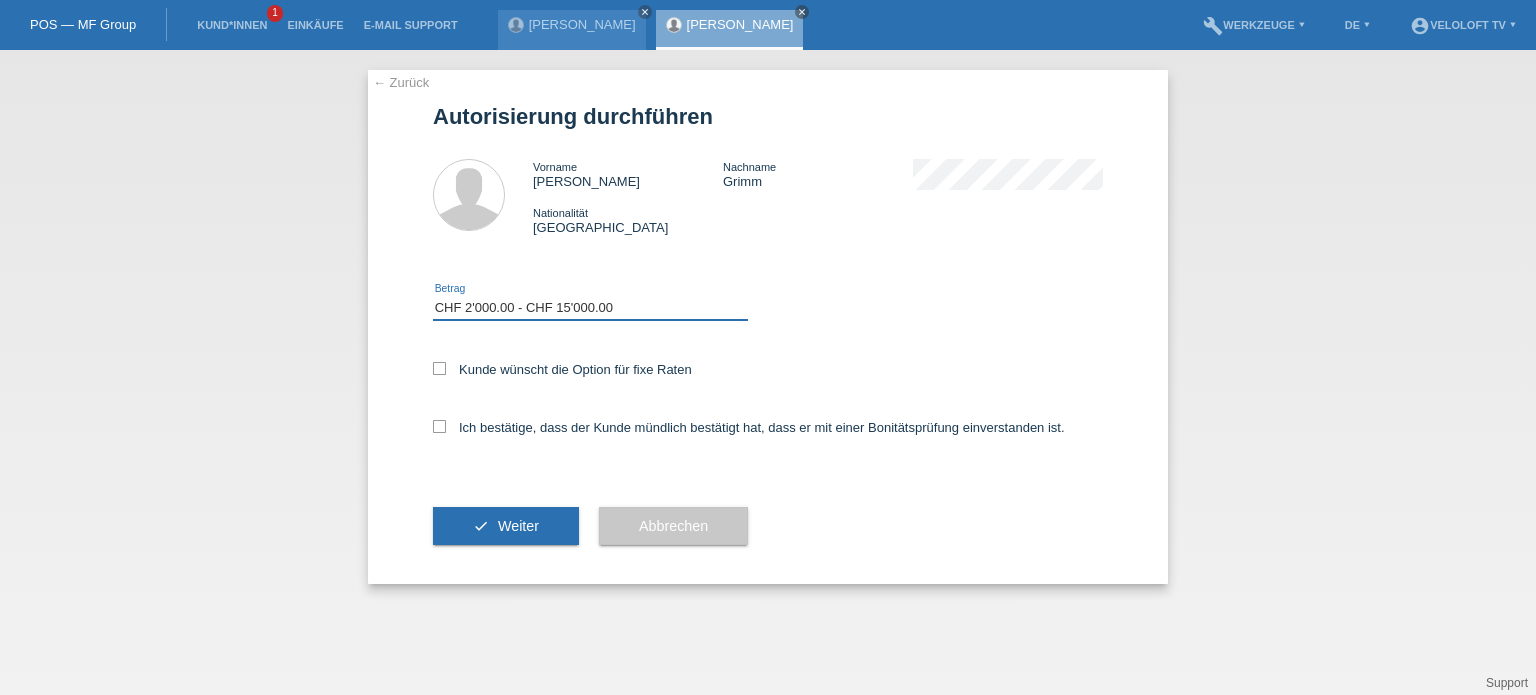 click on "Bitte auswählen
CHF 1.00 - CHF 499.00
CHF 500.00 - CHF 1'999.00
CHF 2'000.00 - CHF 15'000.00" at bounding box center (590, 308) 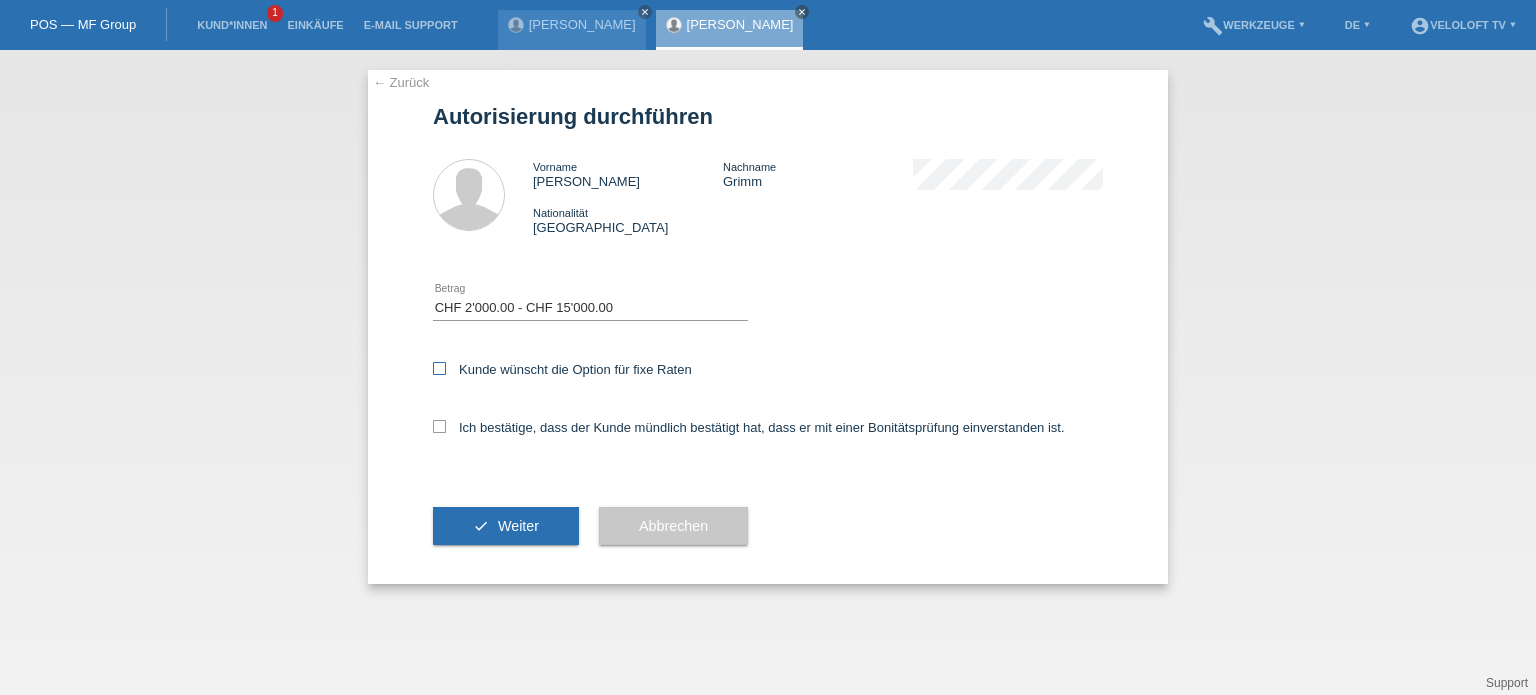 click at bounding box center [439, 368] 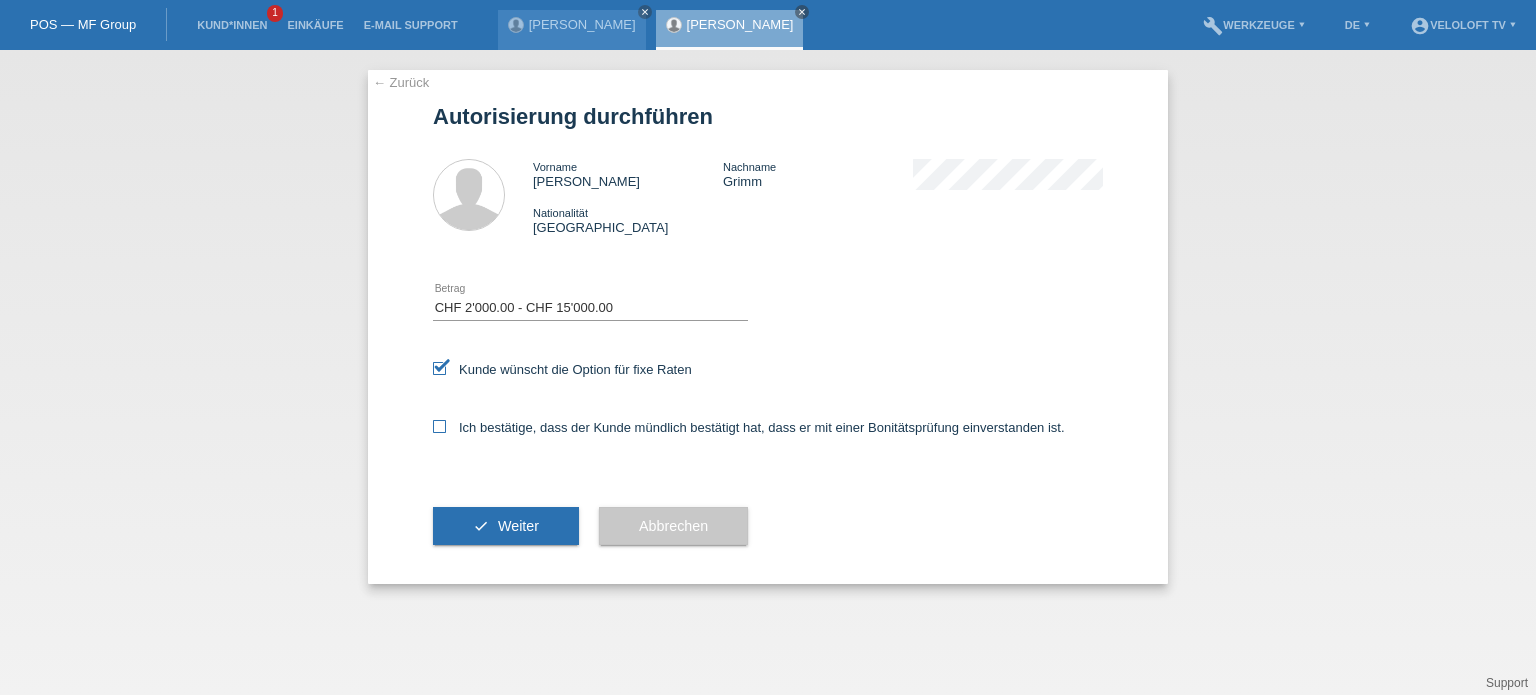 click at bounding box center (439, 426) 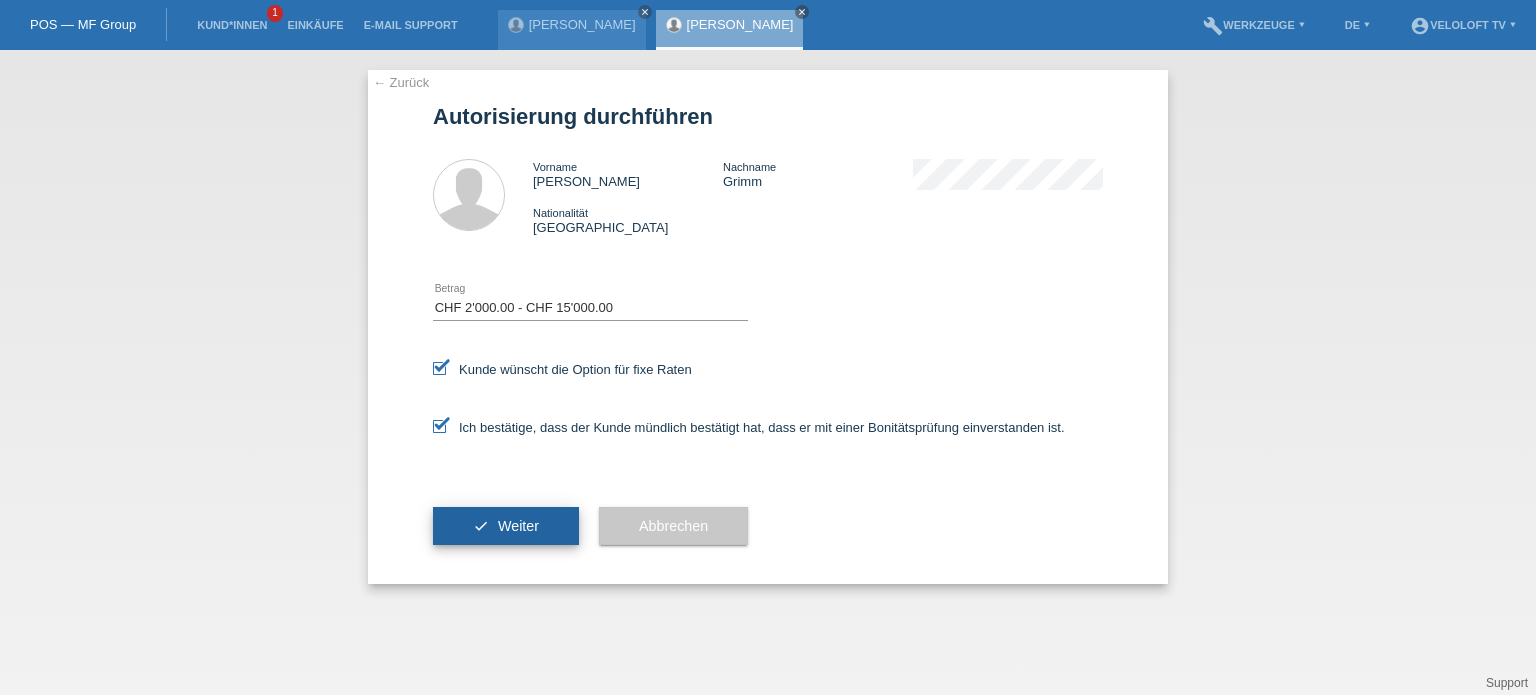 click on "Weiter" at bounding box center [518, 526] 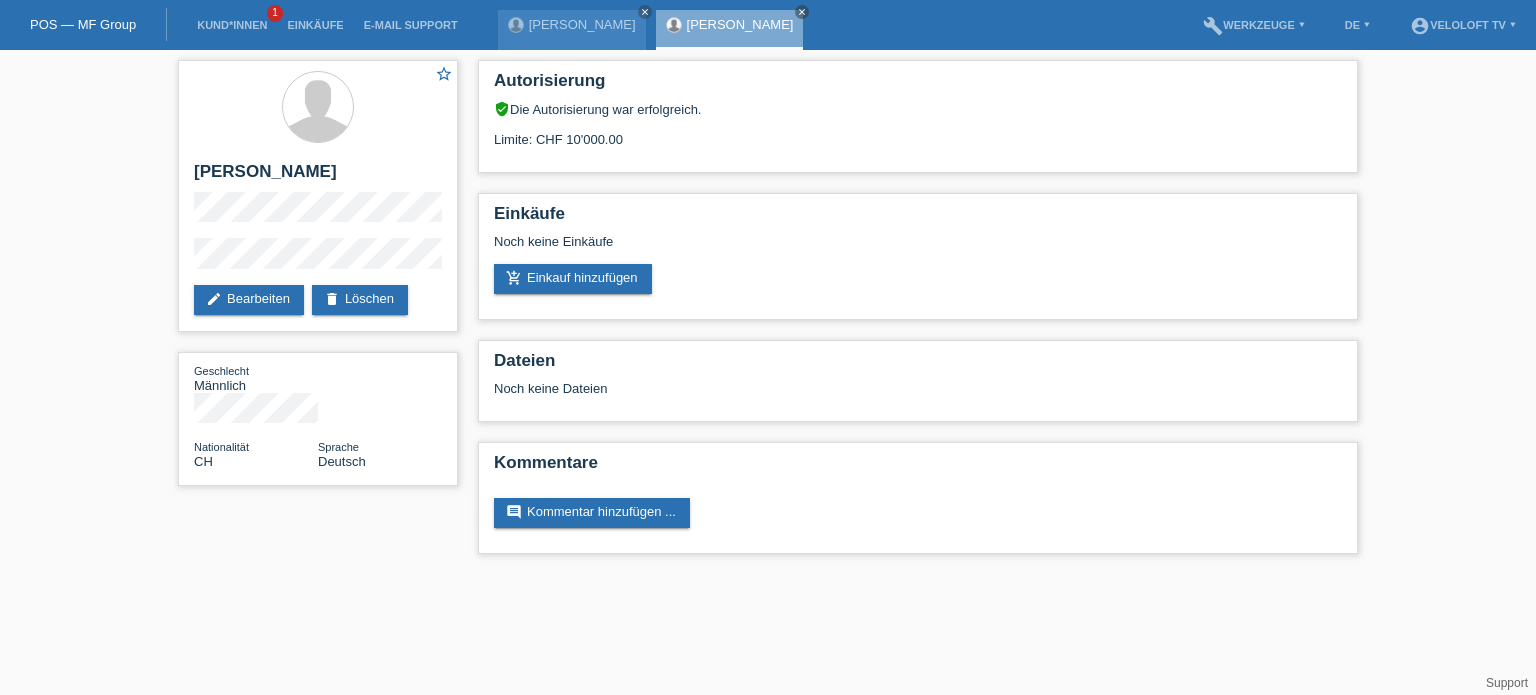 scroll, scrollTop: 0, scrollLeft: 0, axis: both 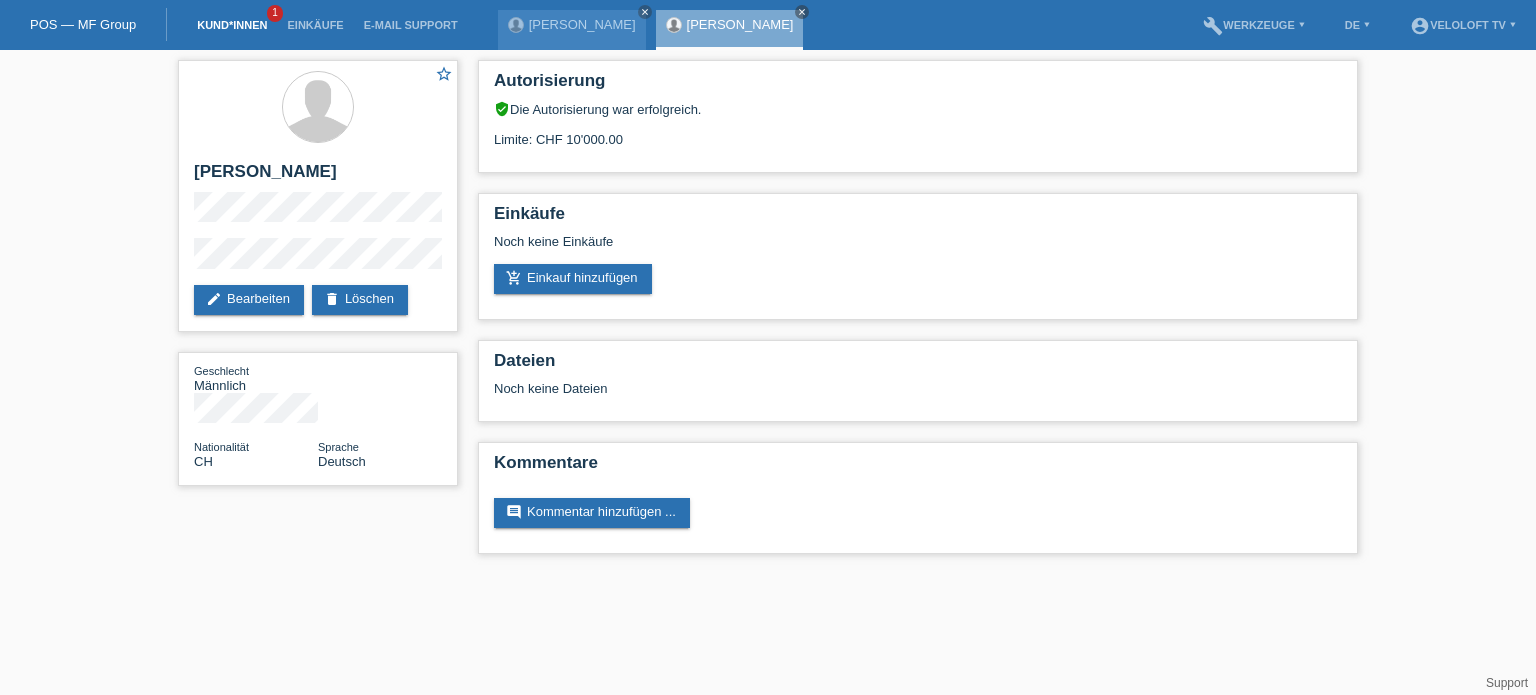 click on "Kund*innen" at bounding box center (232, 25) 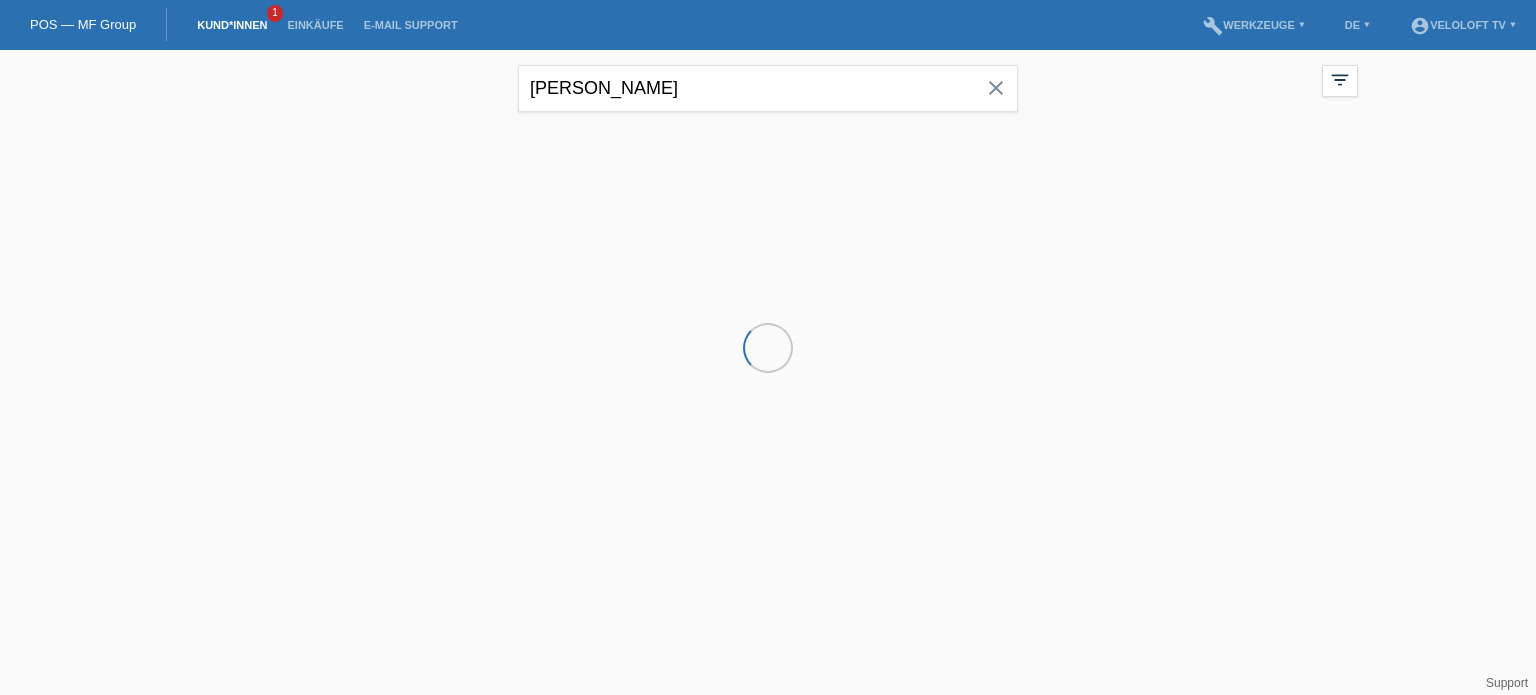 scroll, scrollTop: 0, scrollLeft: 0, axis: both 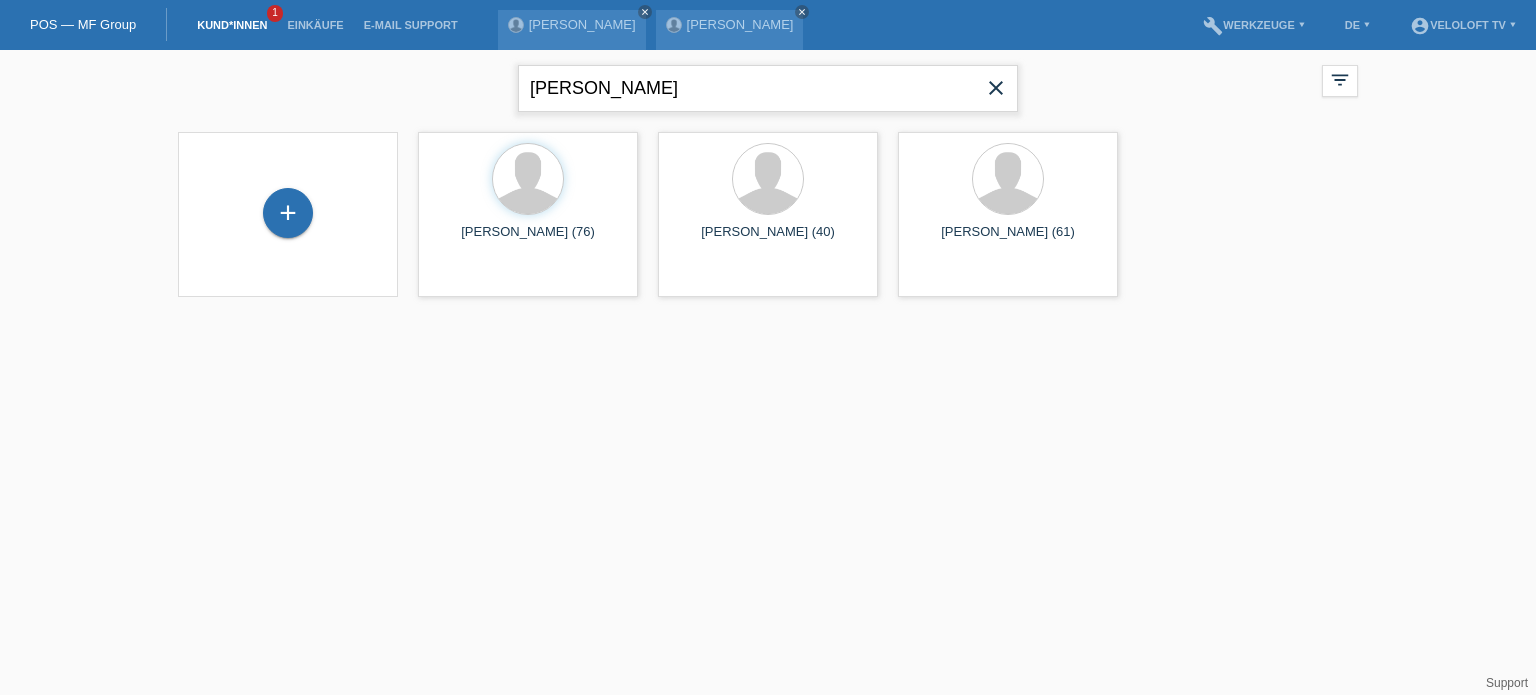 drag, startPoint x: 681, startPoint y: 97, endPoint x: 497, endPoint y: 97, distance: 184 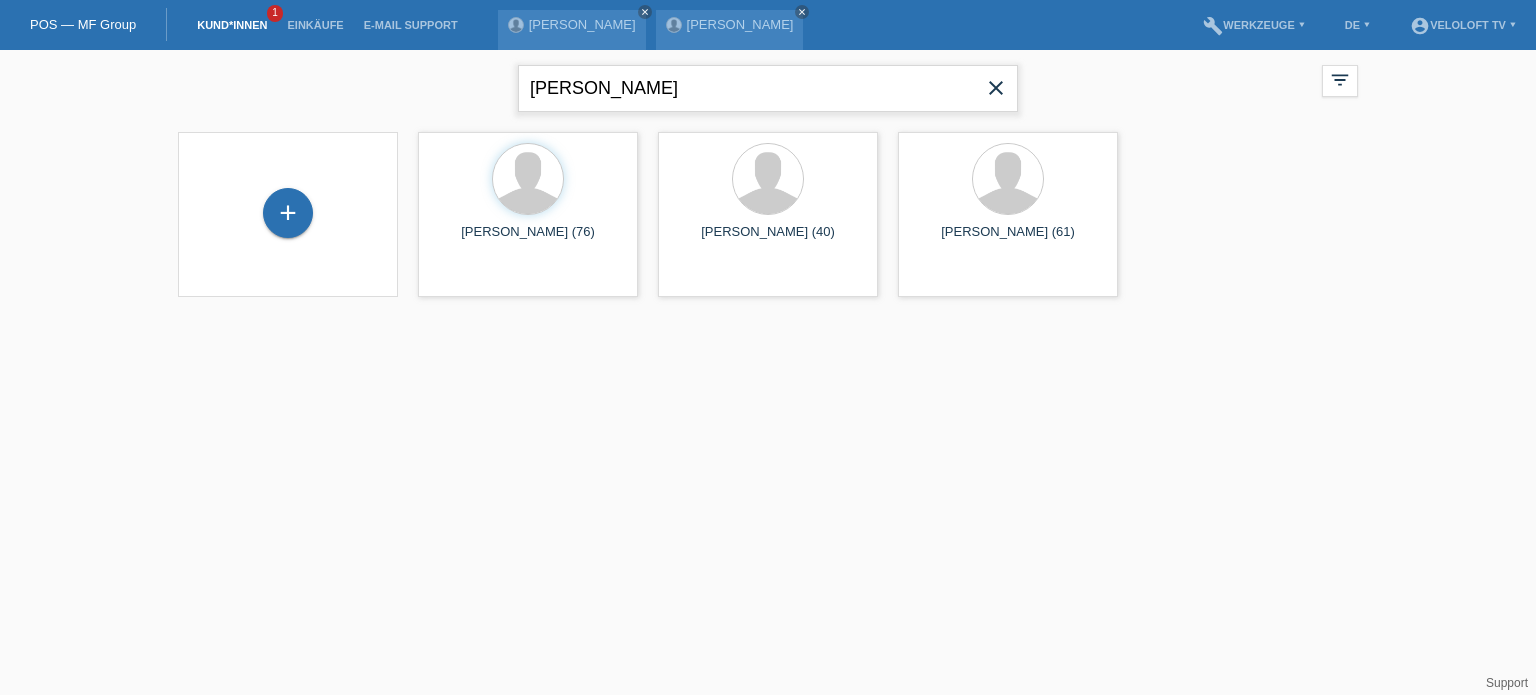 paste on "Bangerter" 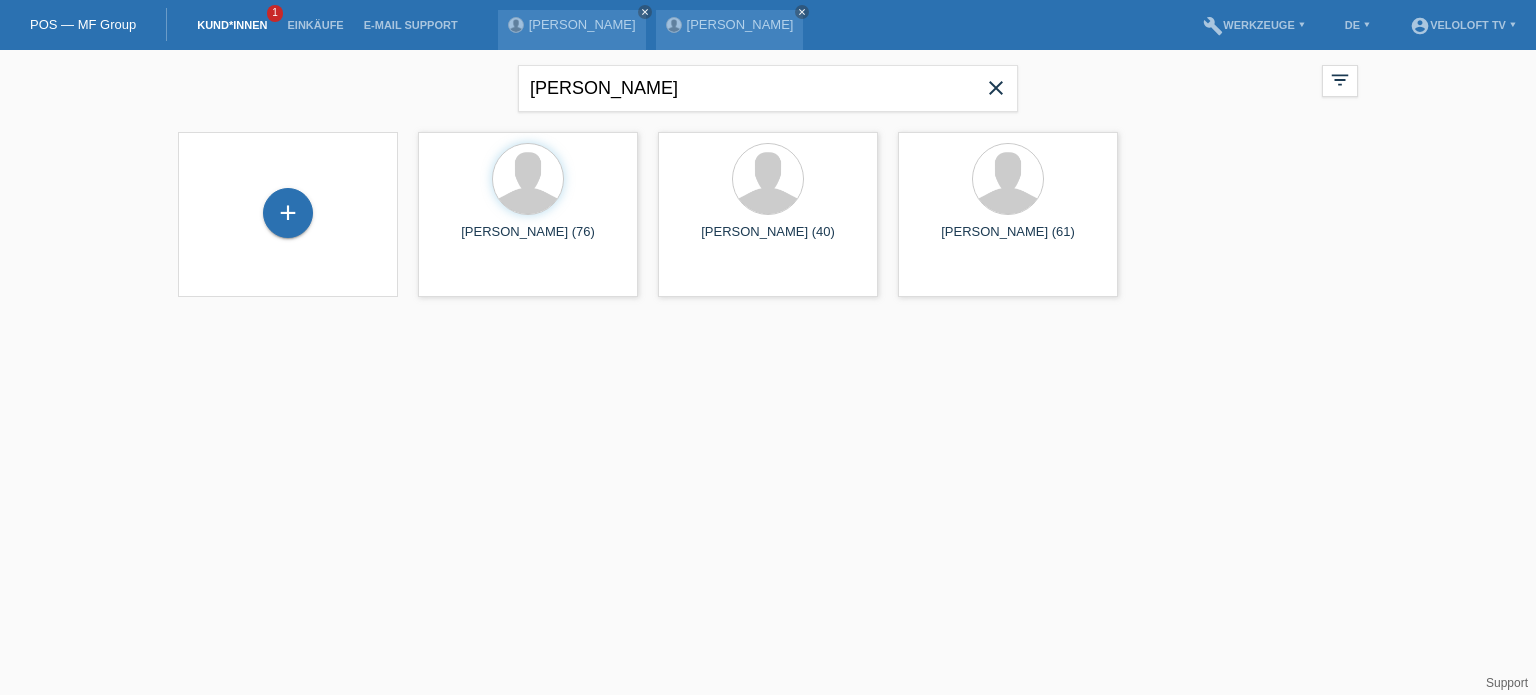click on "Manuel Bangerter
close
filter_list
view_module   Alle Kund*innen anzeigen
star   Markierte Kund*innen anzeigen
layers   Zuletzt angezeigte Kund*innen anzeigen
date_range   Neuste Kund*innen anzeigen
comment   Ungelesene Kommentare
error   Unbestätigt, in Bearbeitung
error   Zurückgewiesen" at bounding box center (768, 86) 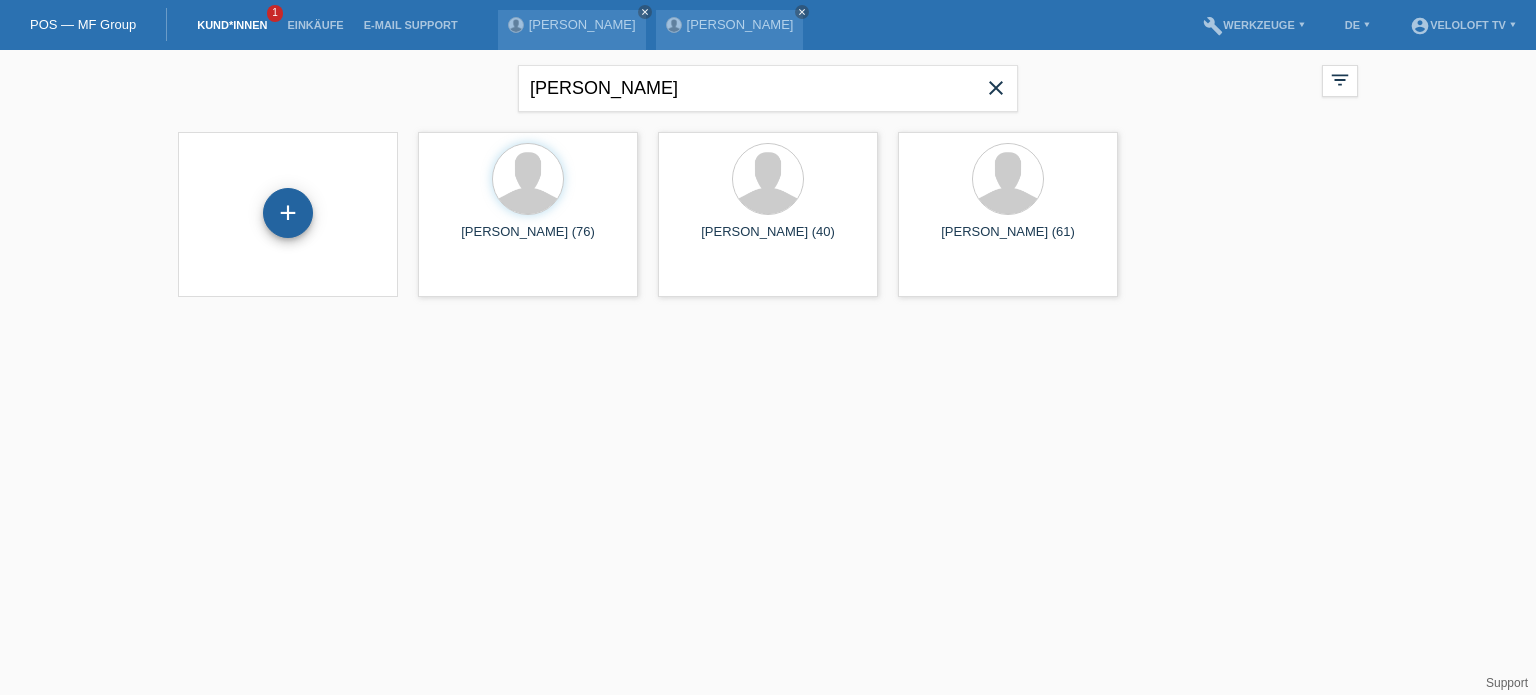 click on "+" at bounding box center (288, 213) 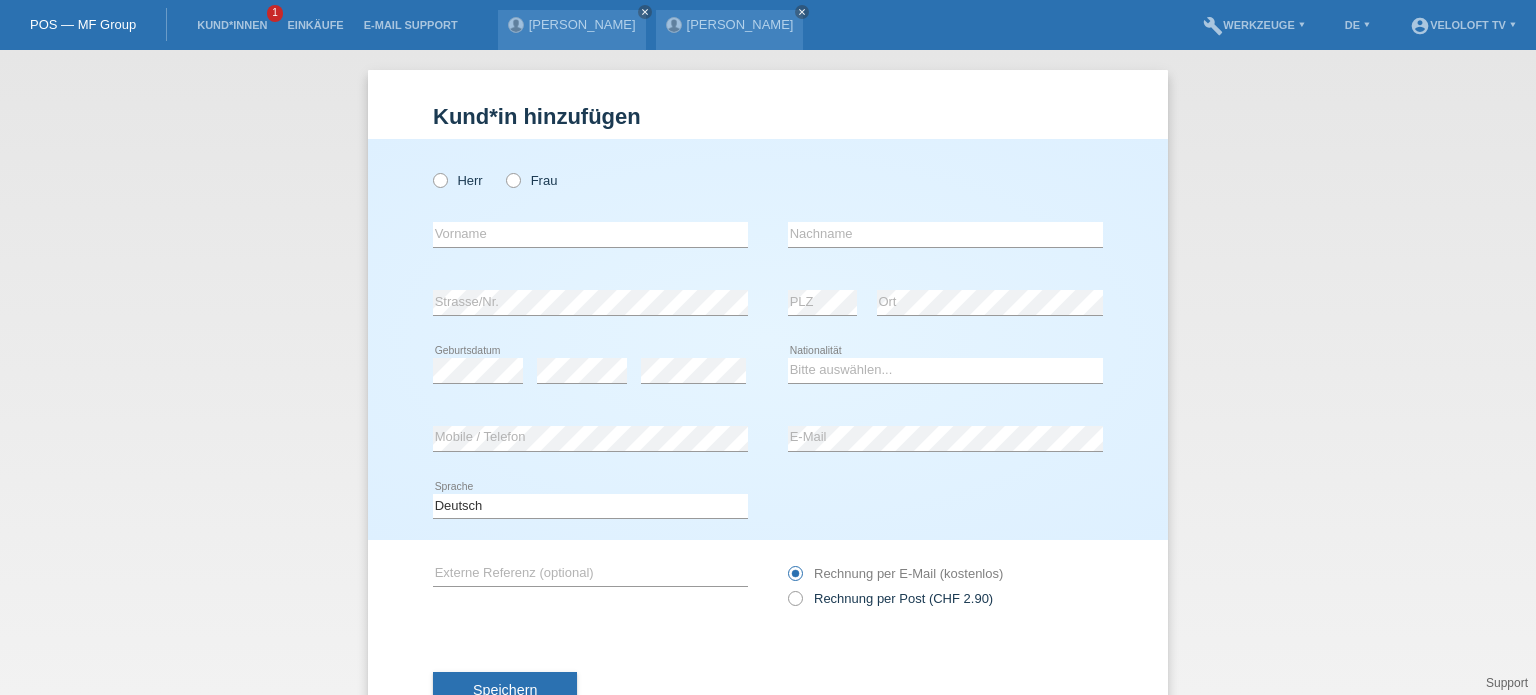 scroll, scrollTop: 0, scrollLeft: 0, axis: both 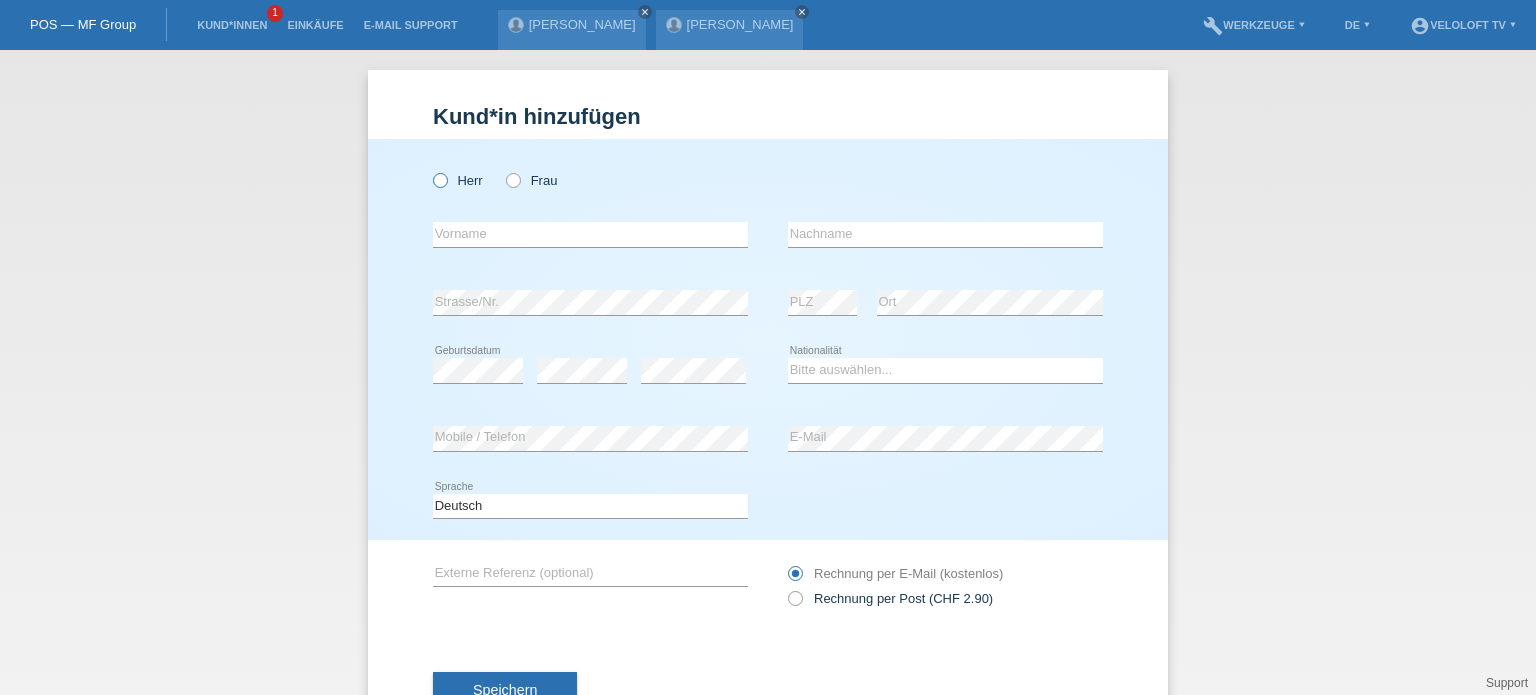 click at bounding box center (430, 170) 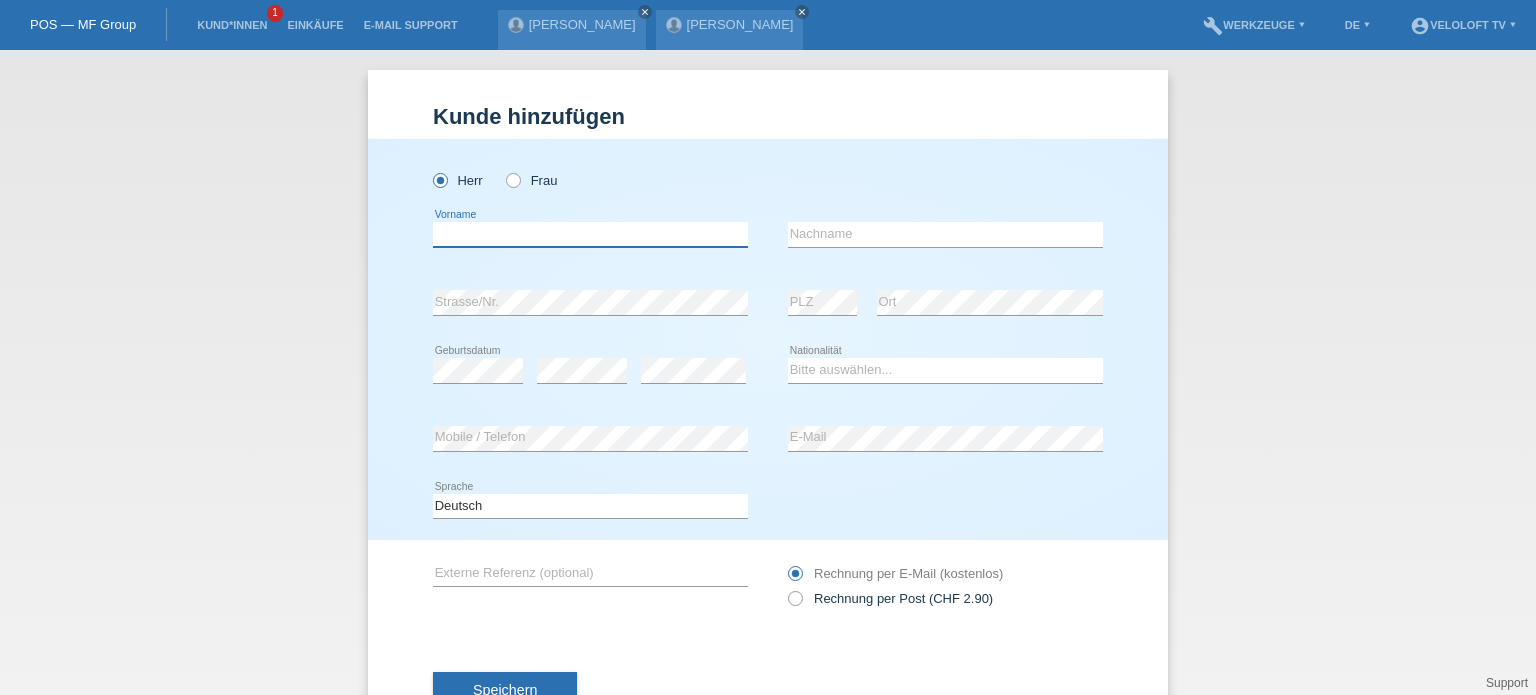 click at bounding box center (590, 234) 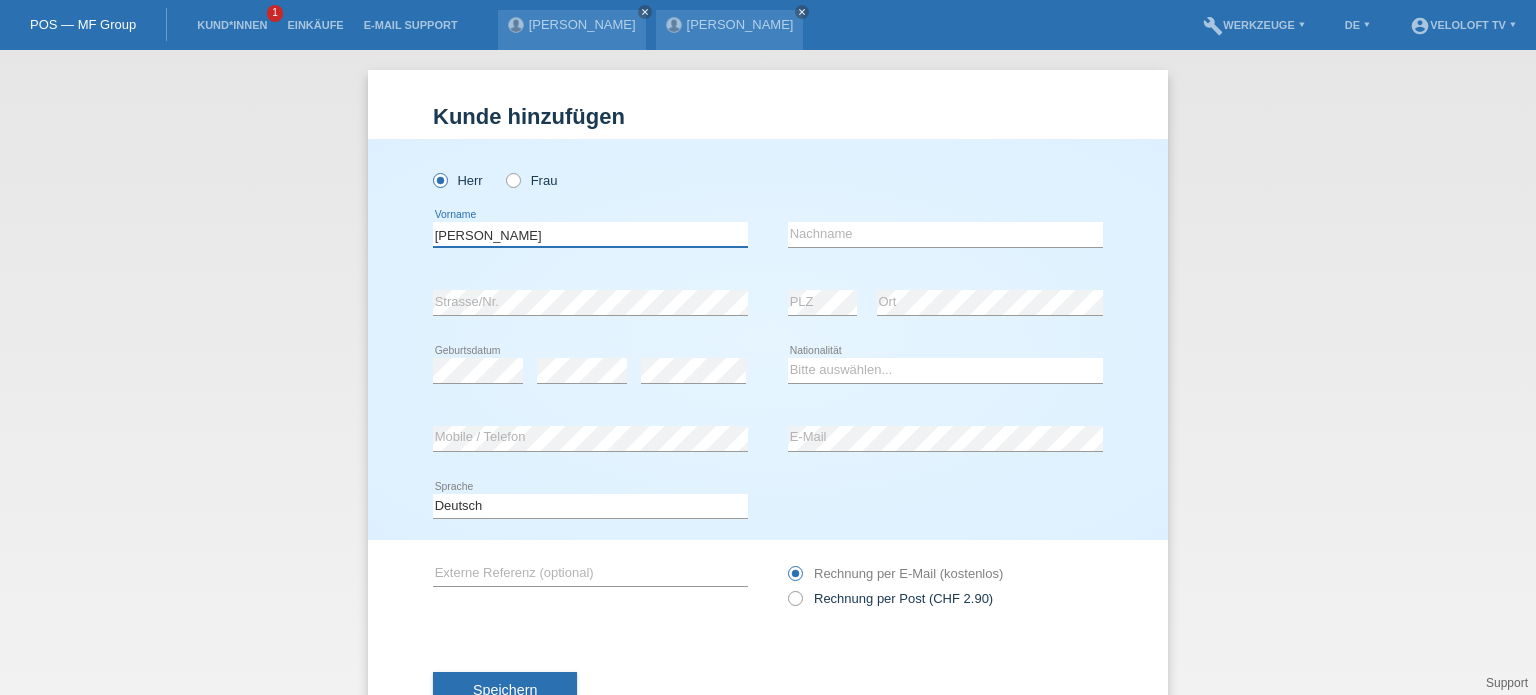 click on "[PERSON_NAME]" at bounding box center [590, 234] 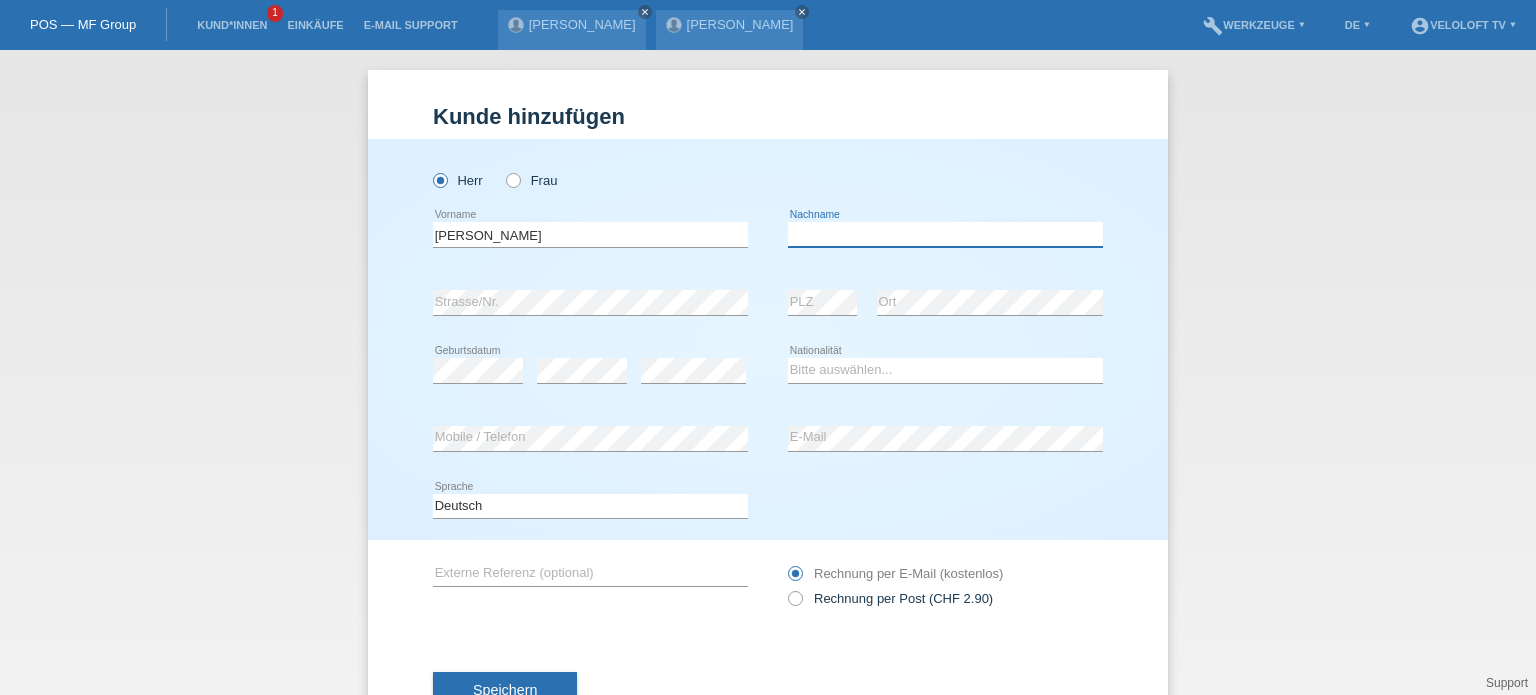 click at bounding box center [945, 234] 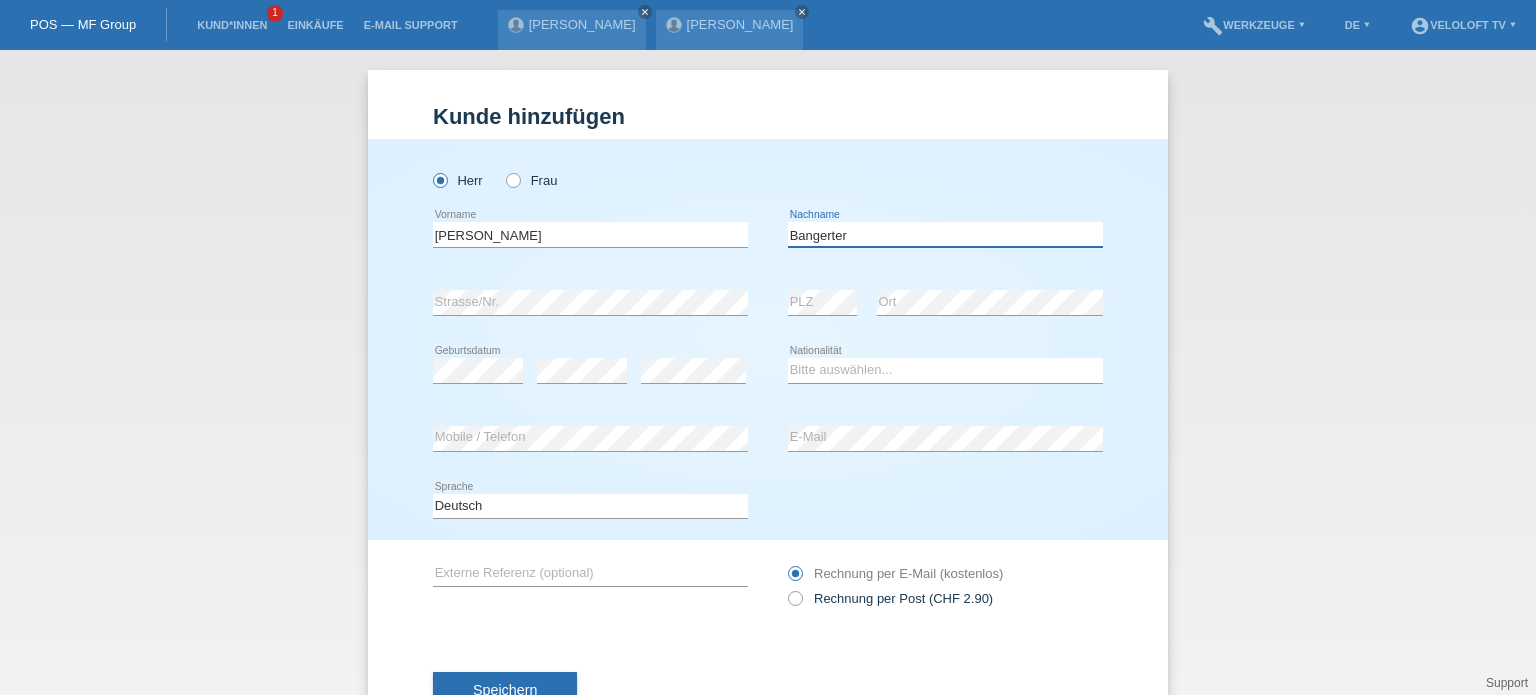 type on "Bangerter" 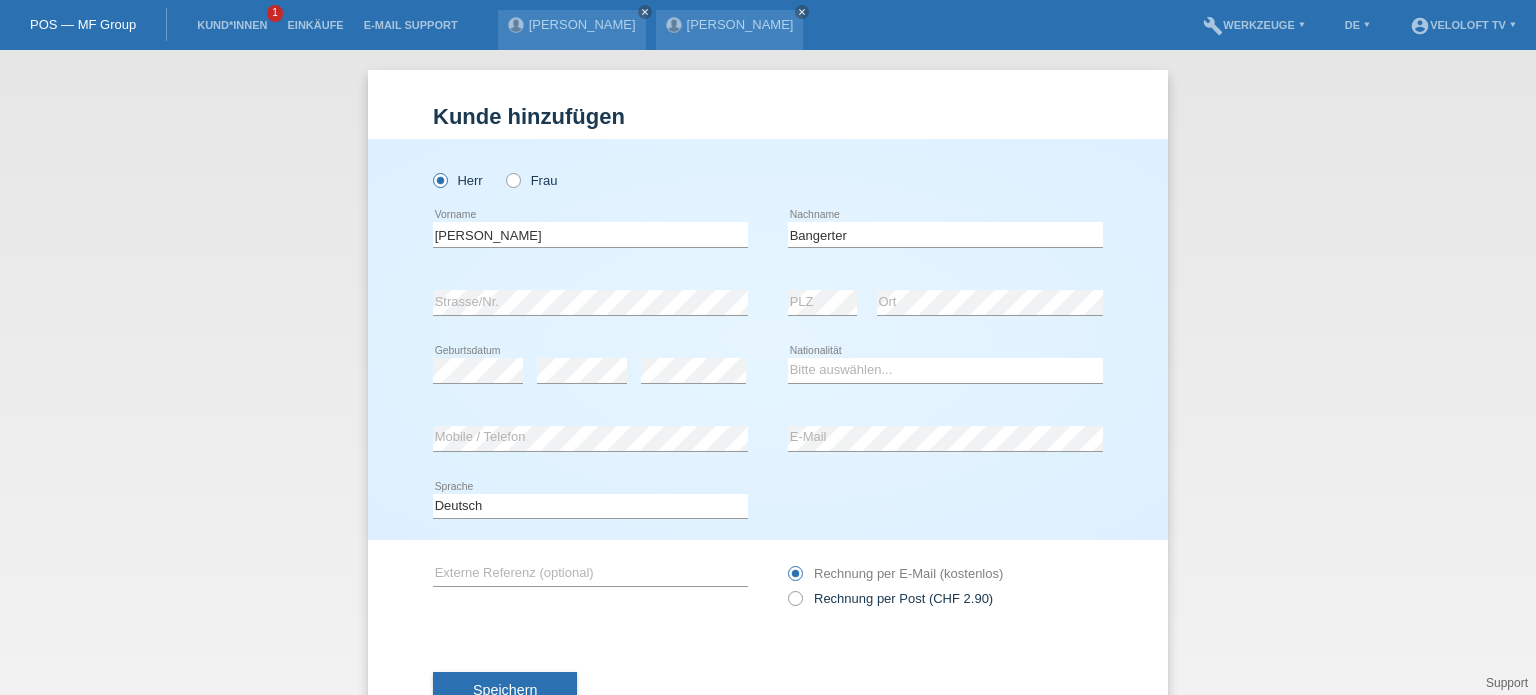 click on "Kund*in hinzufügen
Kunde hinzufügen
Kundin hinzufügen
Herr
Frau
Manuel error Vorname" at bounding box center (768, 372) 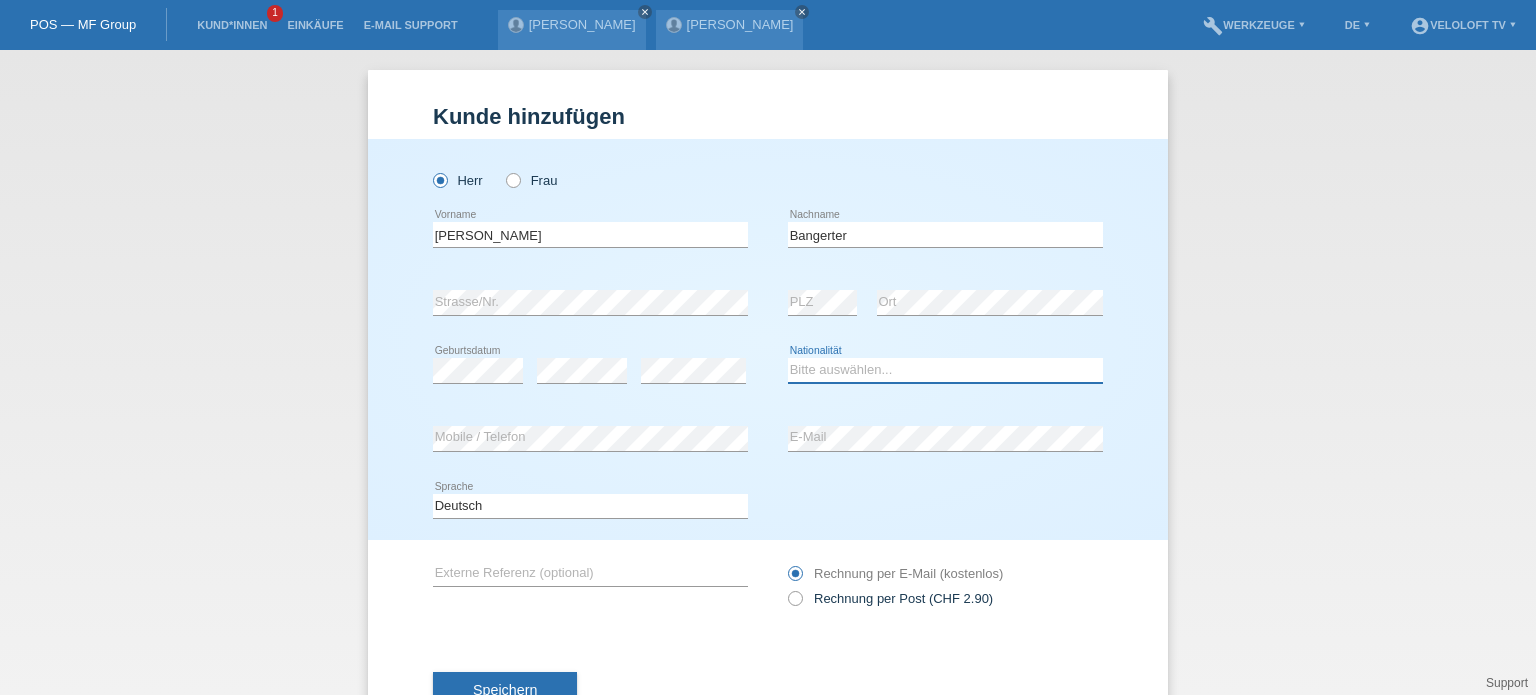 click on "Bitte auswählen...
Schweiz
Deutschland
Liechtenstein
Österreich
------------
Afghanistan
Ägypten
Åland
Albanien
Algerien" at bounding box center (945, 370) 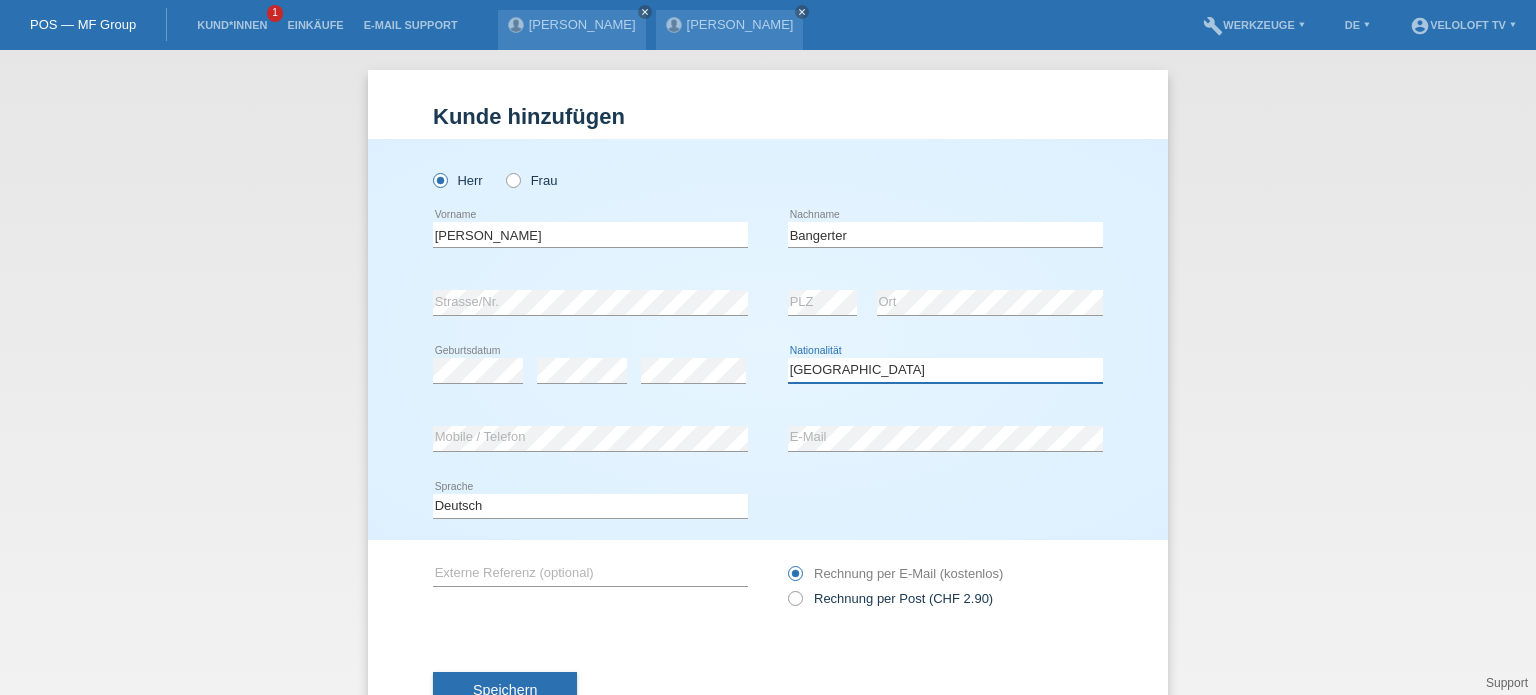 click on "Bitte auswählen...
Schweiz
Deutschland
Liechtenstein
Österreich
------------
Afghanistan
Ägypten
Åland
Albanien
Algerien" at bounding box center (945, 370) 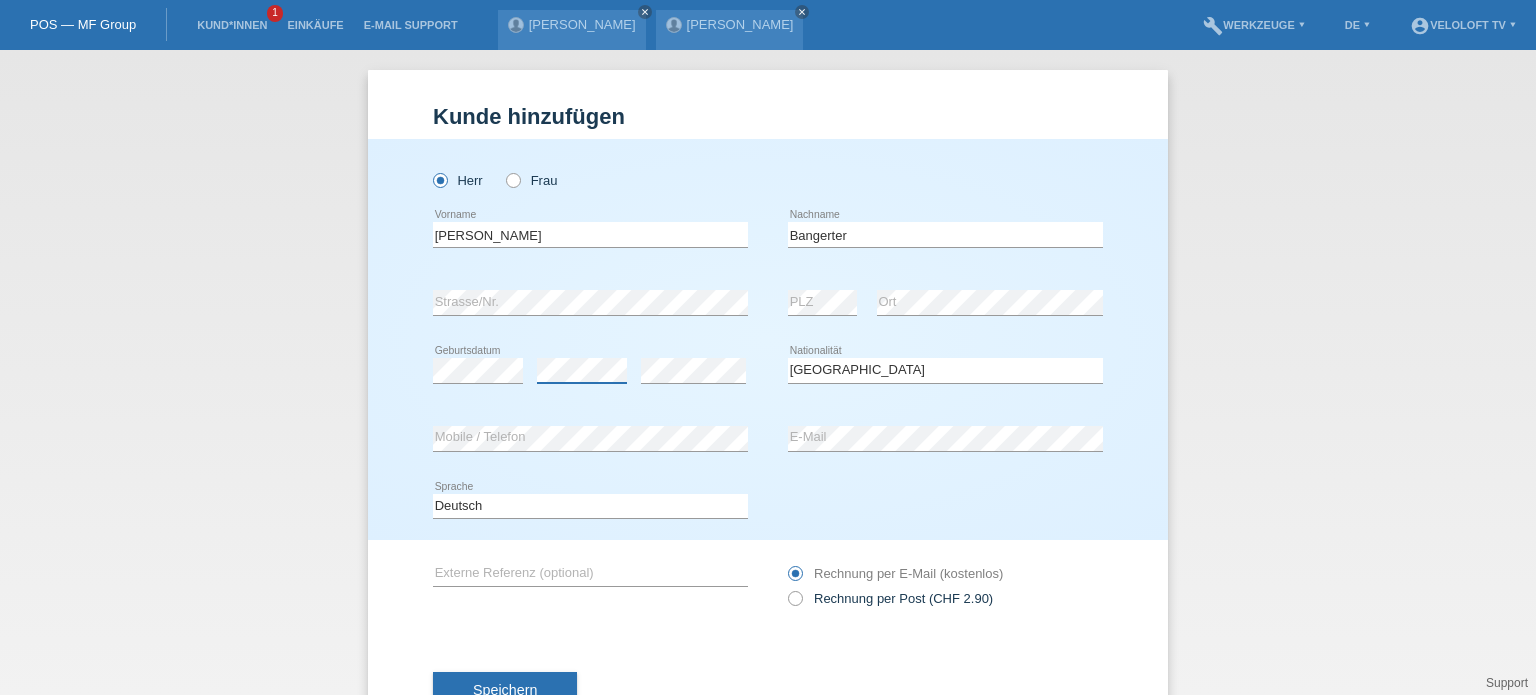 click on "error" at bounding box center [582, 370] 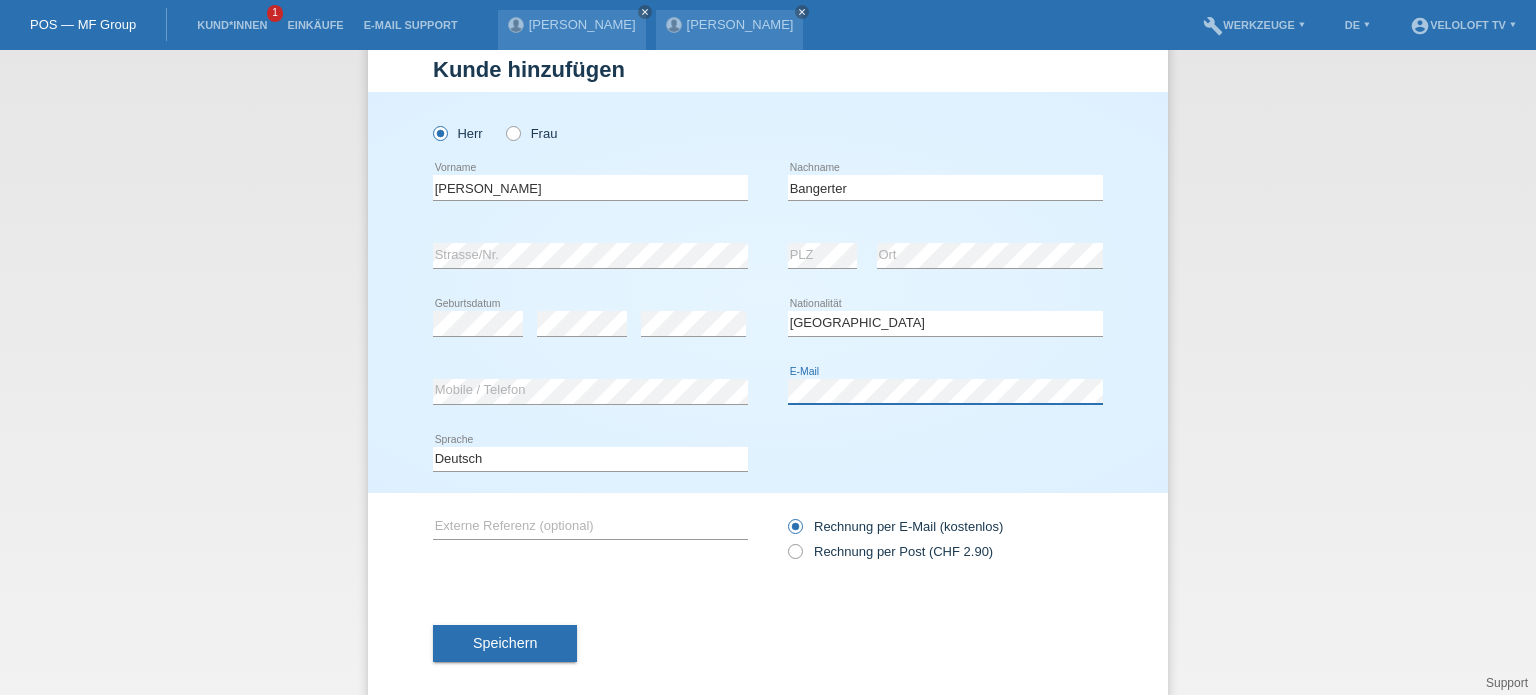 scroll, scrollTop: 72, scrollLeft: 0, axis: vertical 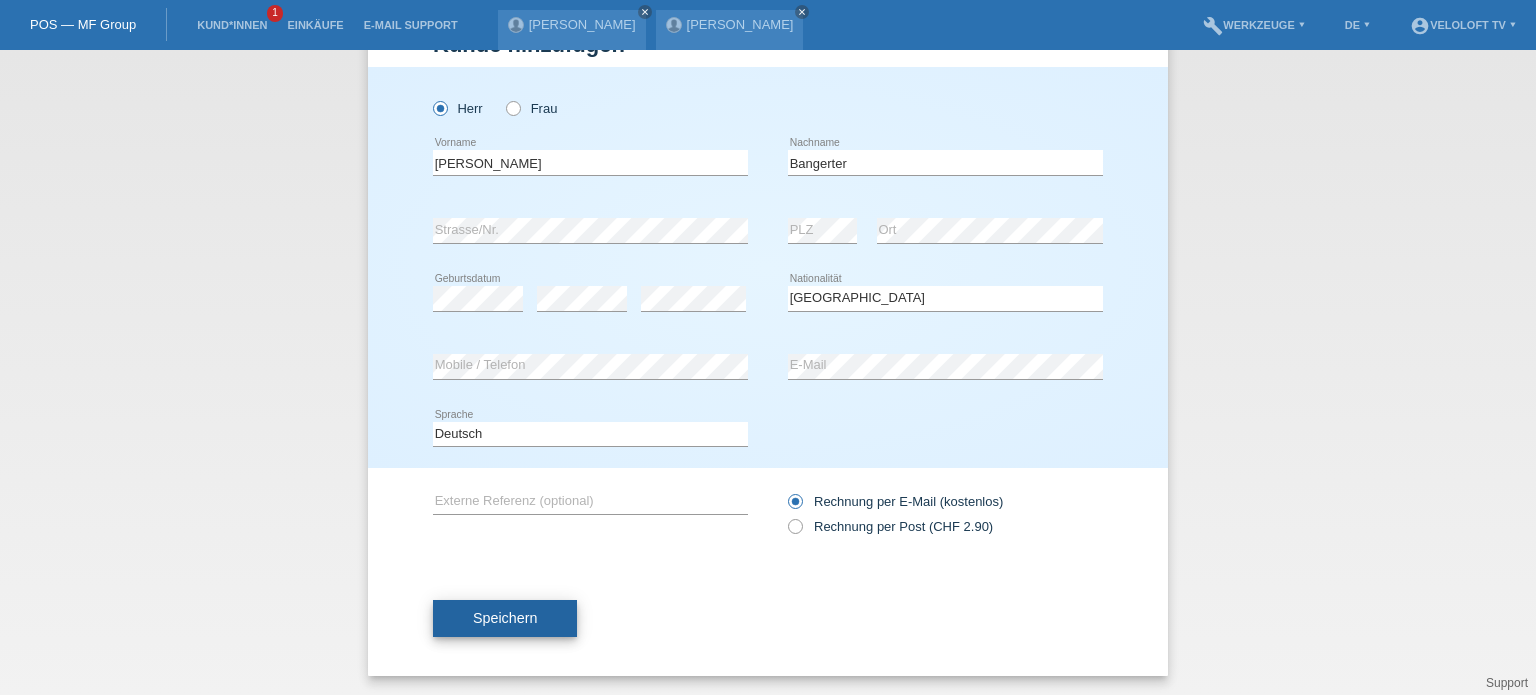 click on "Speichern" at bounding box center [505, 618] 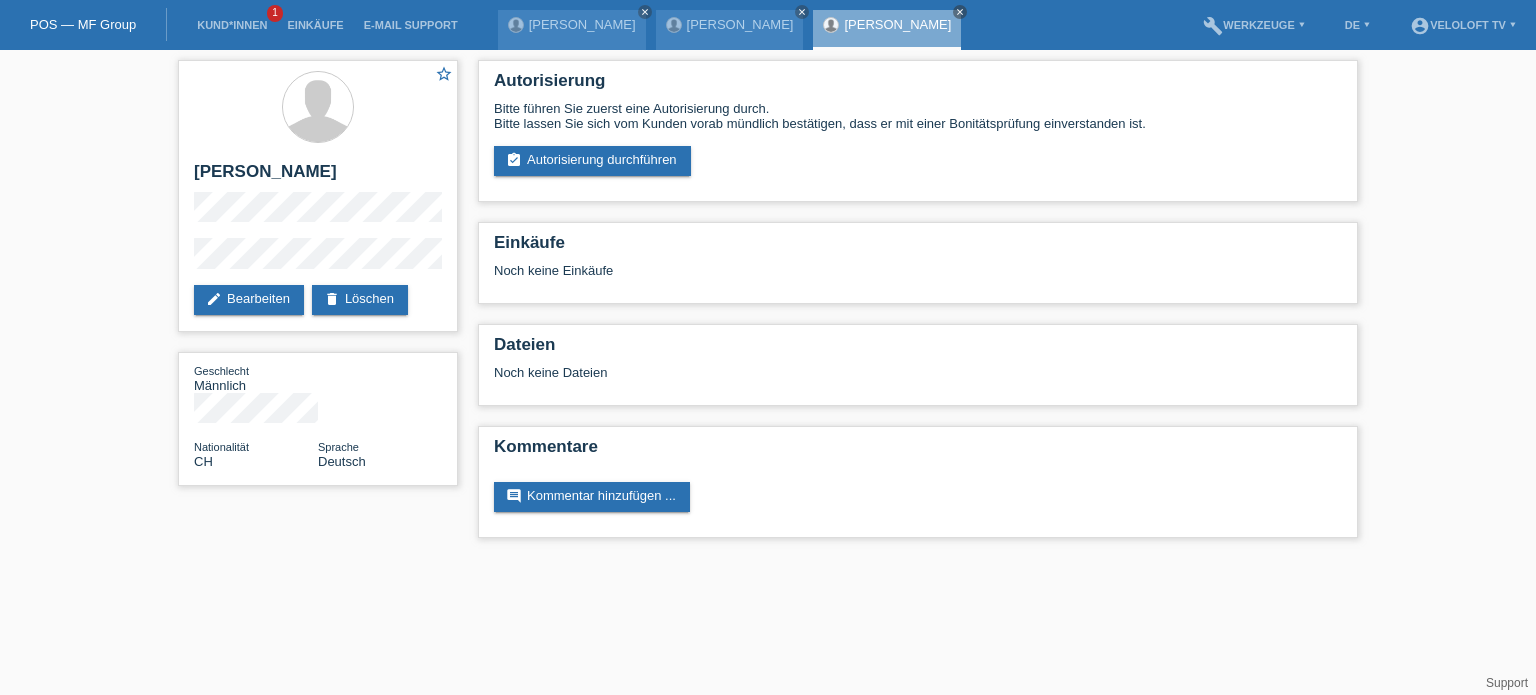 scroll, scrollTop: 0, scrollLeft: 0, axis: both 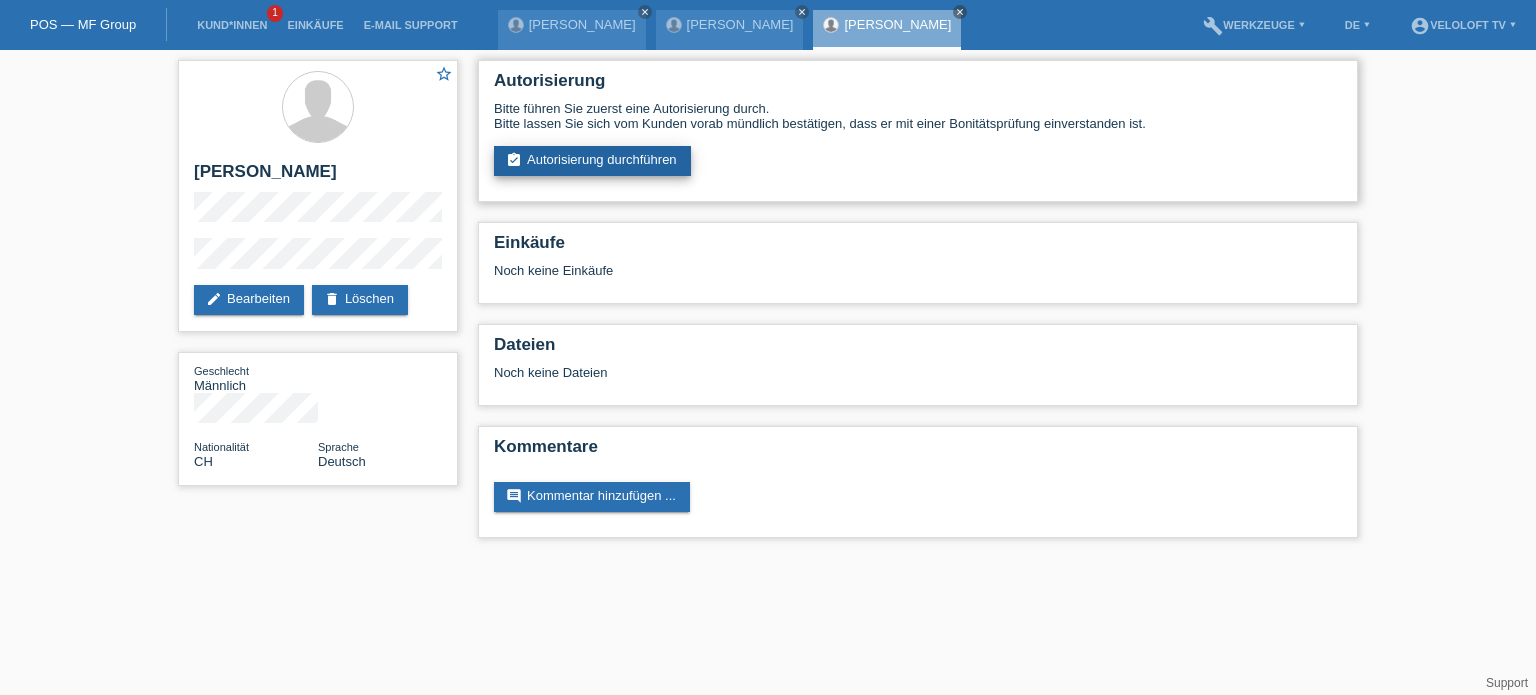 click on "assignment_turned_in  Autorisierung durchführen" at bounding box center [592, 161] 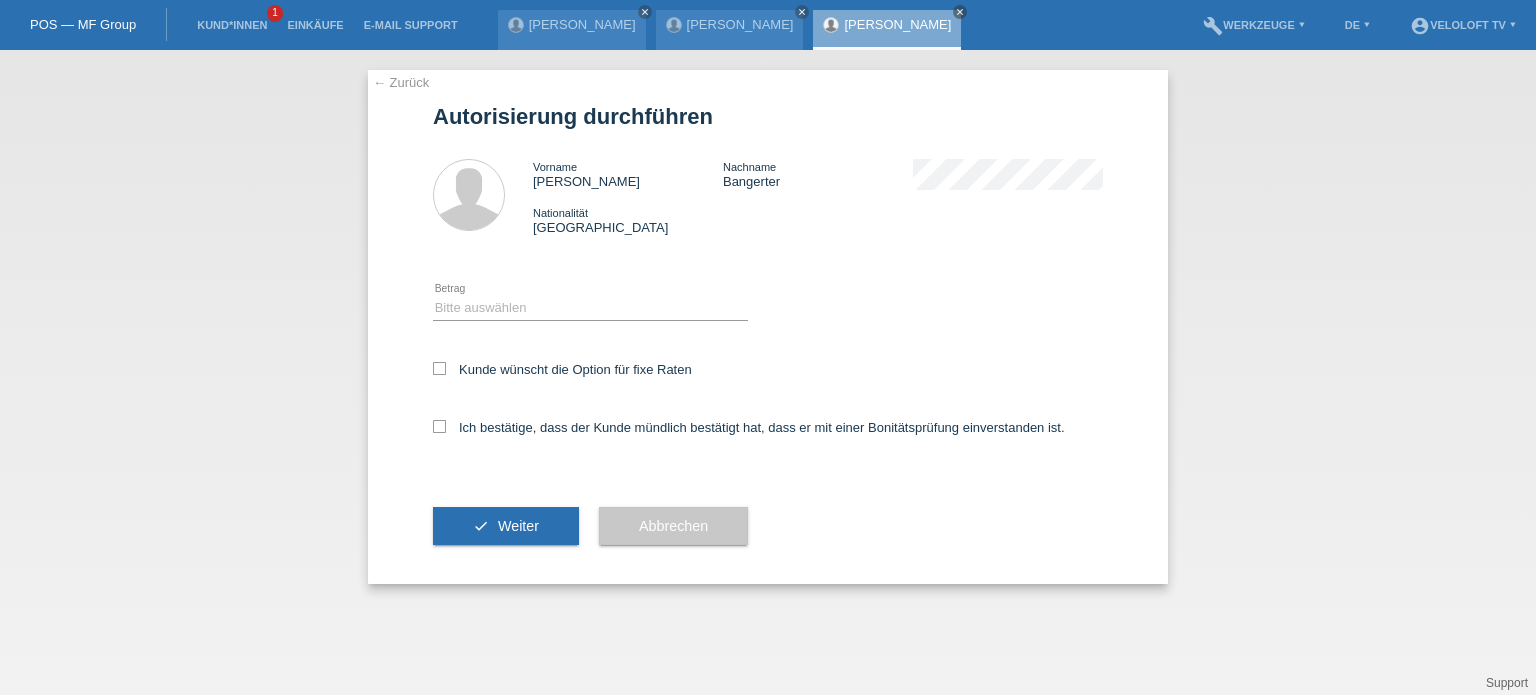 scroll, scrollTop: 0, scrollLeft: 0, axis: both 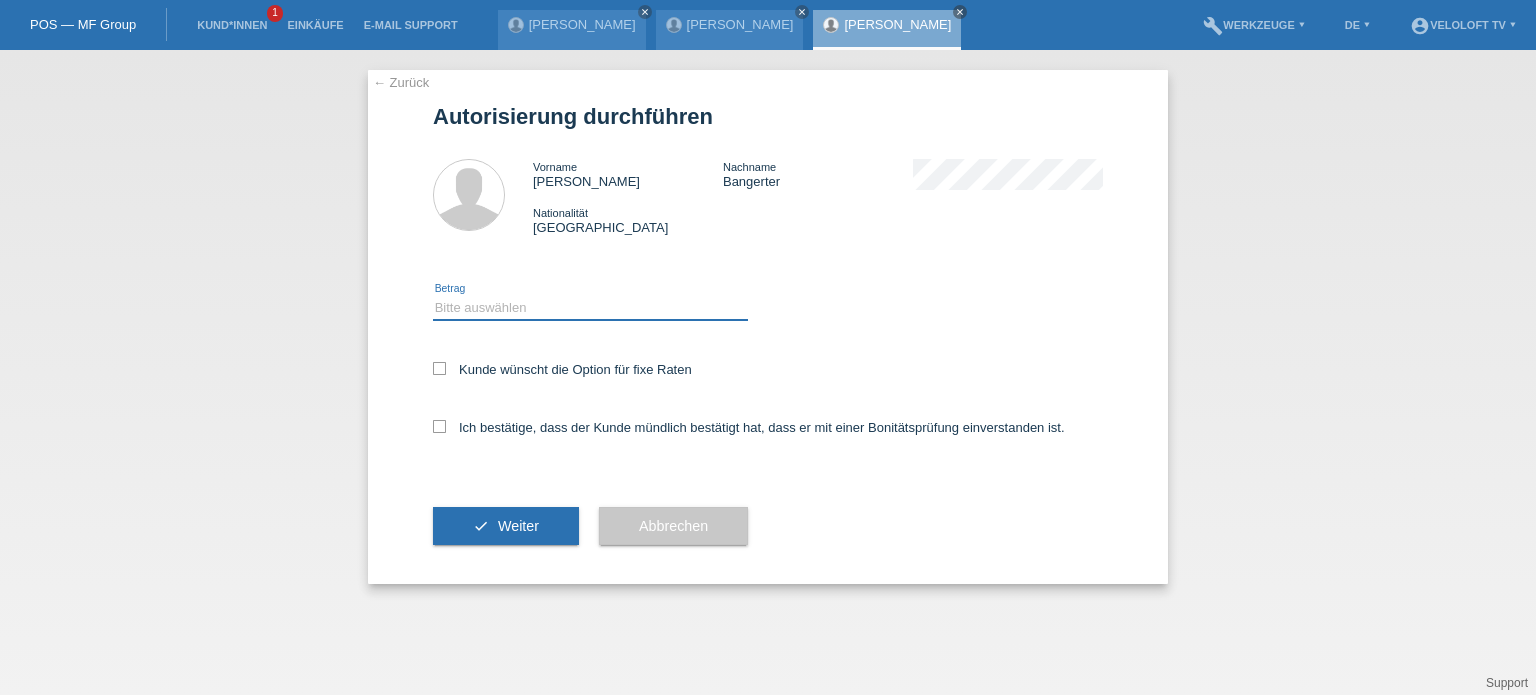 click on "Bitte auswählen
CHF 1.00 - CHF 499.00
CHF 500.00 - CHF 1'999.00
CHF 2'000.00 - CHF 15'000.00" at bounding box center (590, 308) 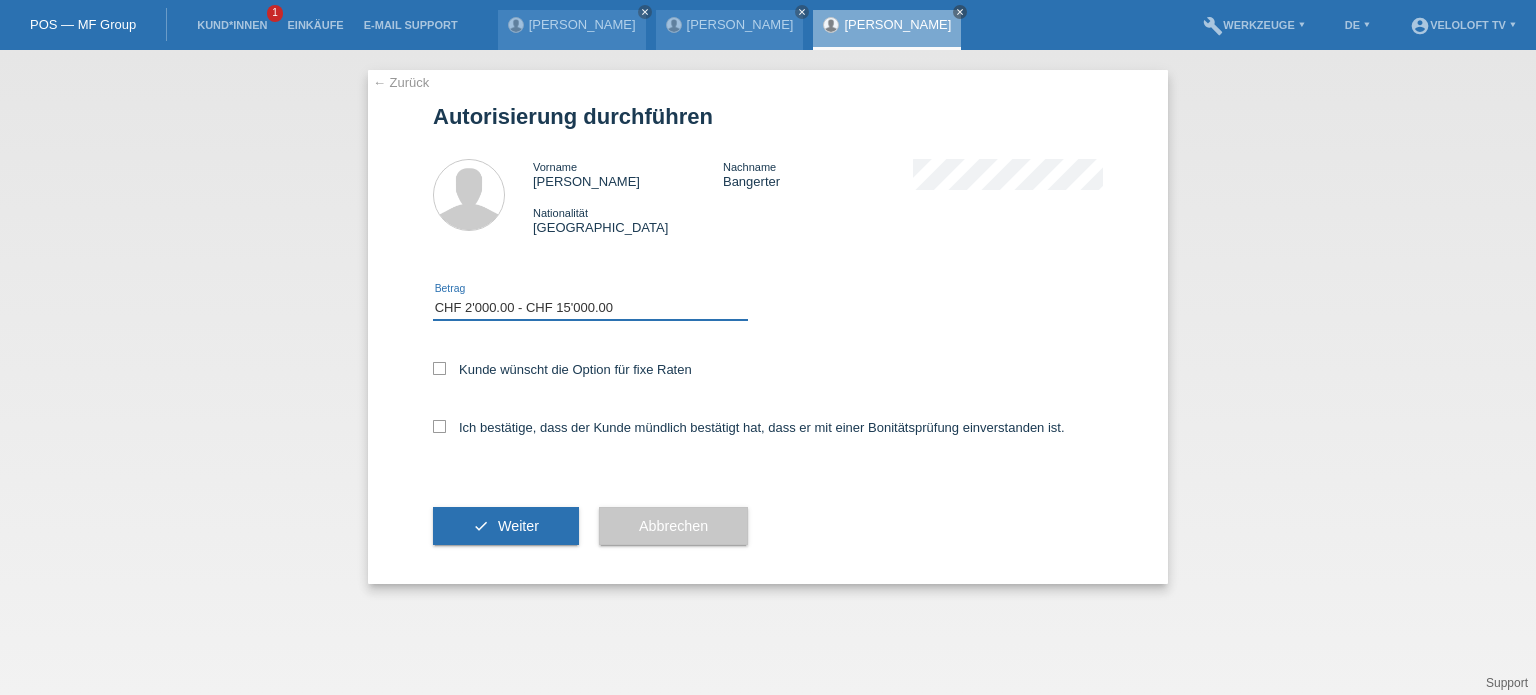 click on "Bitte auswählen
CHF 1.00 - CHF 499.00
CHF 500.00 - CHF 1'999.00
CHF 2'000.00 - CHF 15'000.00" at bounding box center [590, 308] 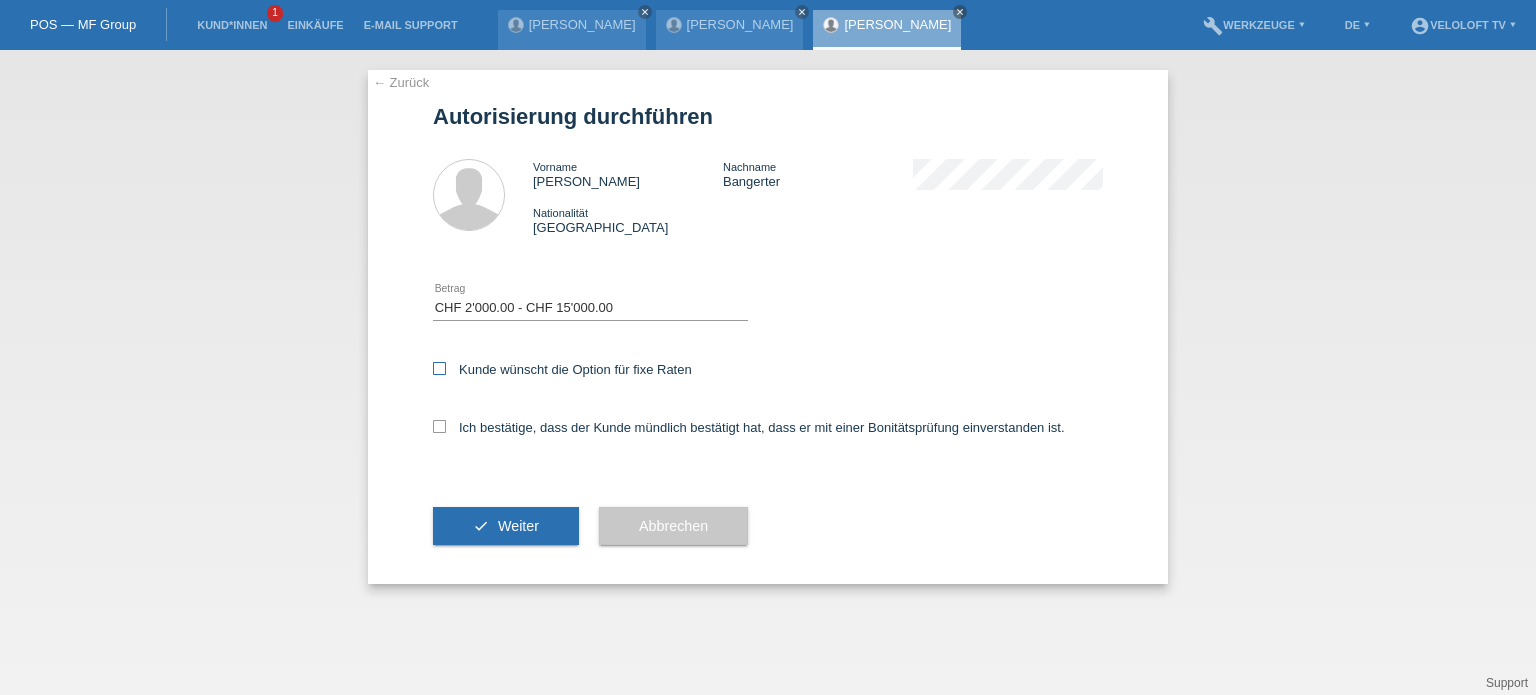 click at bounding box center [439, 368] 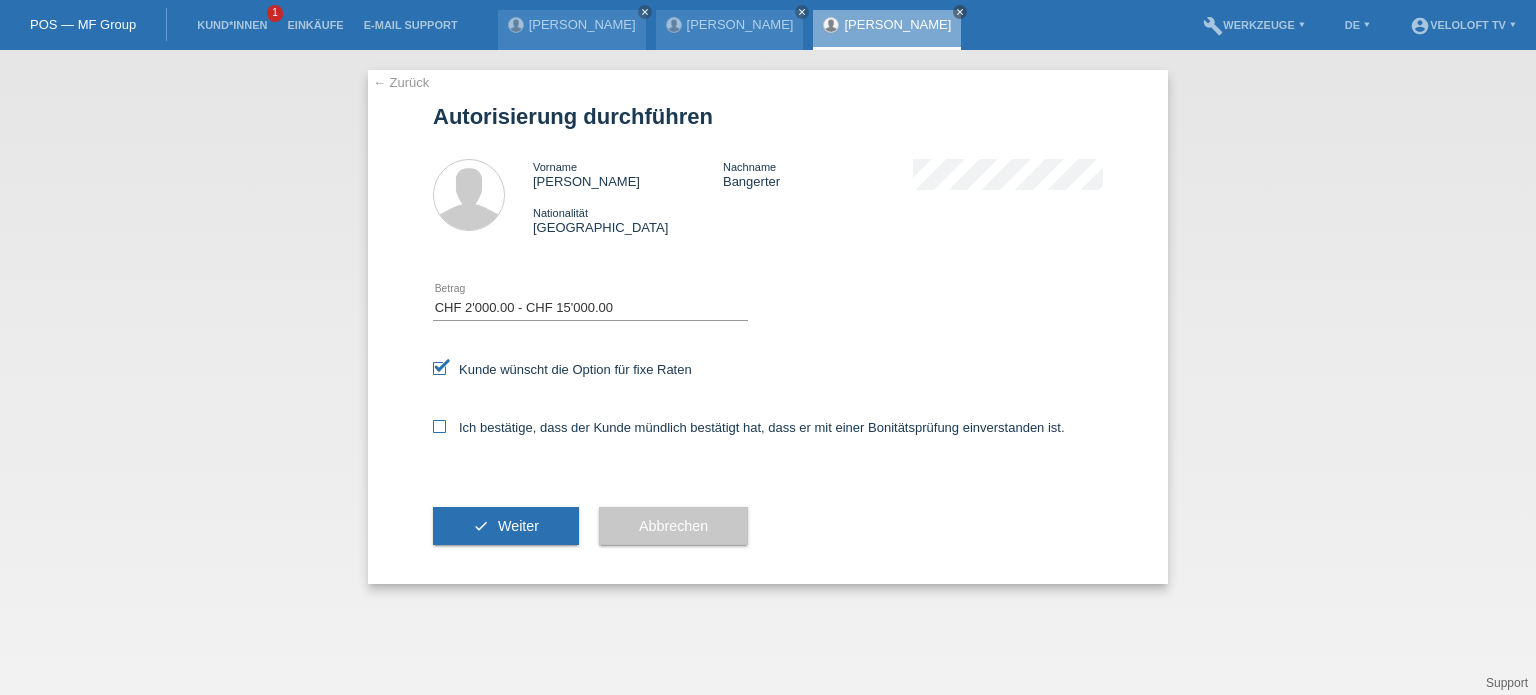 click at bounding box center [439, 426] 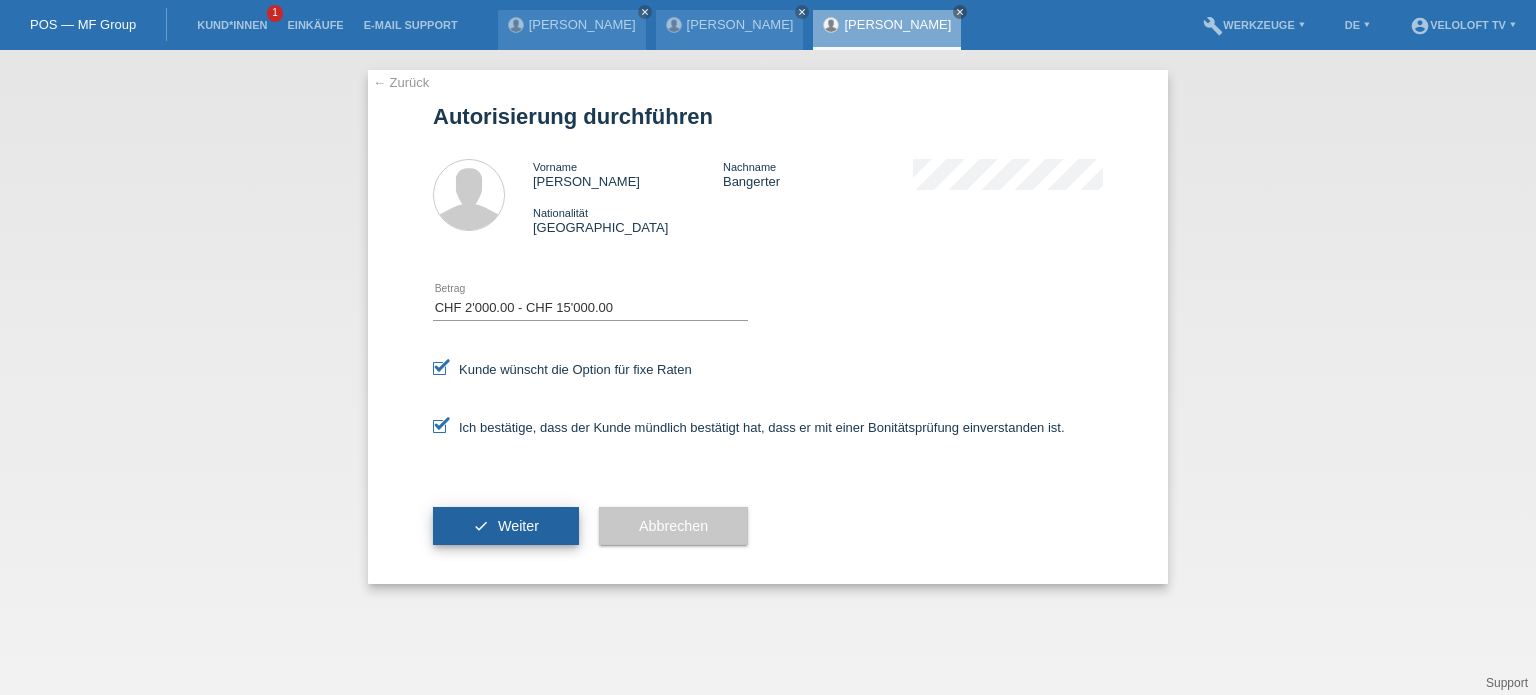 click on "Weiter" at bounding box center [518, 526] 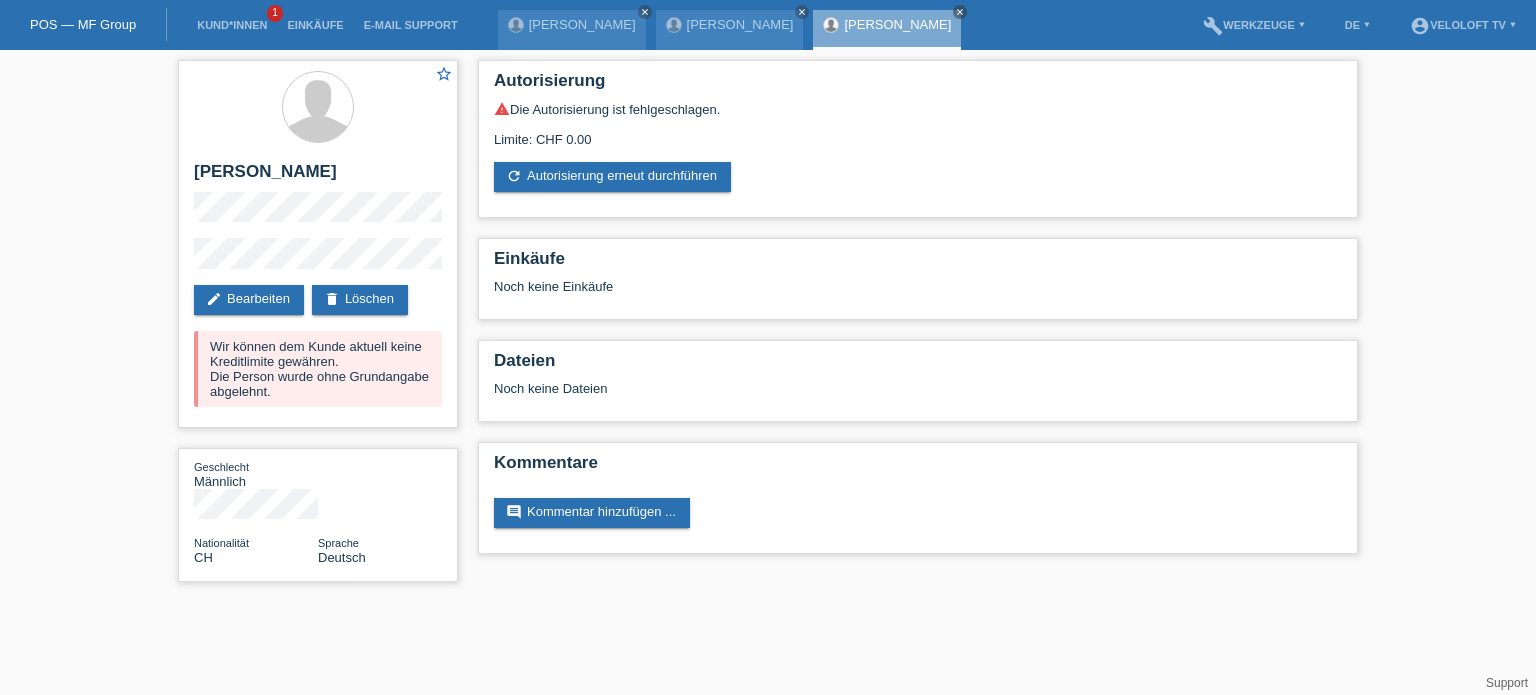 scroll, scrollTop: 0, scrollLeft: 0, axis: both 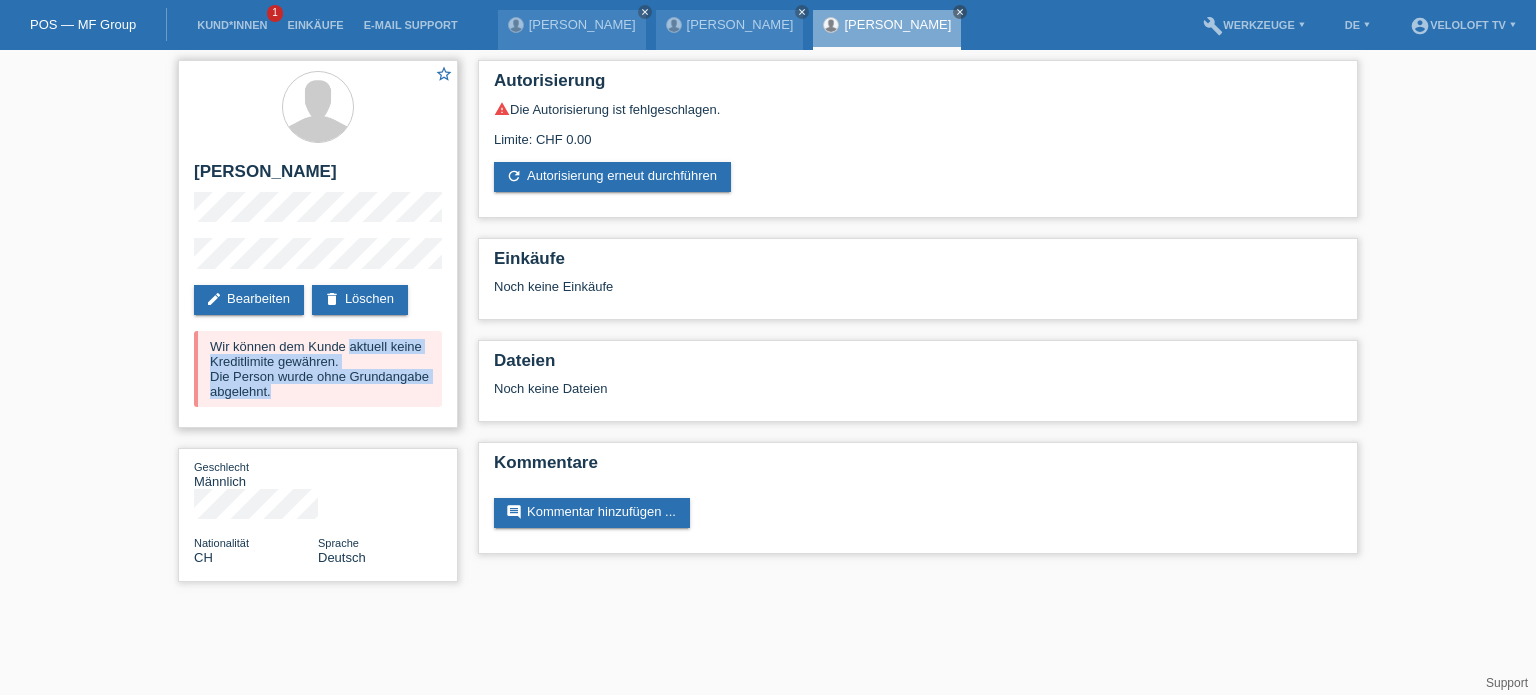 drag, startPoint x: 210, startPoint y: 345, endPoint x: 286, endPoint y: 401, distance: 94.40339 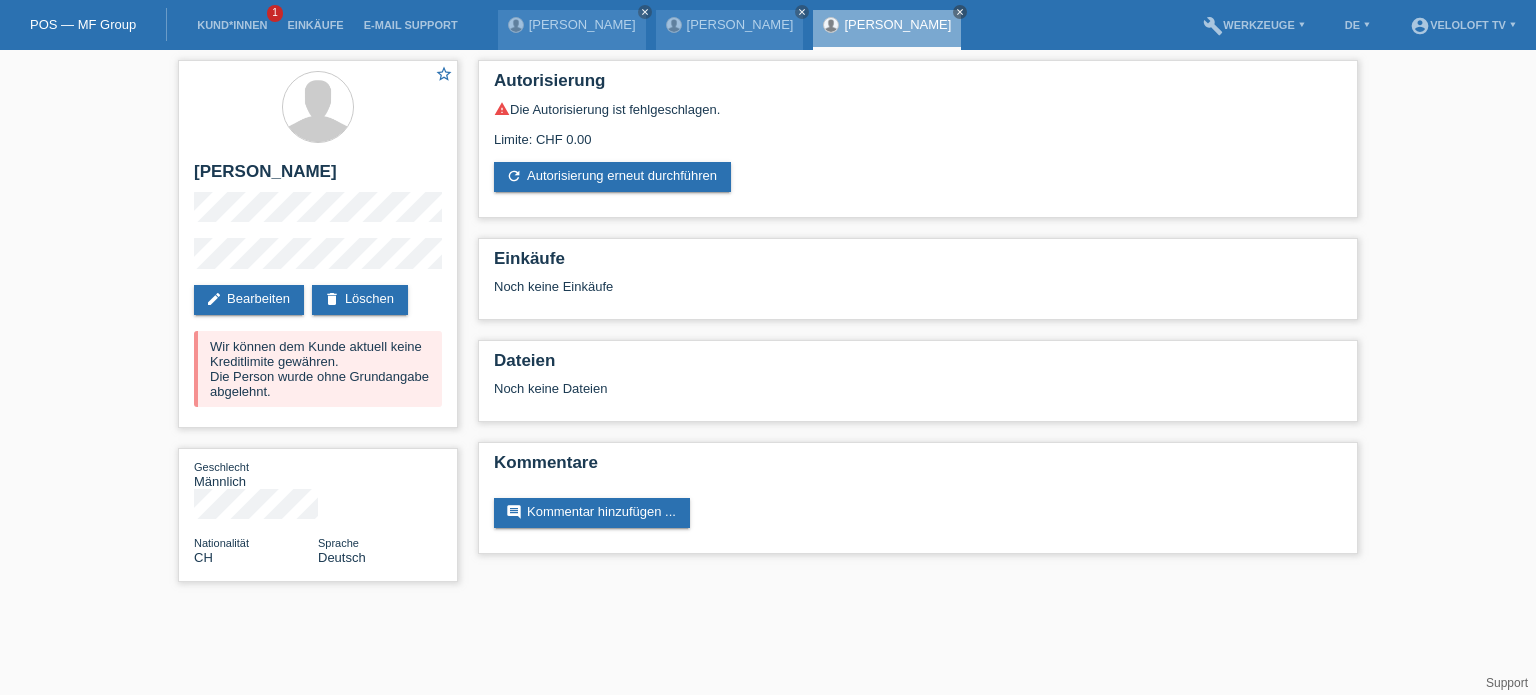 click on "POS — MF Group
Kund*innen
1
Einkäufe
E-Mail Support
[PERSON_NAME]
close
close" at bounding box center (768, 301) 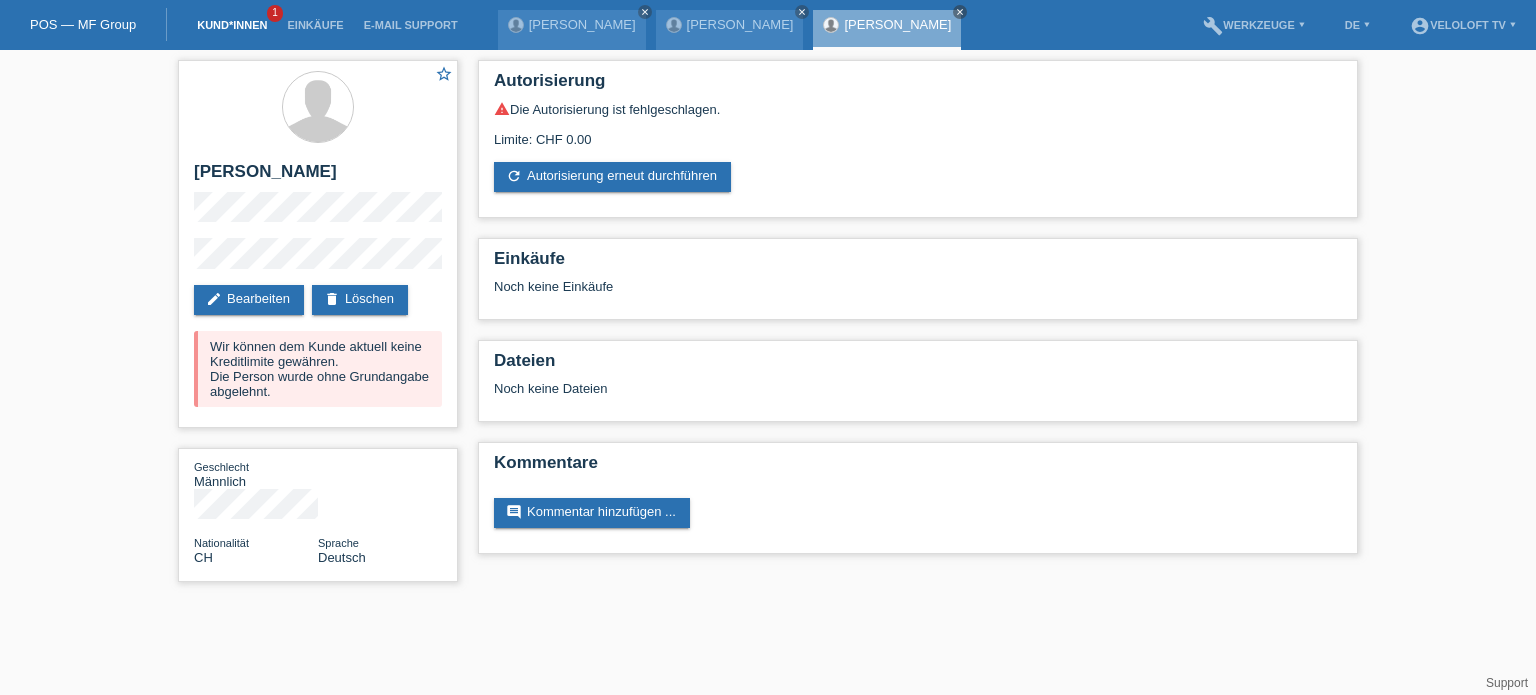 click on "Kund*innen" at bounding box center [232, 25] 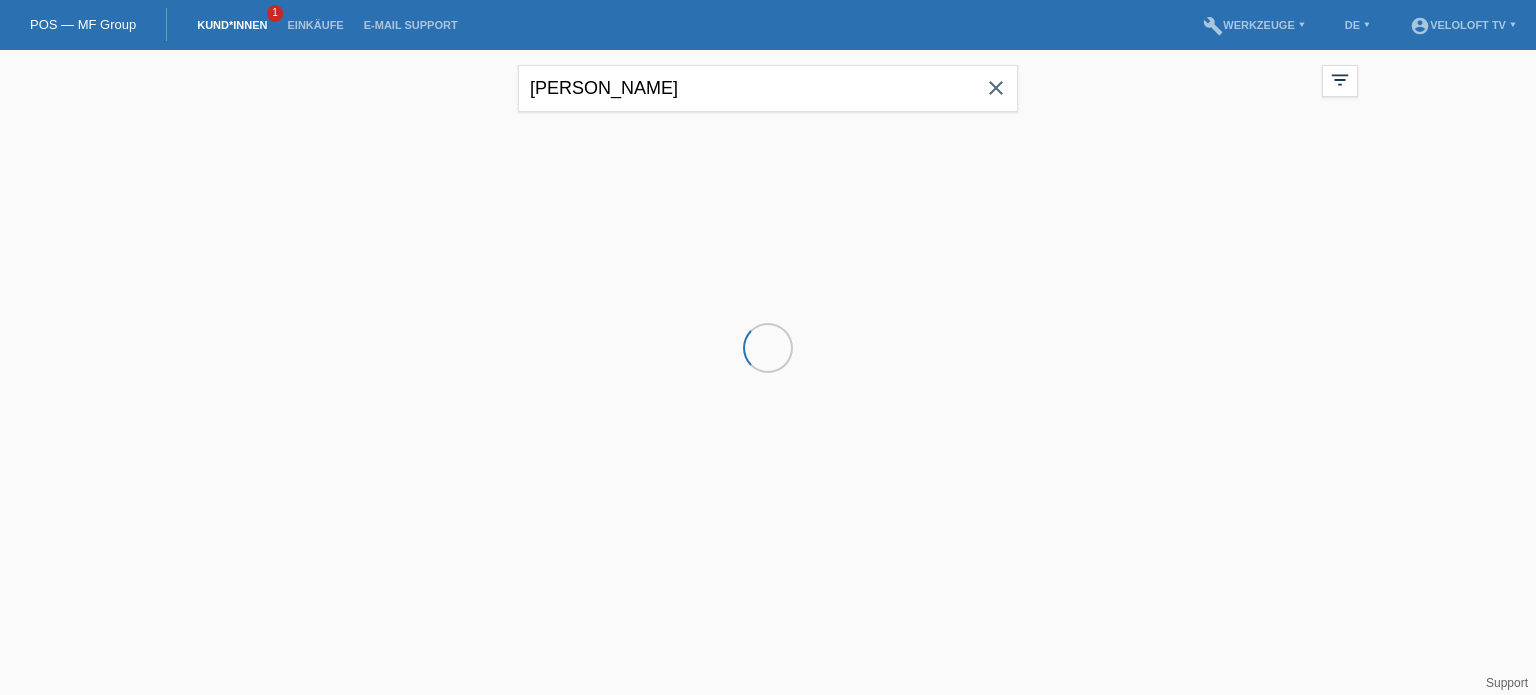 scroll, scrollTop: 0, scrollLeft: 0, axis: both 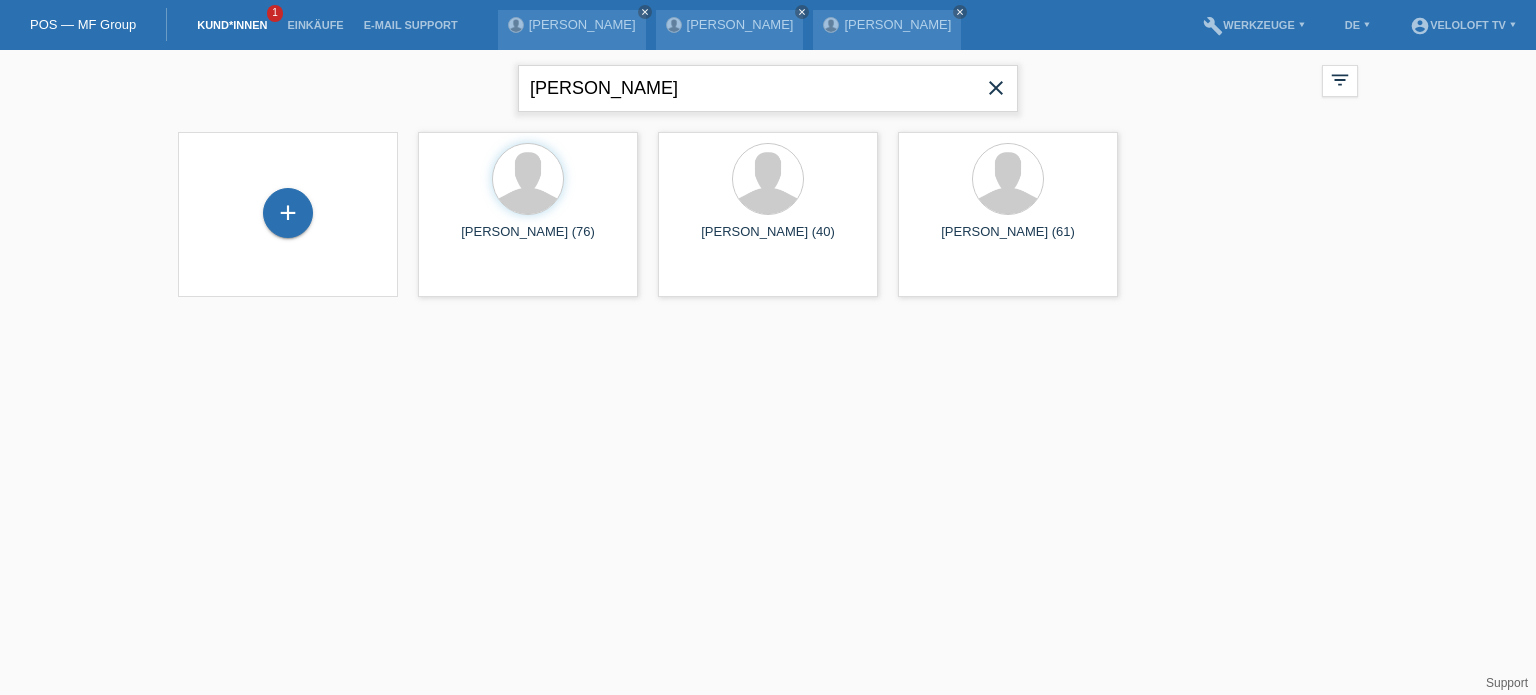 drag, startPoint x: 717, startPoint y: 94, endPoint x: 492, endPoint y: 91, distance: 225.02 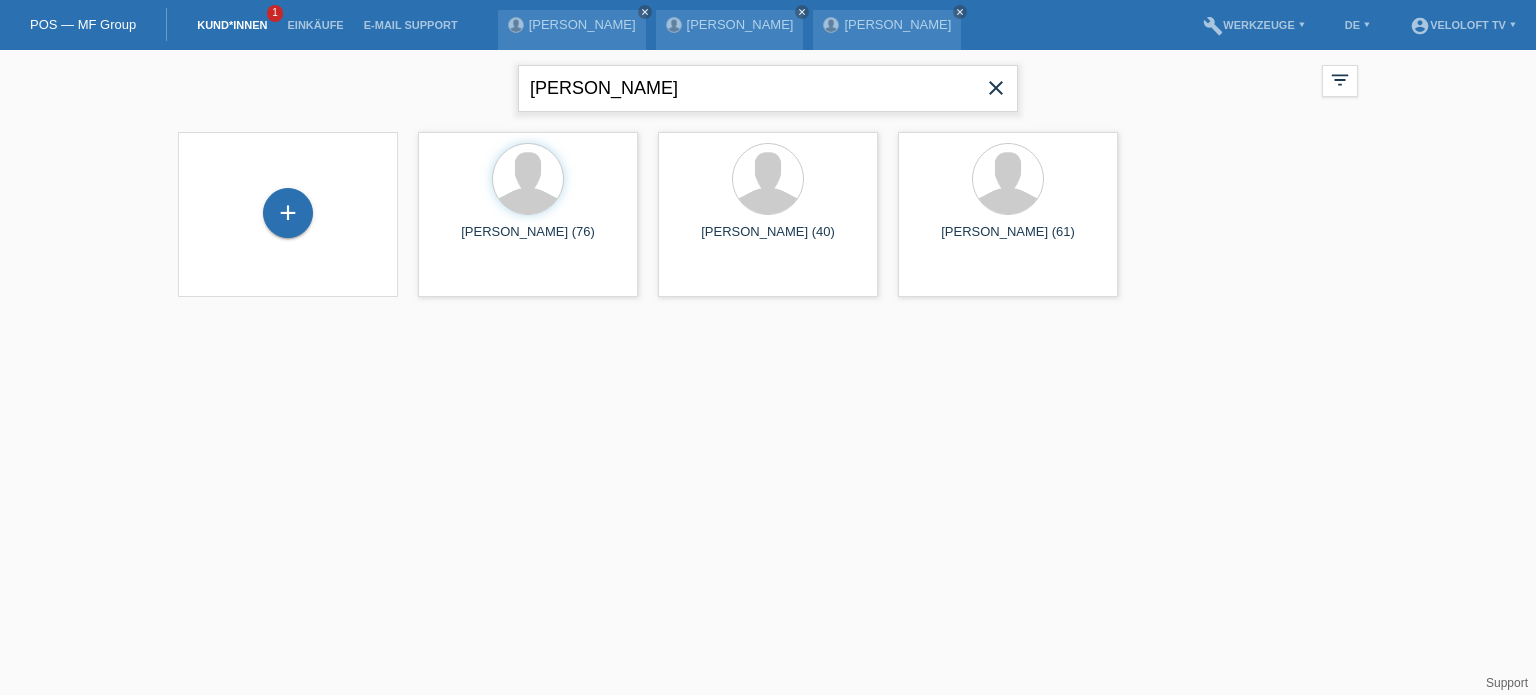 paste on "Bonorand" 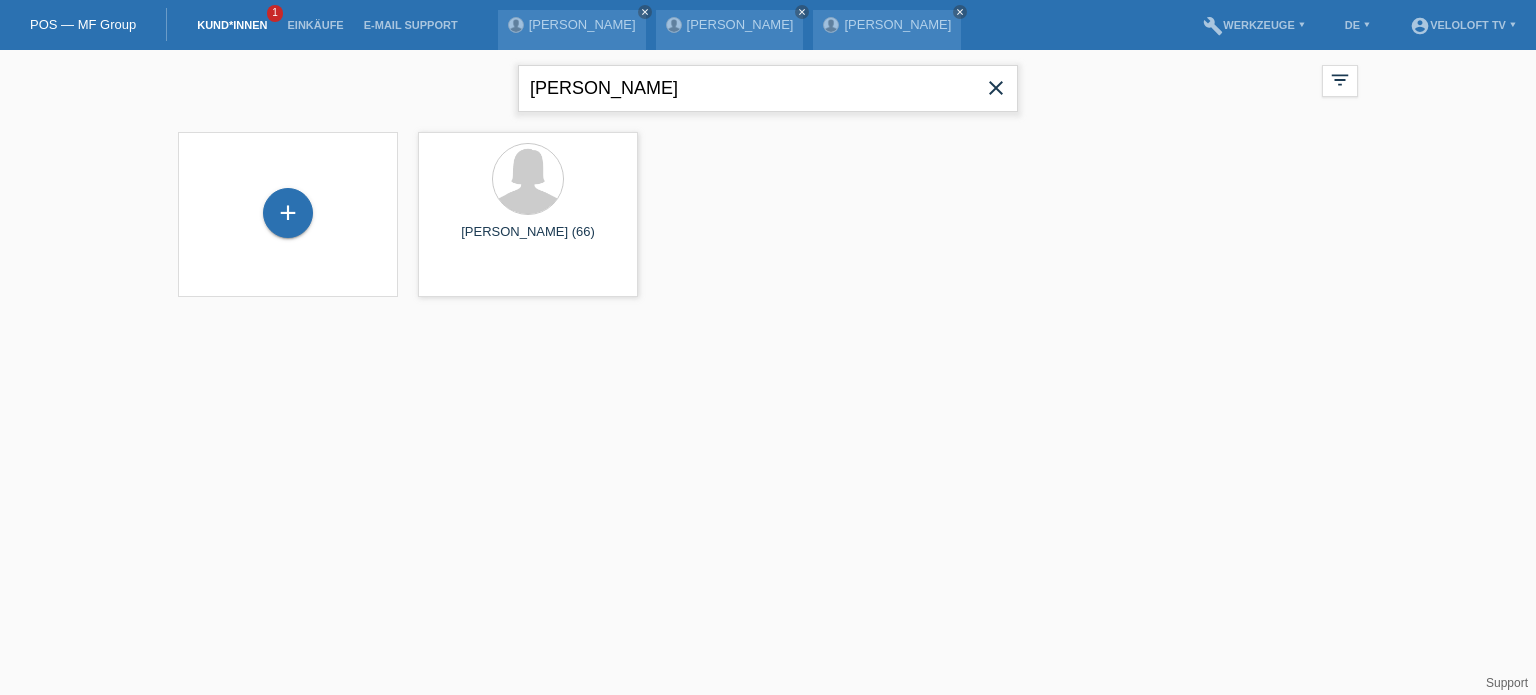 drag, startPoint x: 743, startPoint y: 87, endPoint x: 527, endPoint y: 95, distance: 216.1481 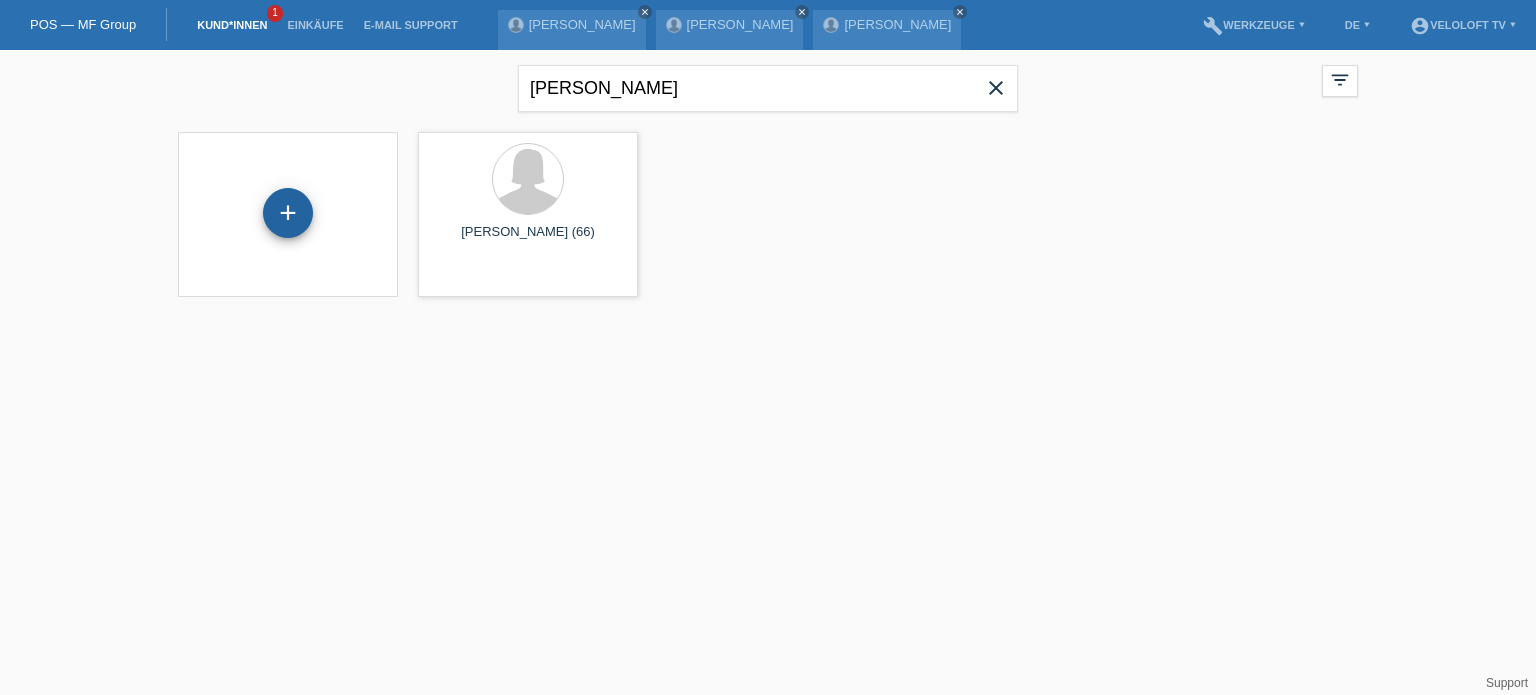 click on "+" at bounding box center (288, 213) 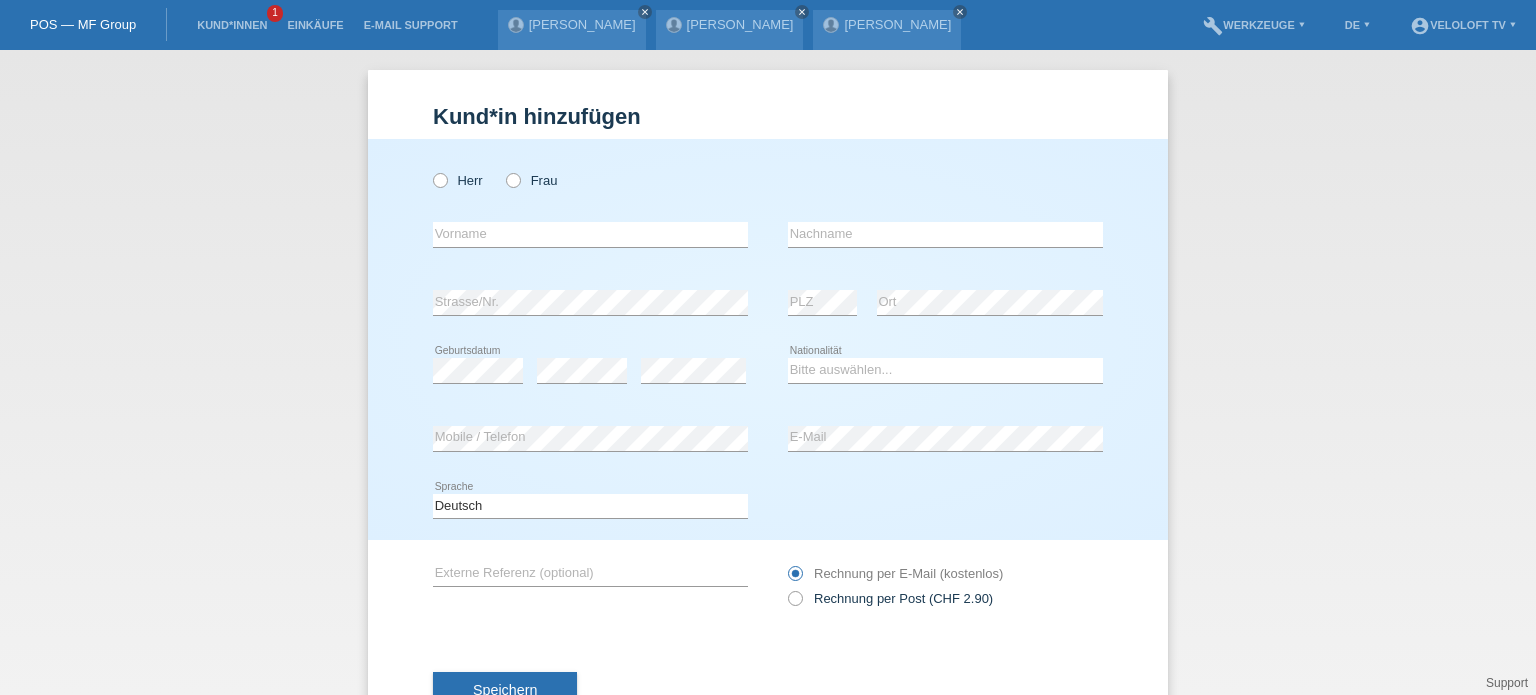 scroll, scrollTop: 0, scrollLeft: 0, axis: both 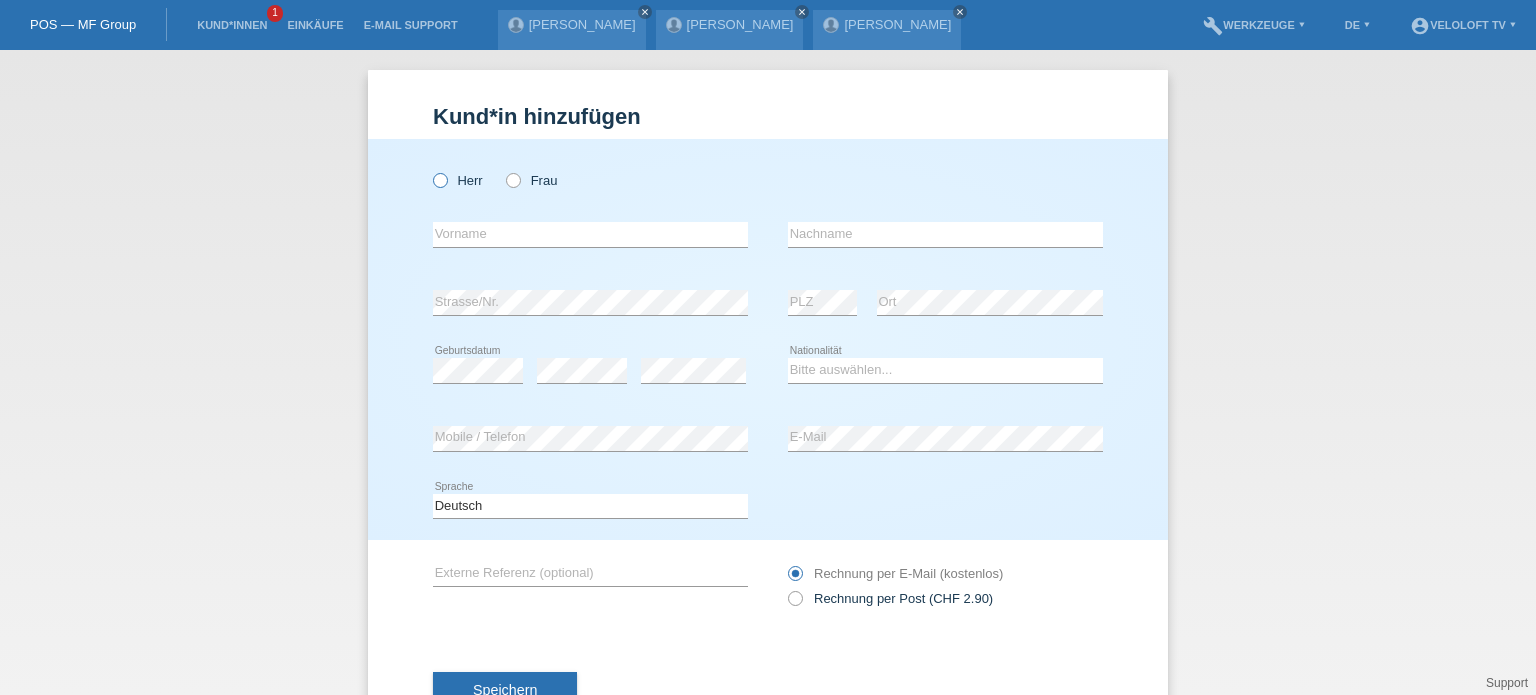 click at bounding box center [430, 170] 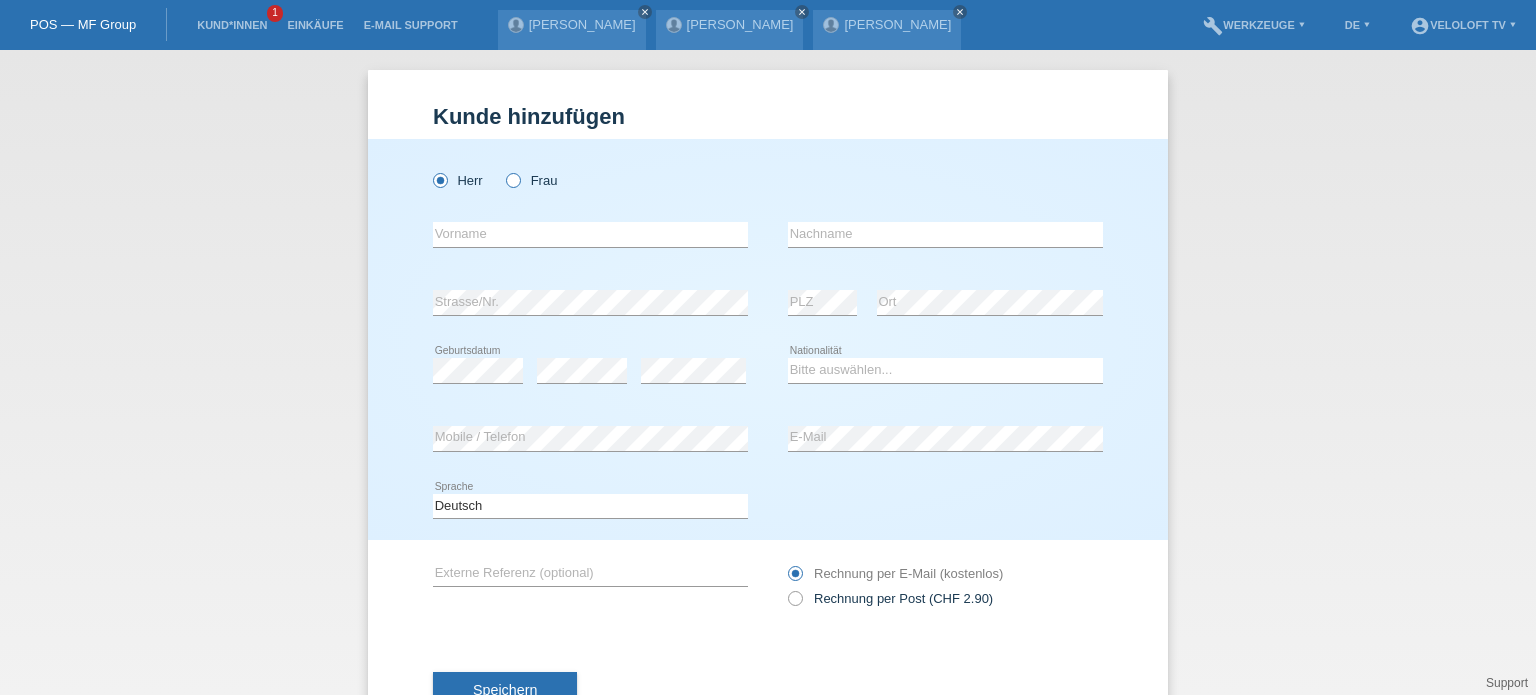 click at bounding box center [503, 170] 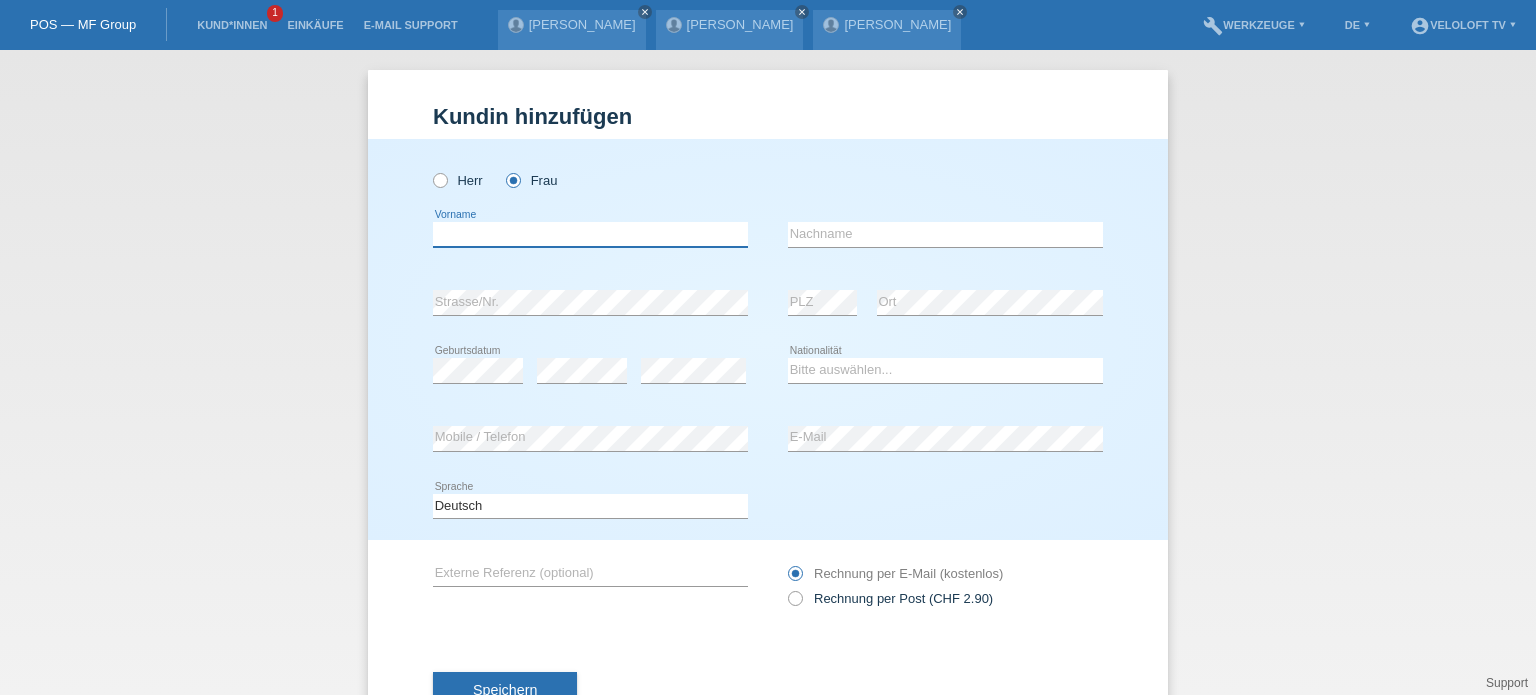 click at bounding box center [590, 234] 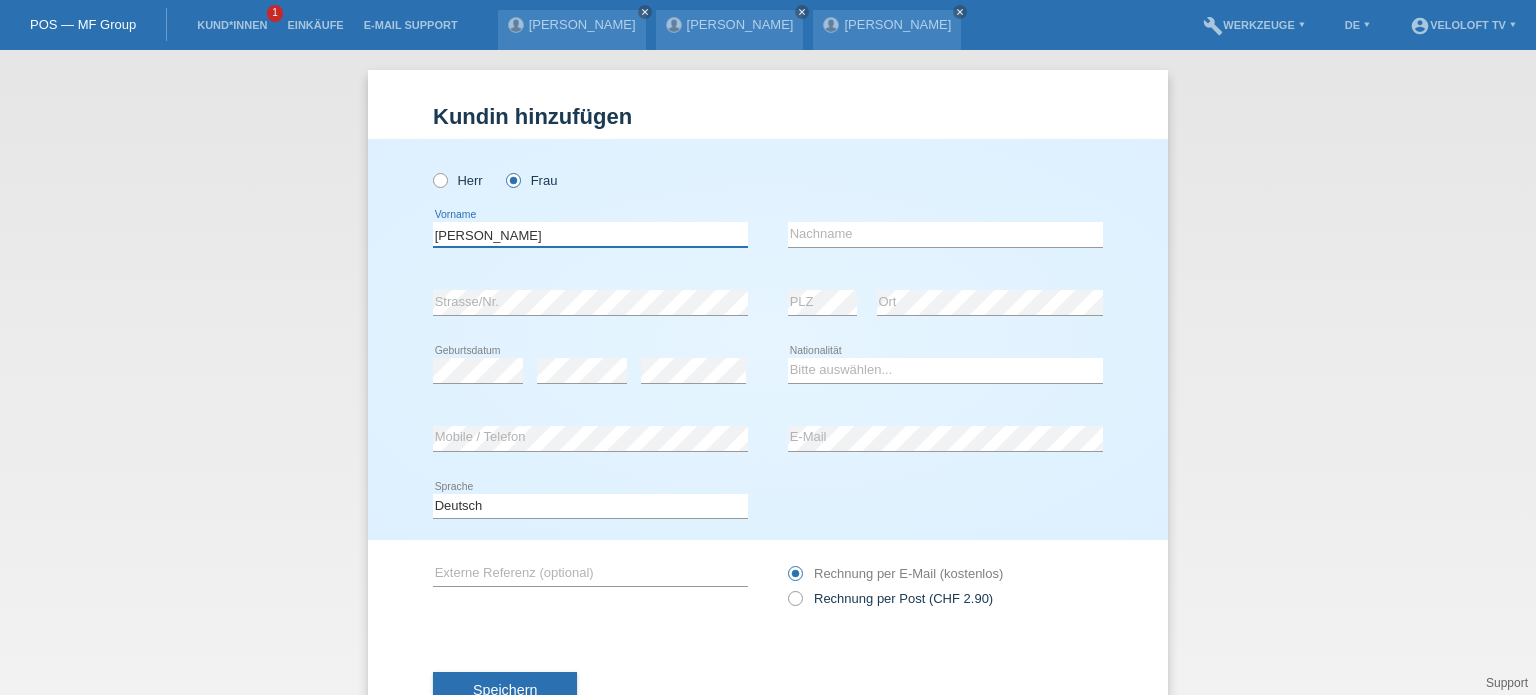 click on "[PERSON_NAME]" at bounding box center [590, 234] 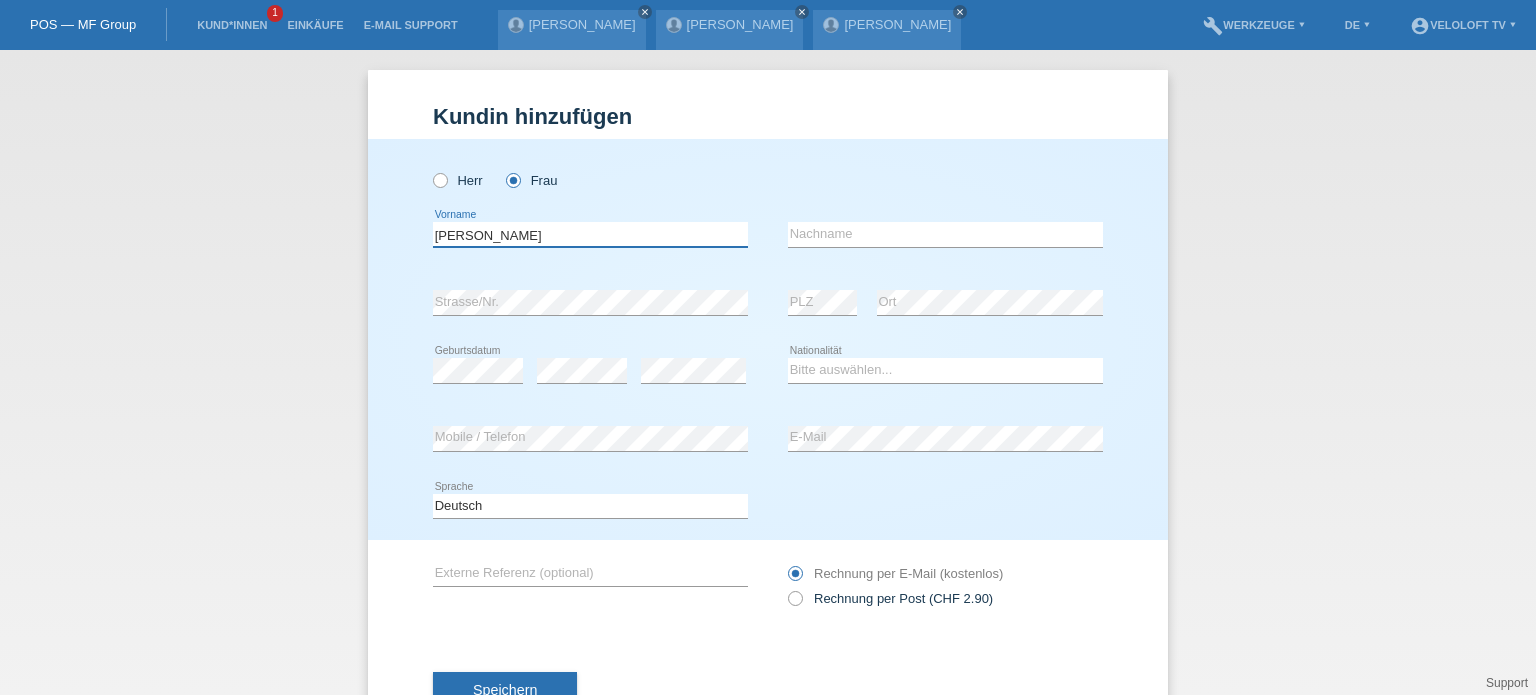 type on "[PERSON_NAME]" 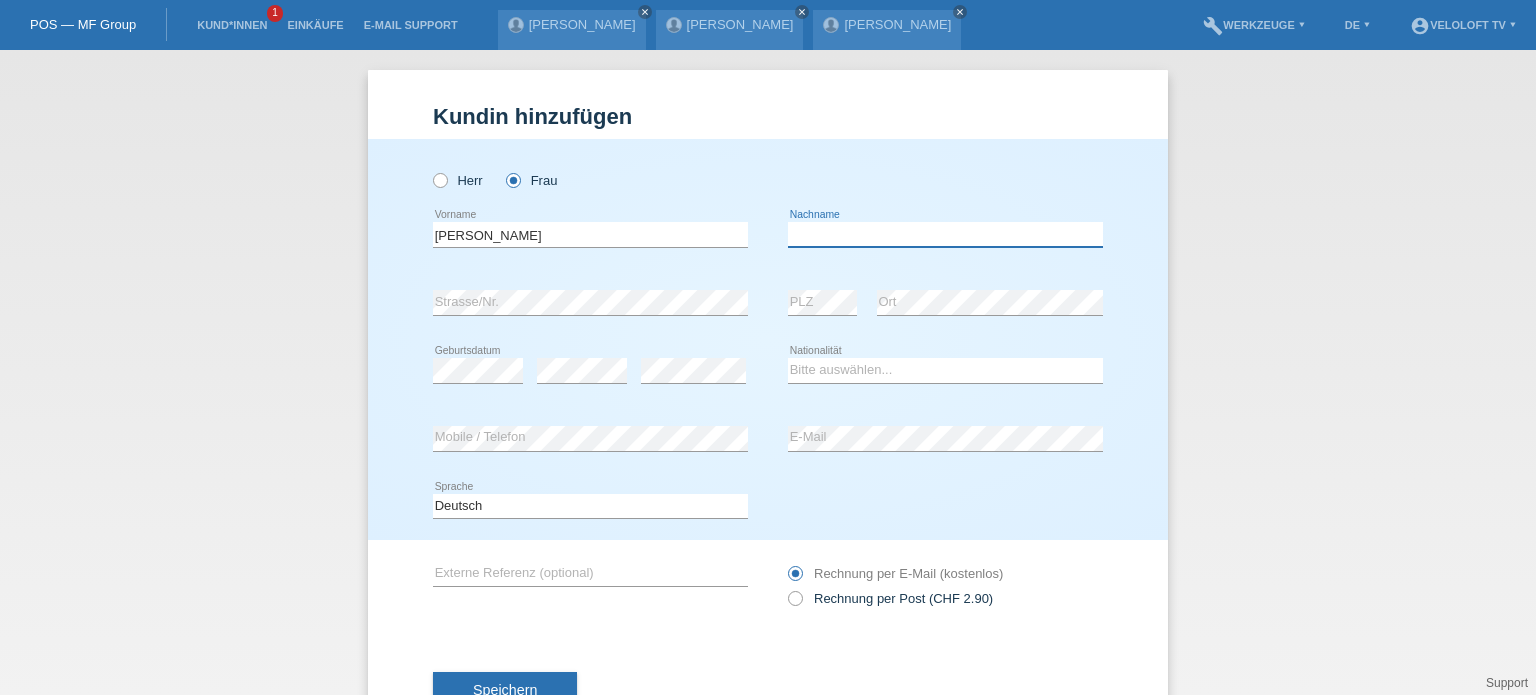 click at bounding box center (945, 234) 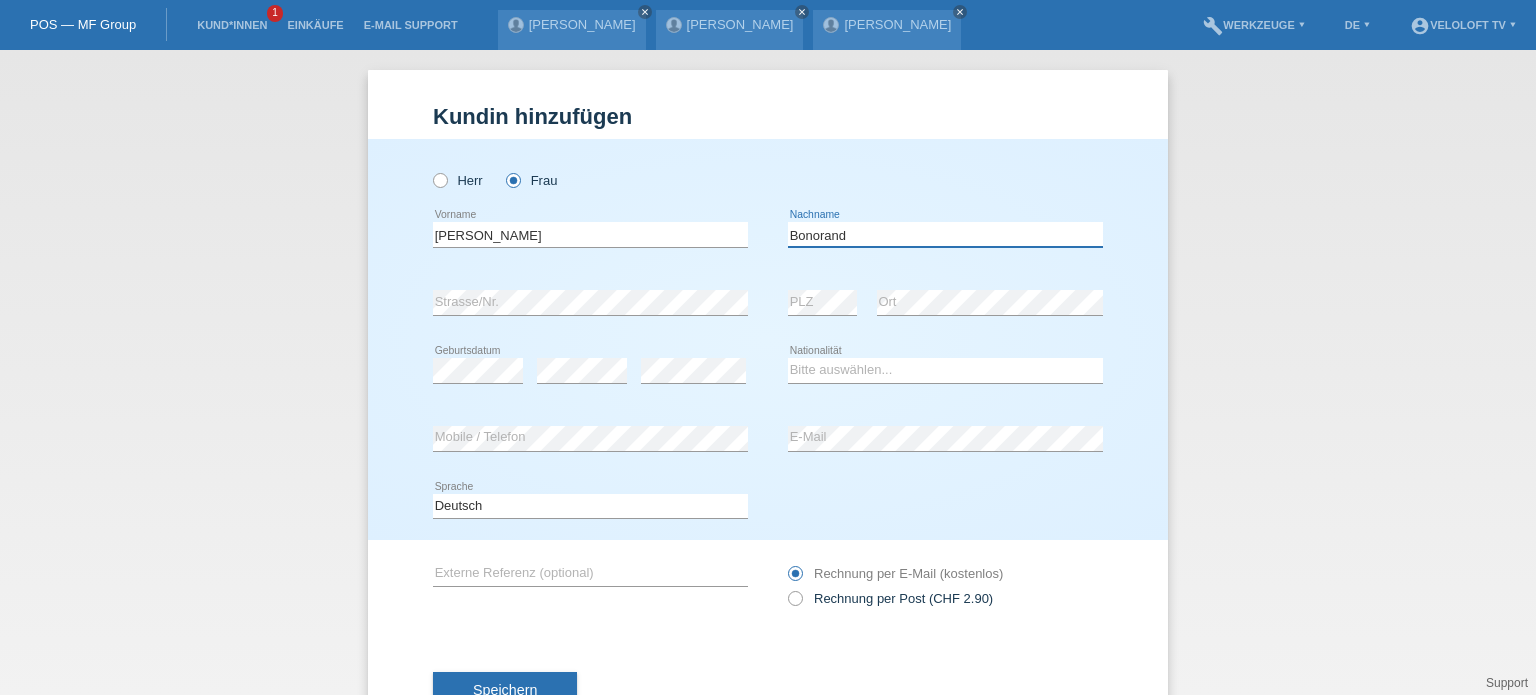 type on "Bonorand" 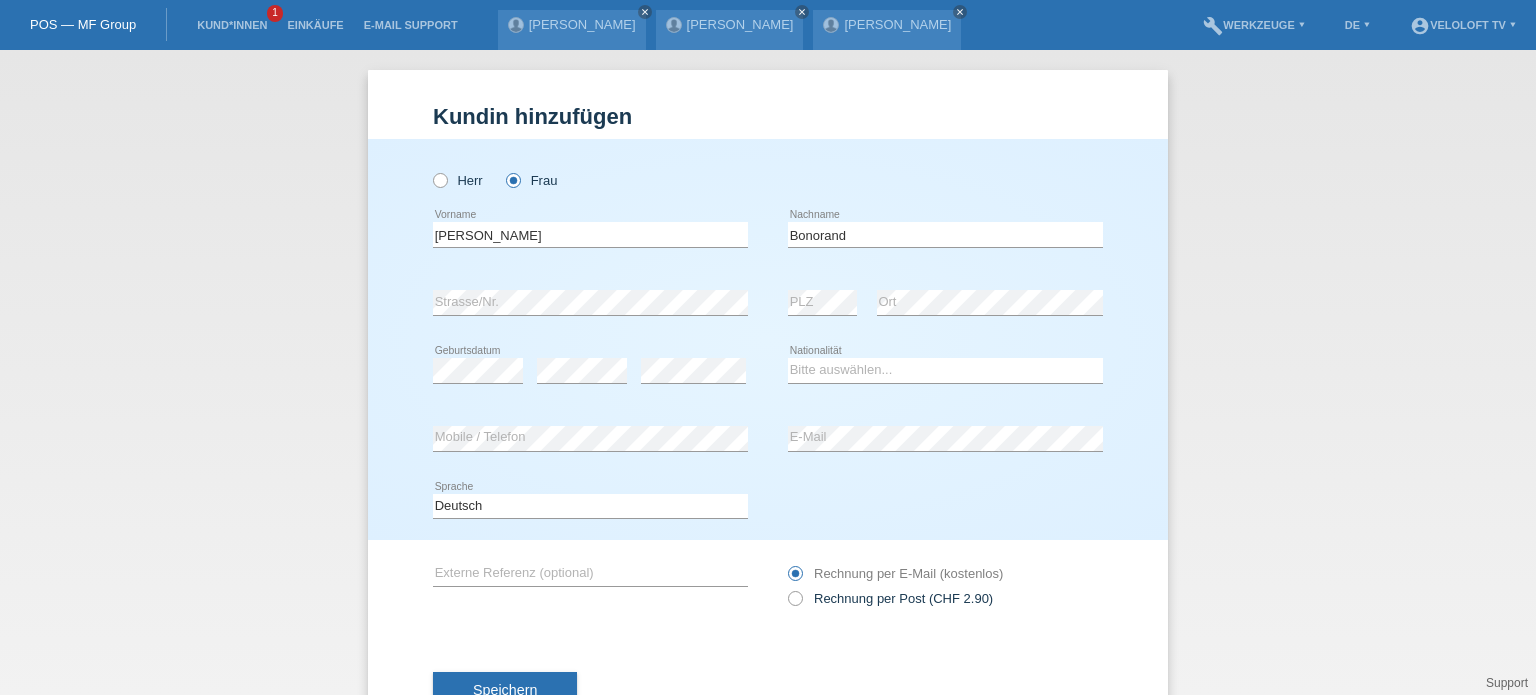 click on "Speichern" at bounding box center [768, 691] 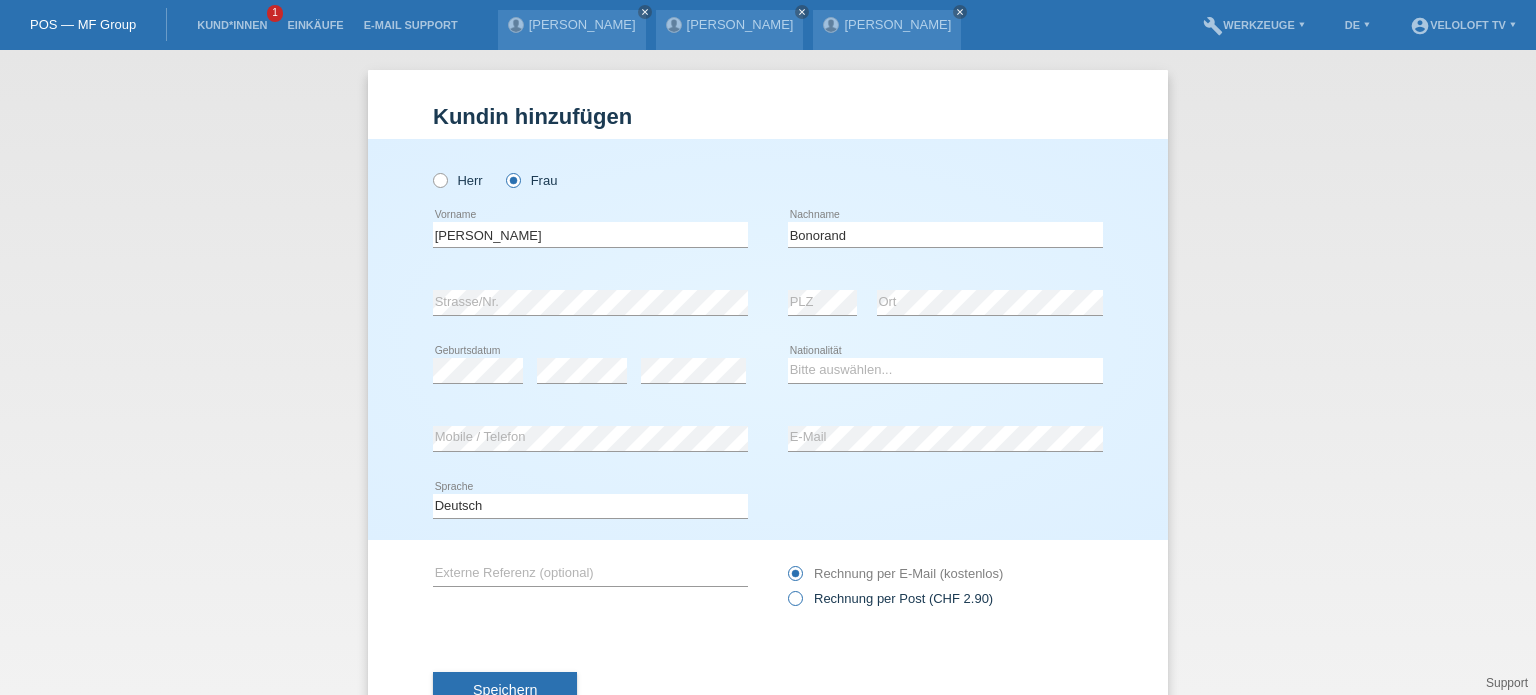 click at bounding box center [785, 588] 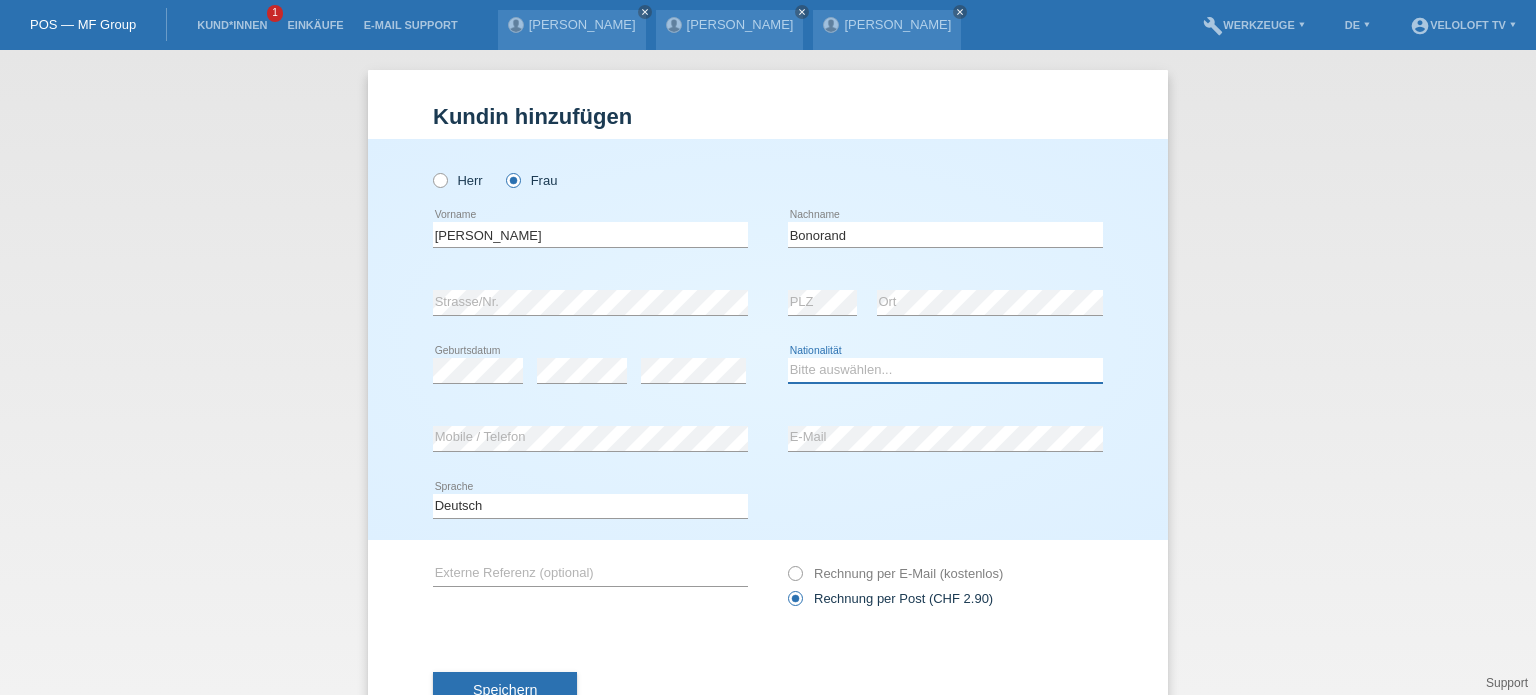 click on "Bitte auswählen...
Schweiz
Deutschland
Liechtenstein
Österreich
------------
Afghanistan
Ägypten
Åland
Albanien
Algerien" at bounding box center (945, 370) 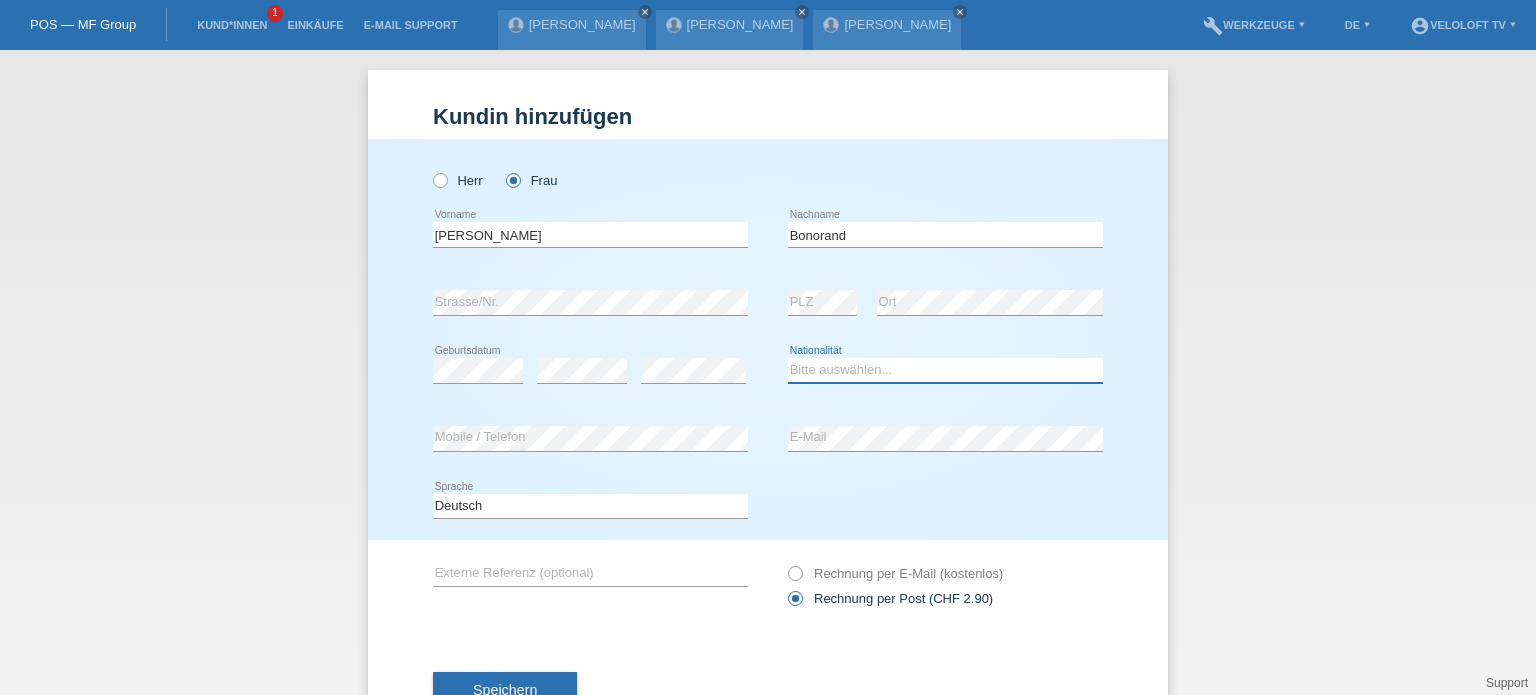 select on "CH" 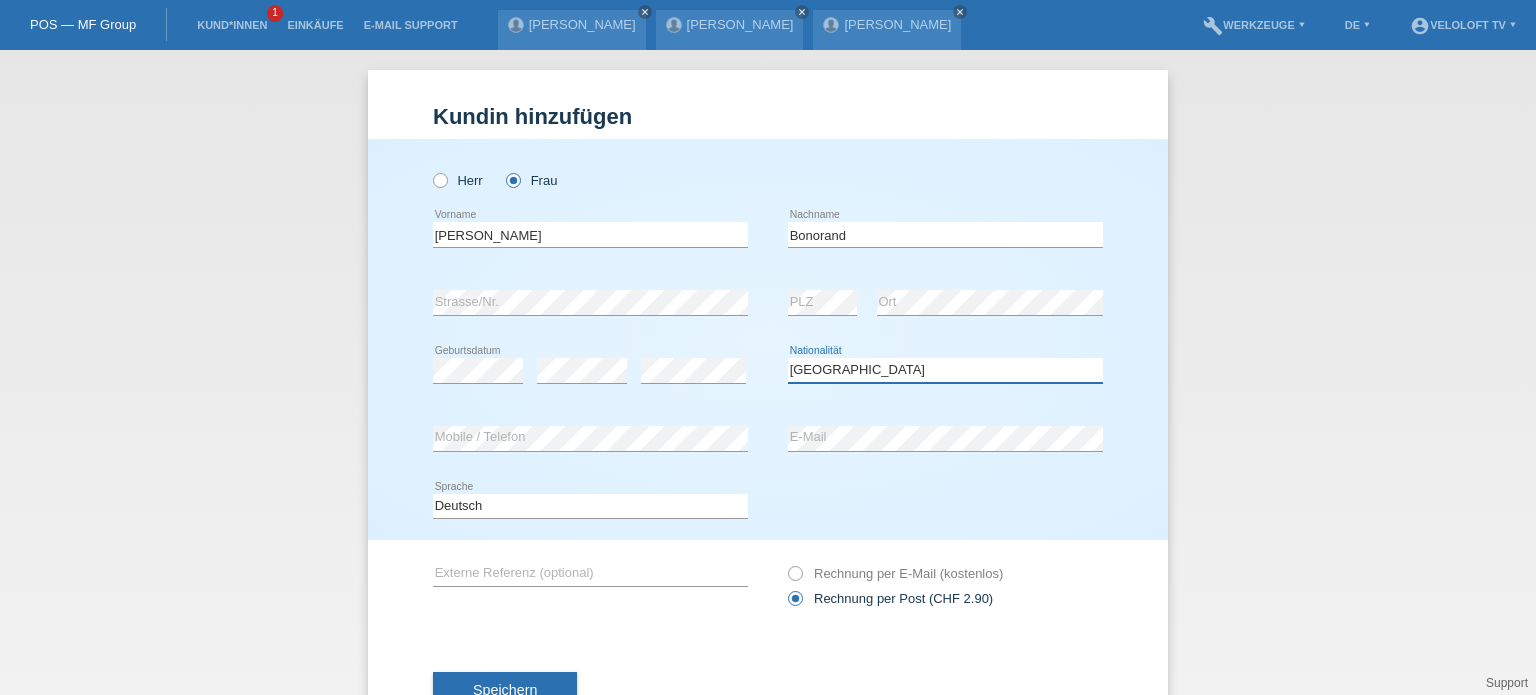 click on "Bitte auswählen...
Schweiz
Deutschland
Liechtenstein
Österreich
------------
Afghanistan
Ägypten
Åland
Albanien
Algerien" at bounding box center (945, 370) 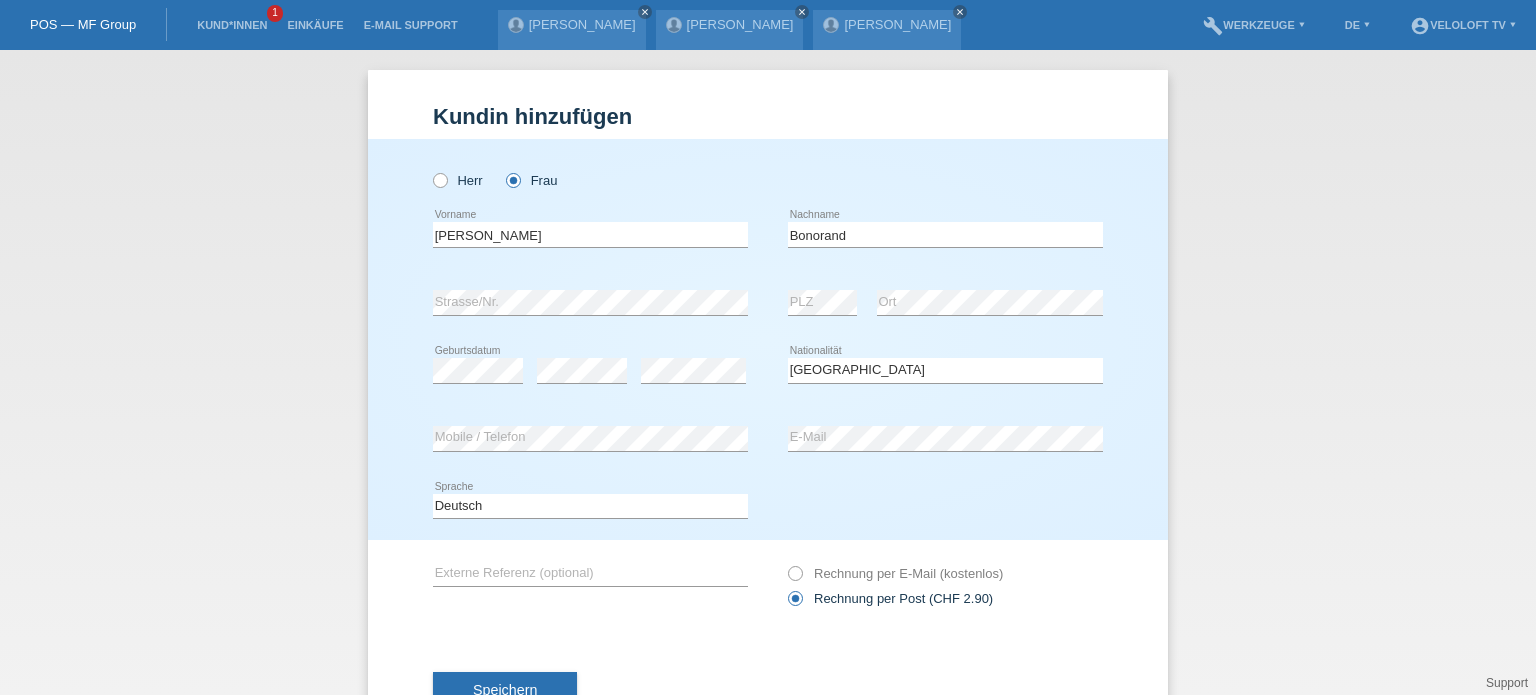 click on "Kund*in hinzufügen
Kunde hinzufügen
Kundin hinzufügen
Herr
Frau
Katharina error error" at bounding box center (768, 372) 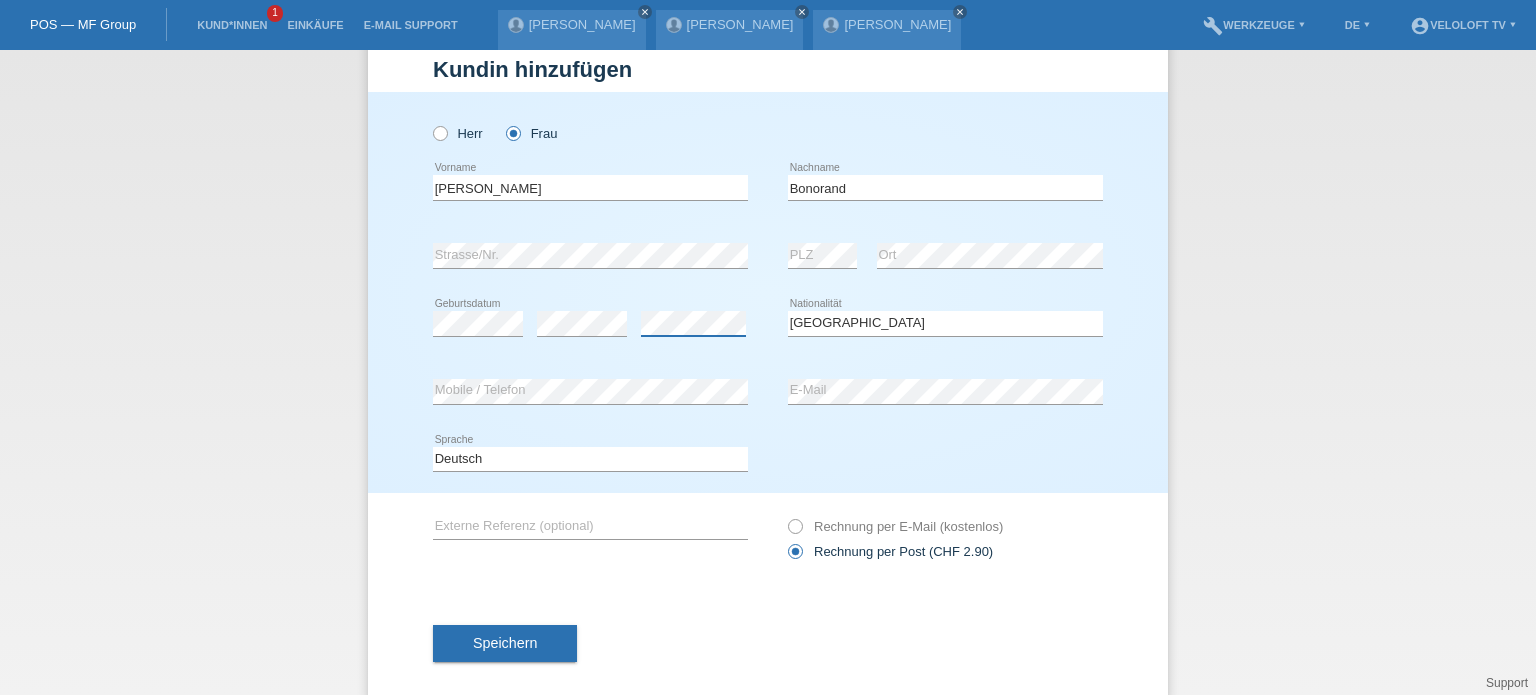 scroll, scrollTop: 72, scrollLeft: 0, axis: vertical 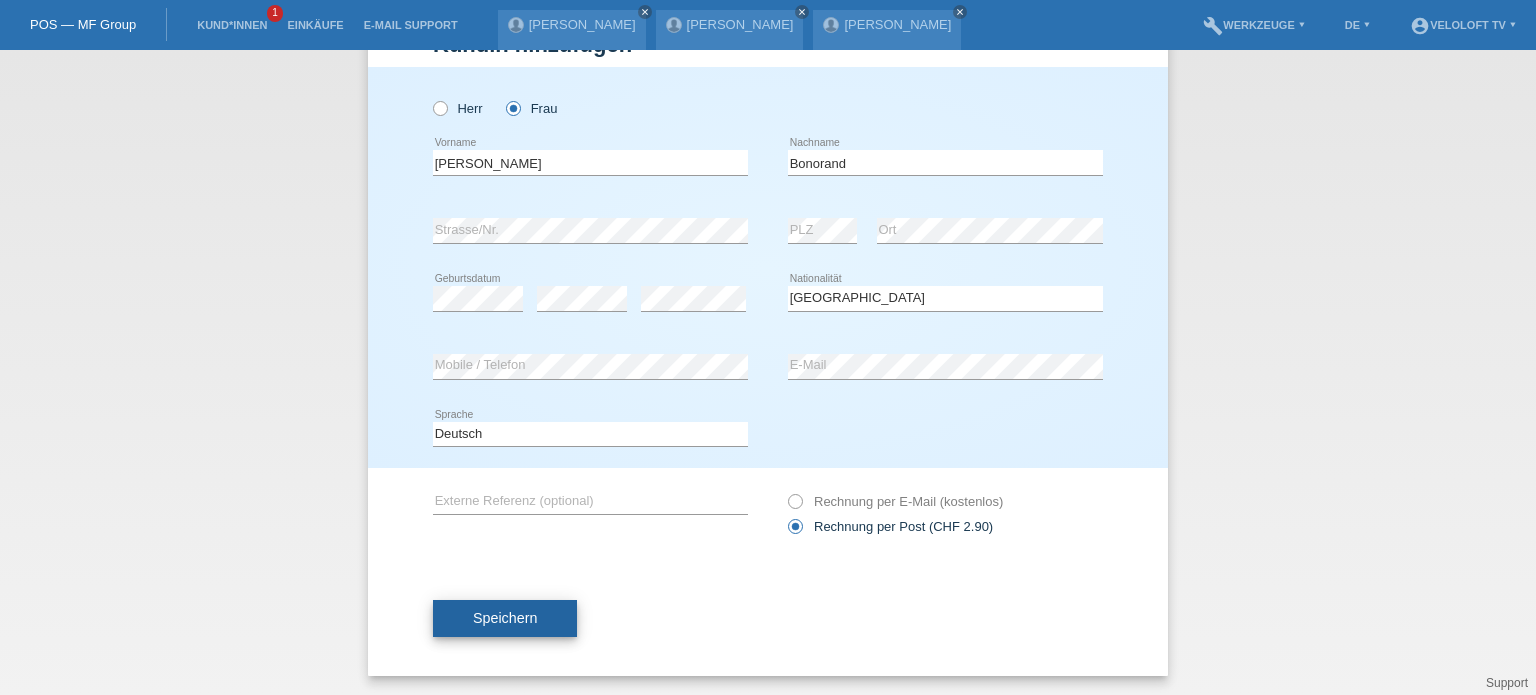 click on "Speichern" at bounding box center [505, 619] 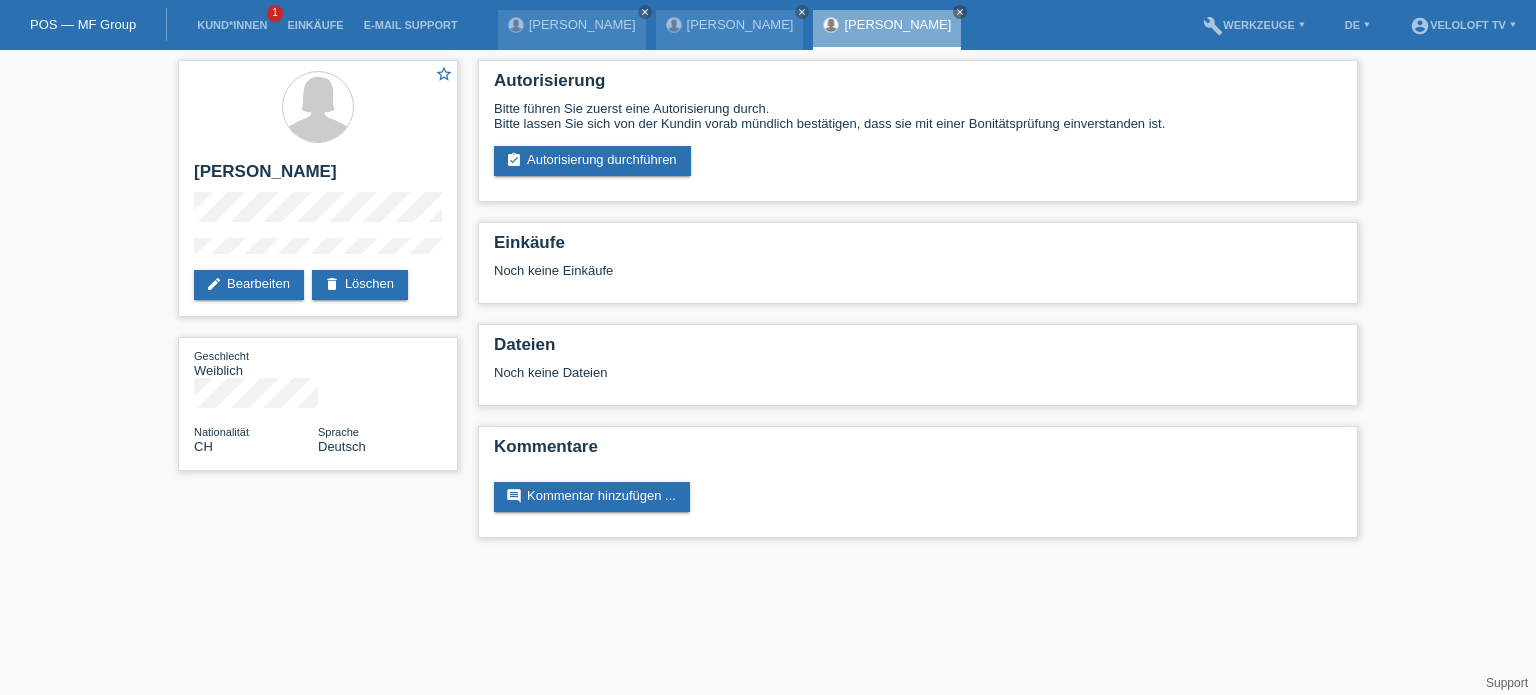 scroll, scrollTop: 0, scrollLeft: 0, axis: both 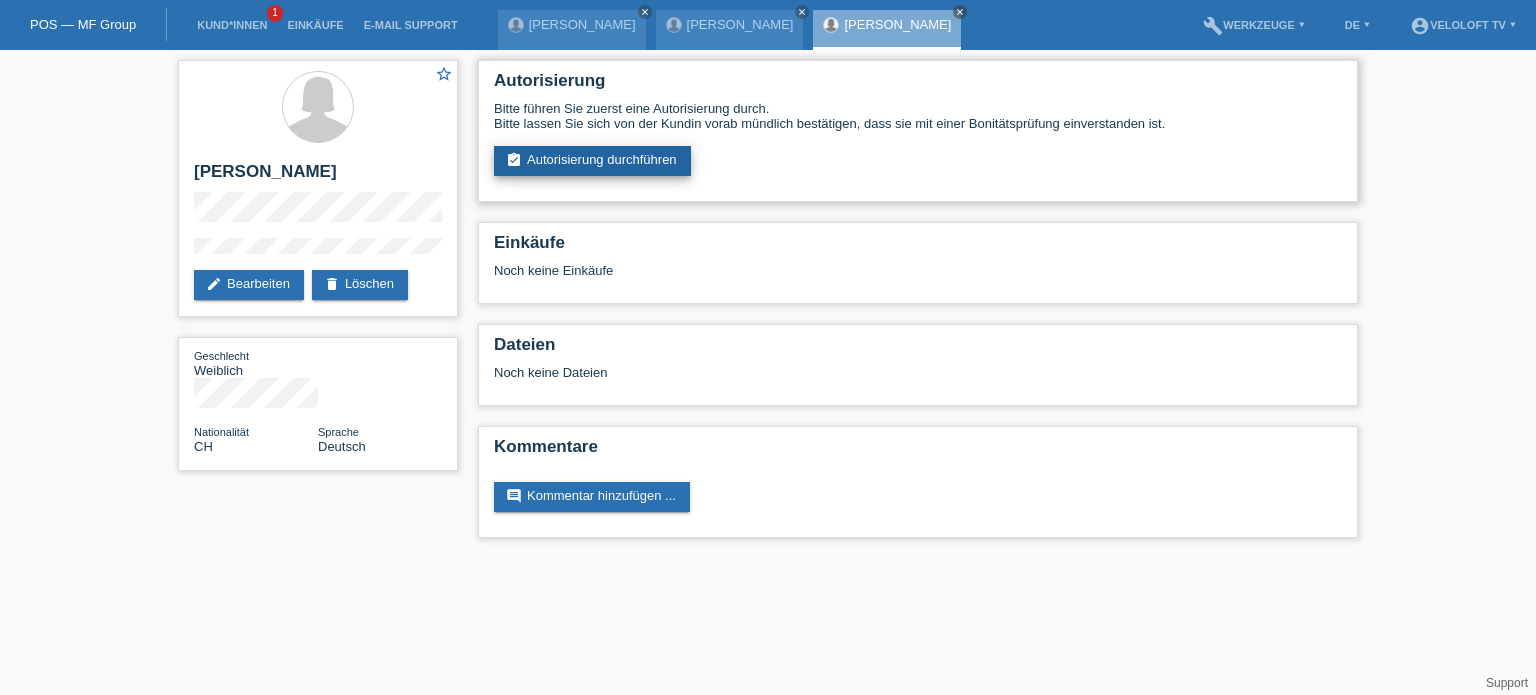click on "assignment_turned_in  Autorisierung durchführen" at bounding box center [592, 161] 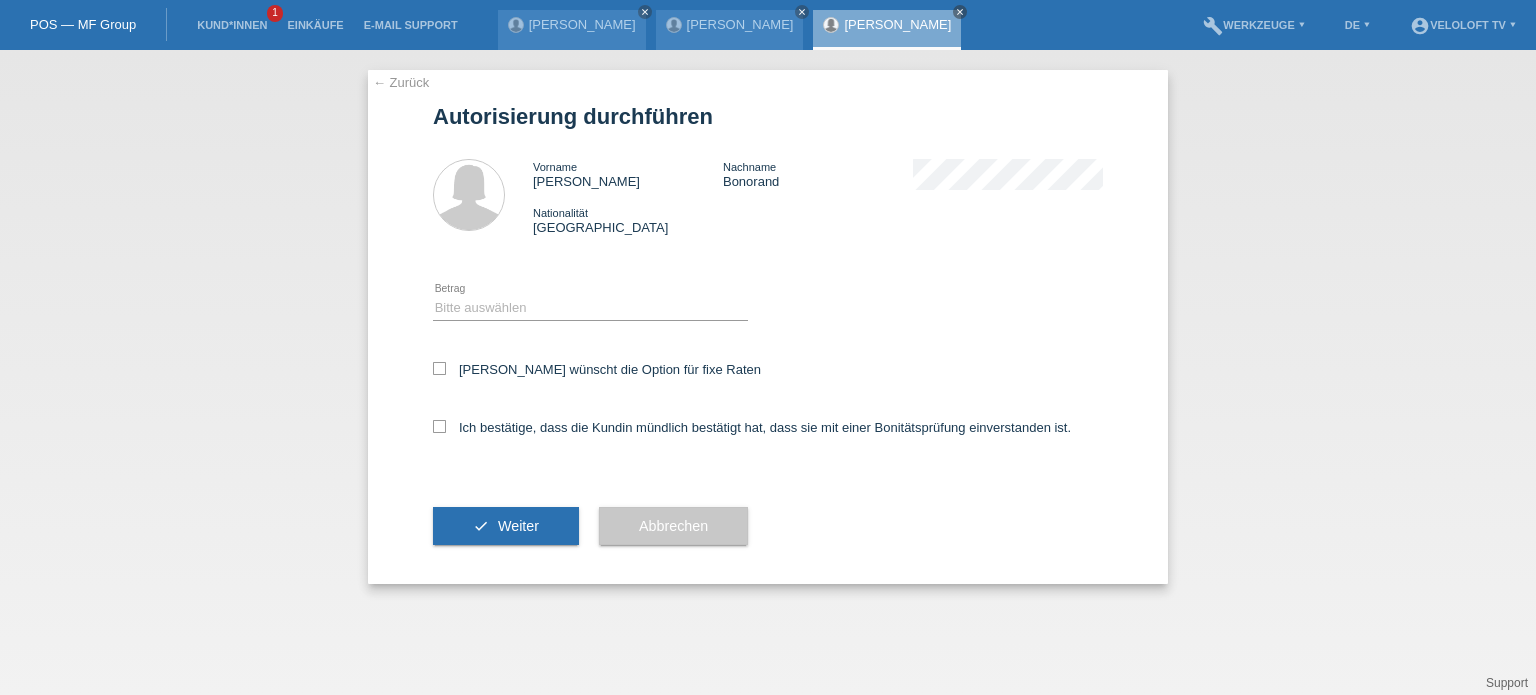 scroll, scrollTop: 0, scrollLeft: 0, axis: both 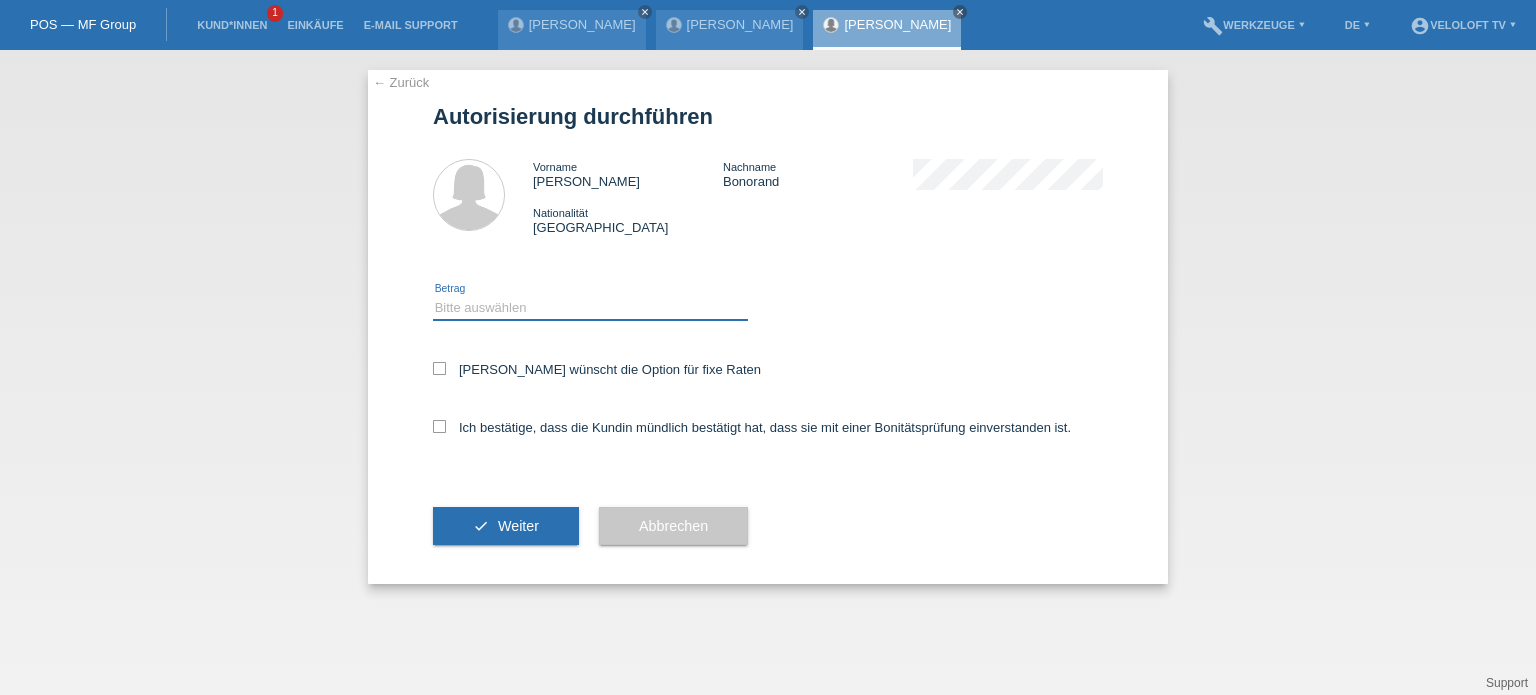 click on "Bitte auswählen
CHF 1.00 - CHF 499.00
CHF 500.00 - CHF 1'999.00
CHF 2'000.00 - CHF 15'000.00" at bounding box center (590, 308) 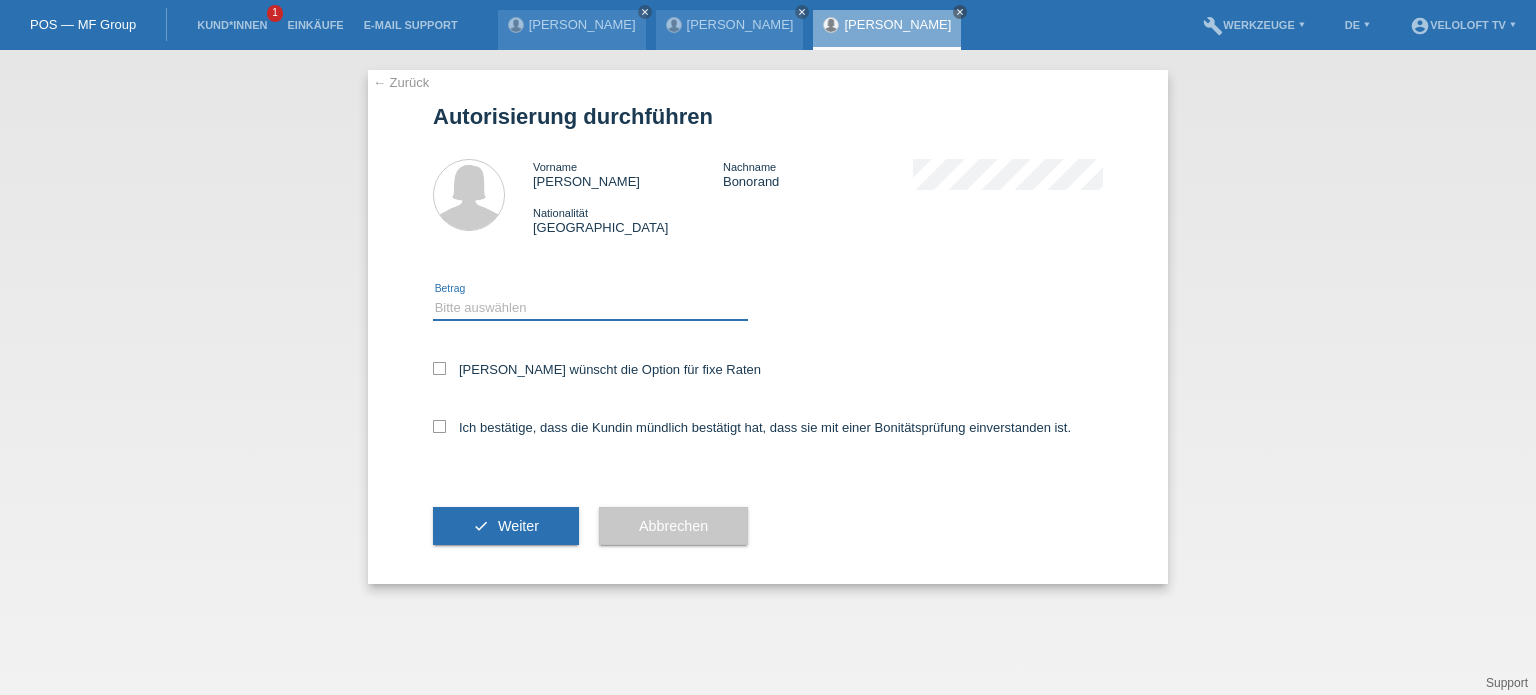 select on "2" 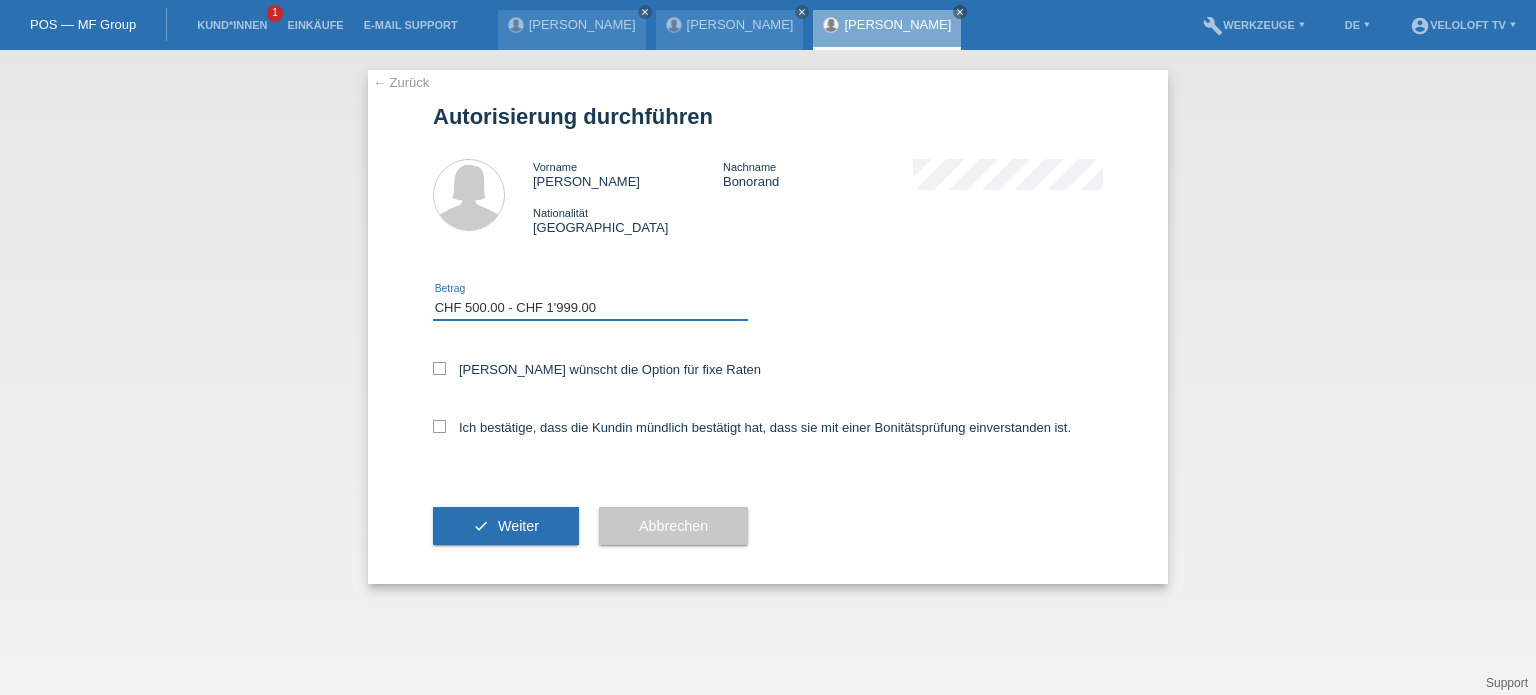 click on "Bitte auswählen
CHF 1.00 - CHF 499.00
CHF 500.00 - CHF 1'999.00
CHF 2'000.00 - CHF 15'000.00" at bounding box center [590, 308] 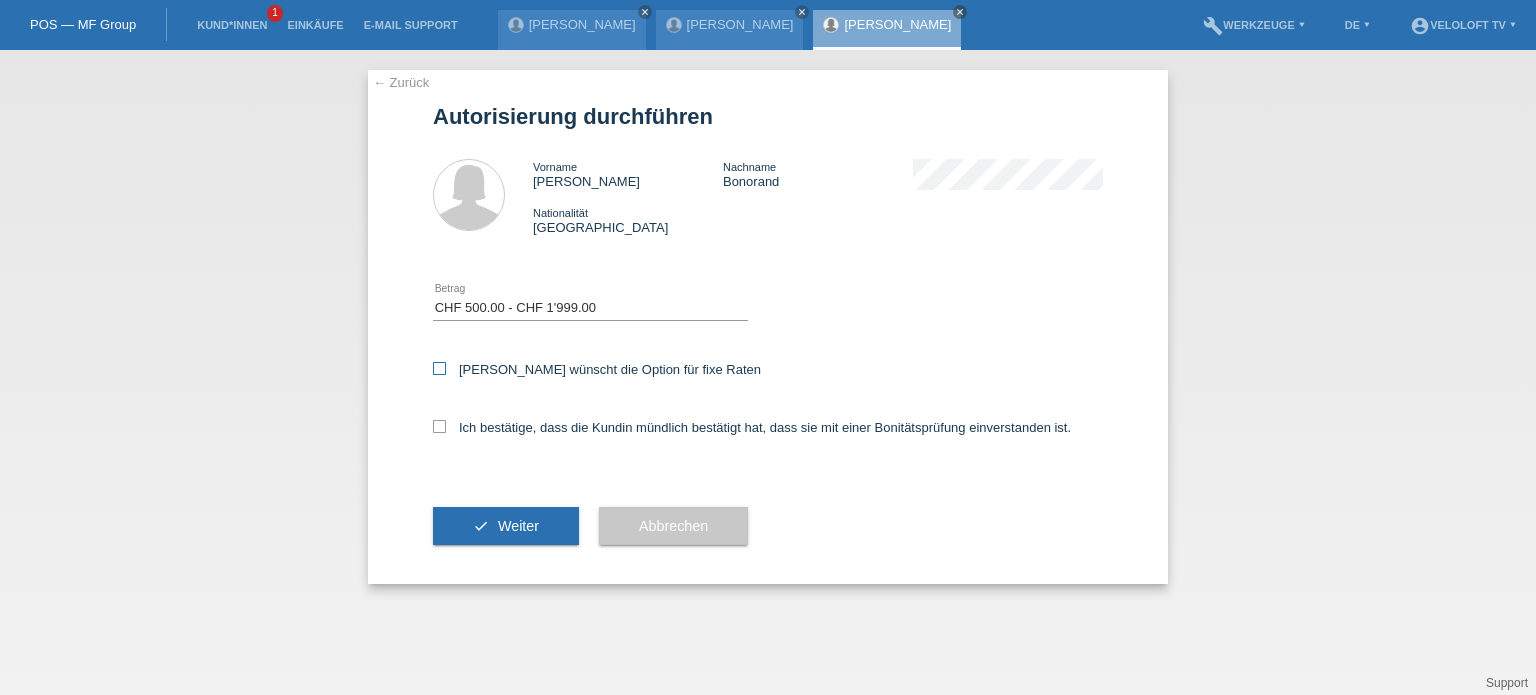 click at bounding box center (439, 368) 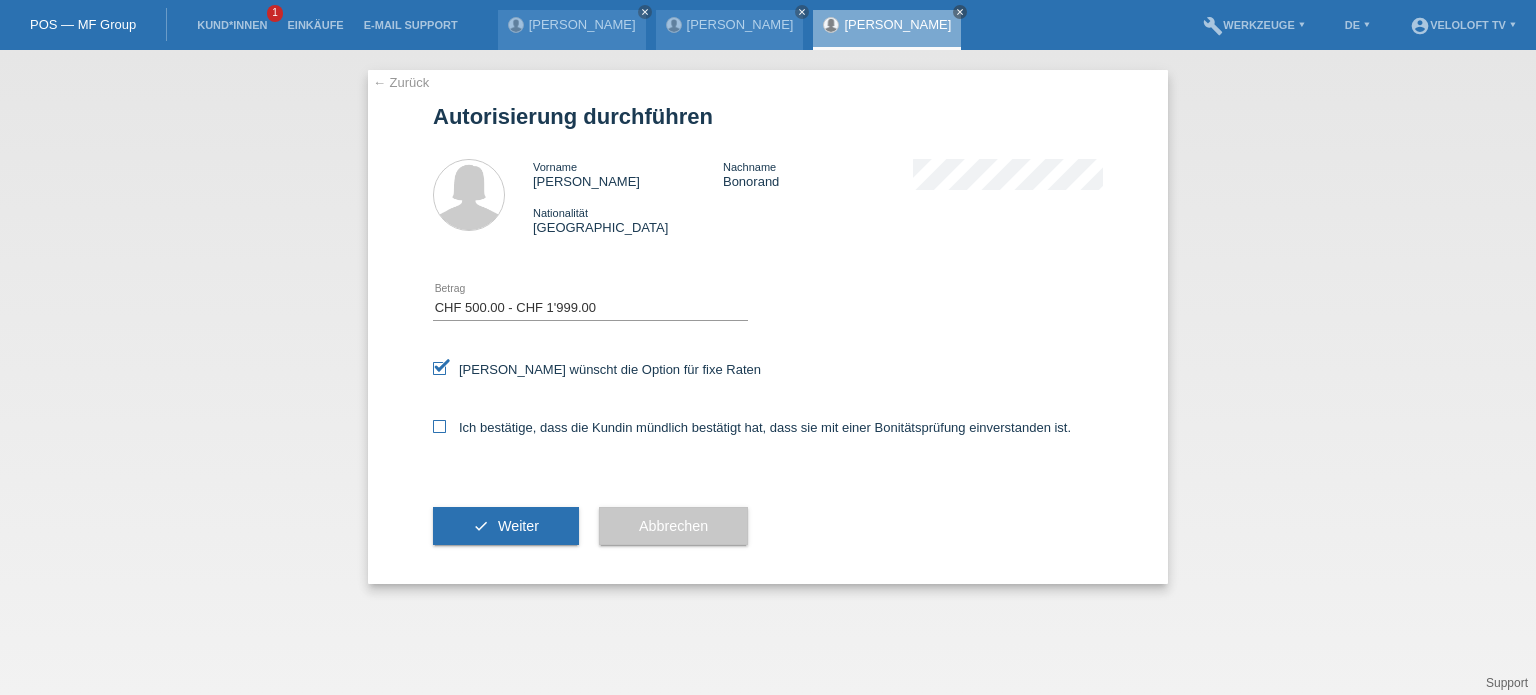 click at bounding box center [439, 426] 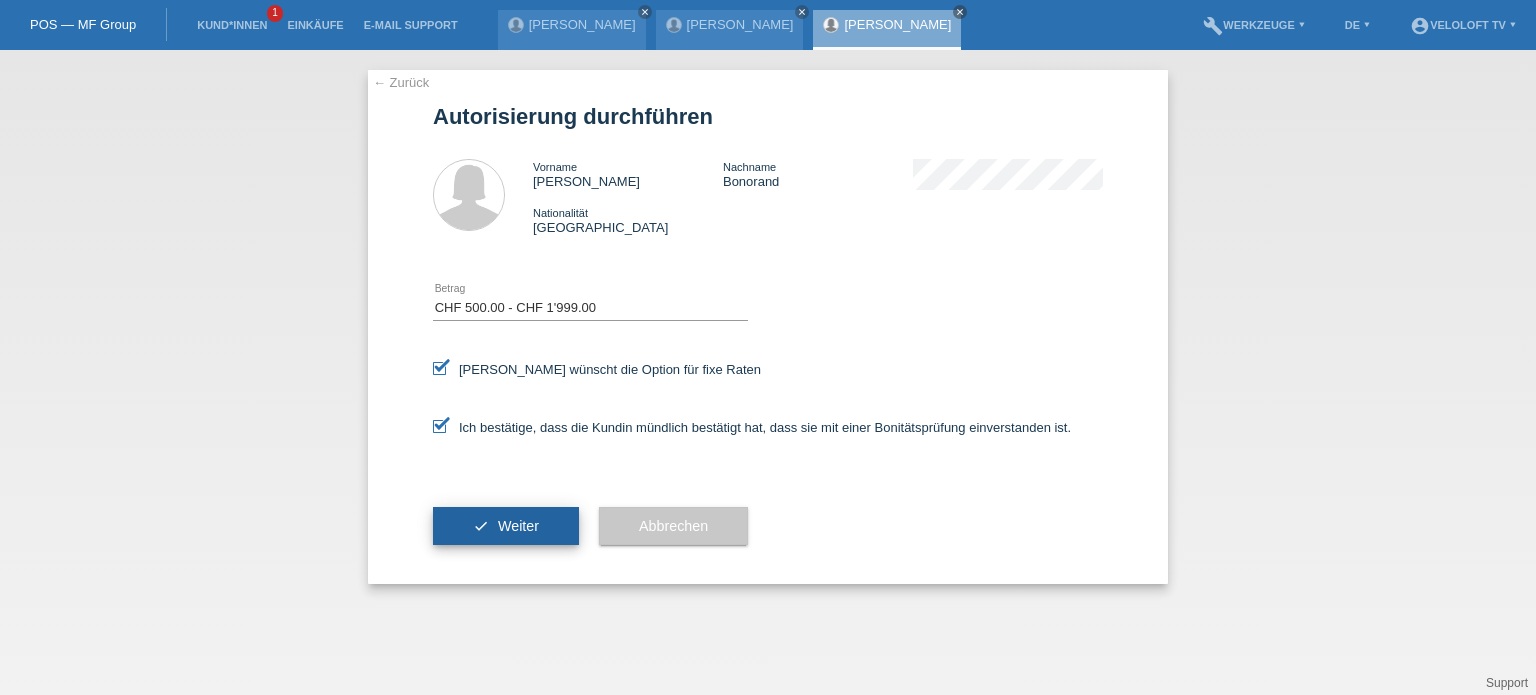 click on "check   Weiter" at bounding box center (506, 526) 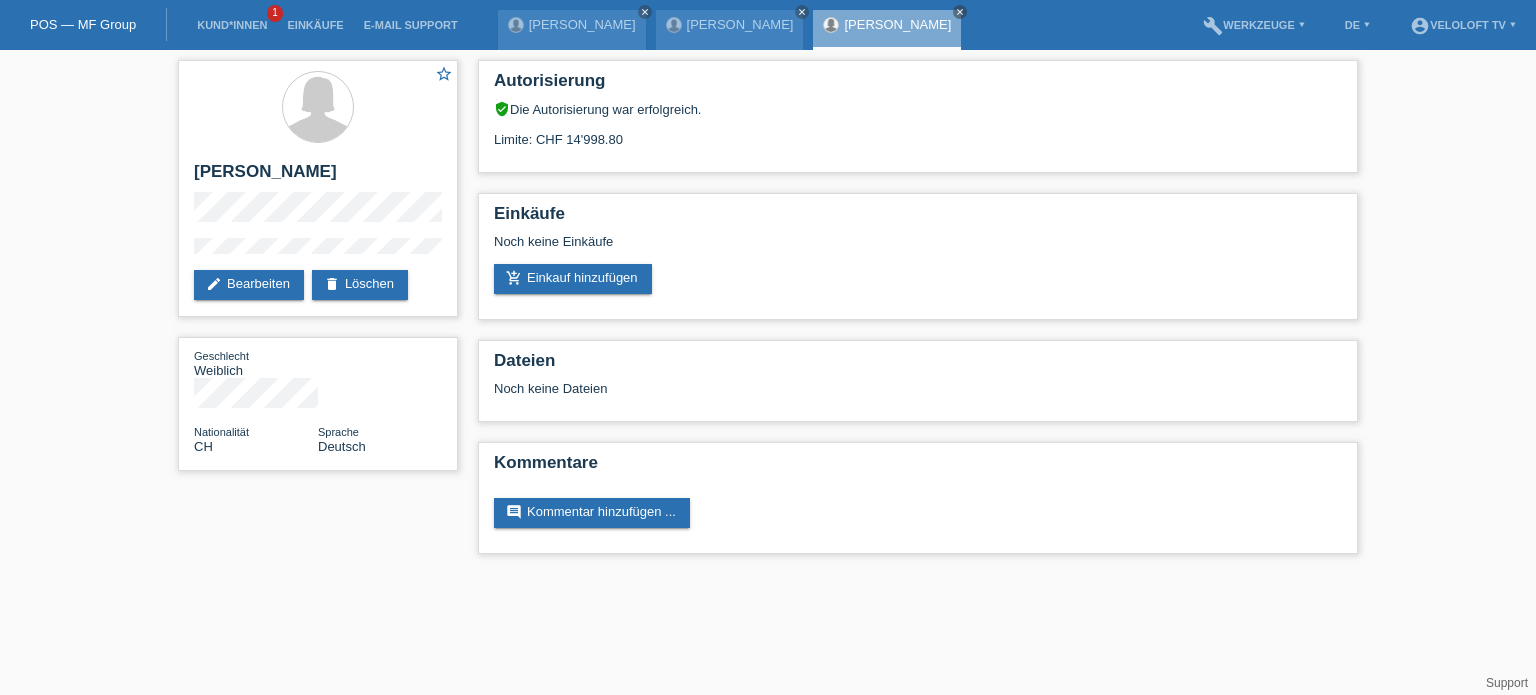 scroll, scrollTop: 0, scrollLeft: 0, axis: both 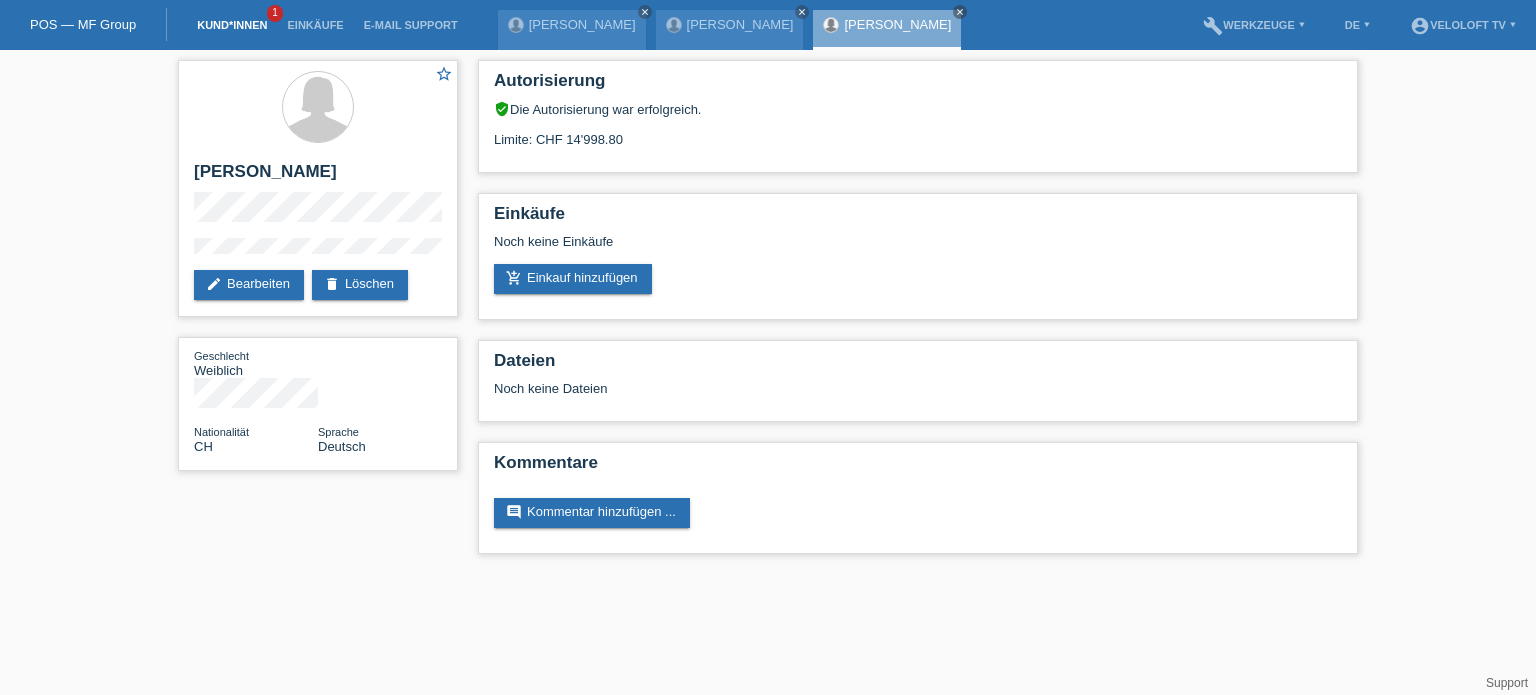 click on "Kund*innen" at bounding box center [232, 25] 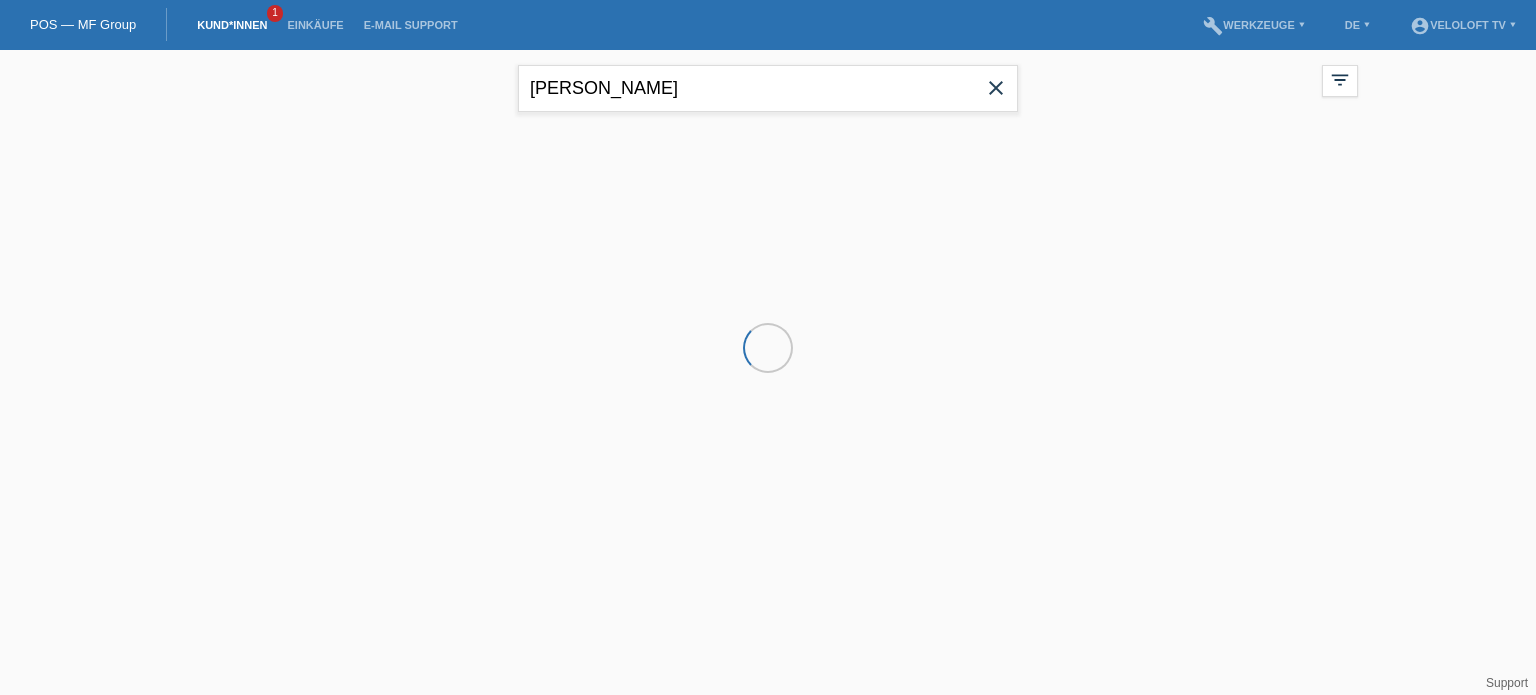 scroll, scrollTop: 0, scrollLeft: 0, axis: both 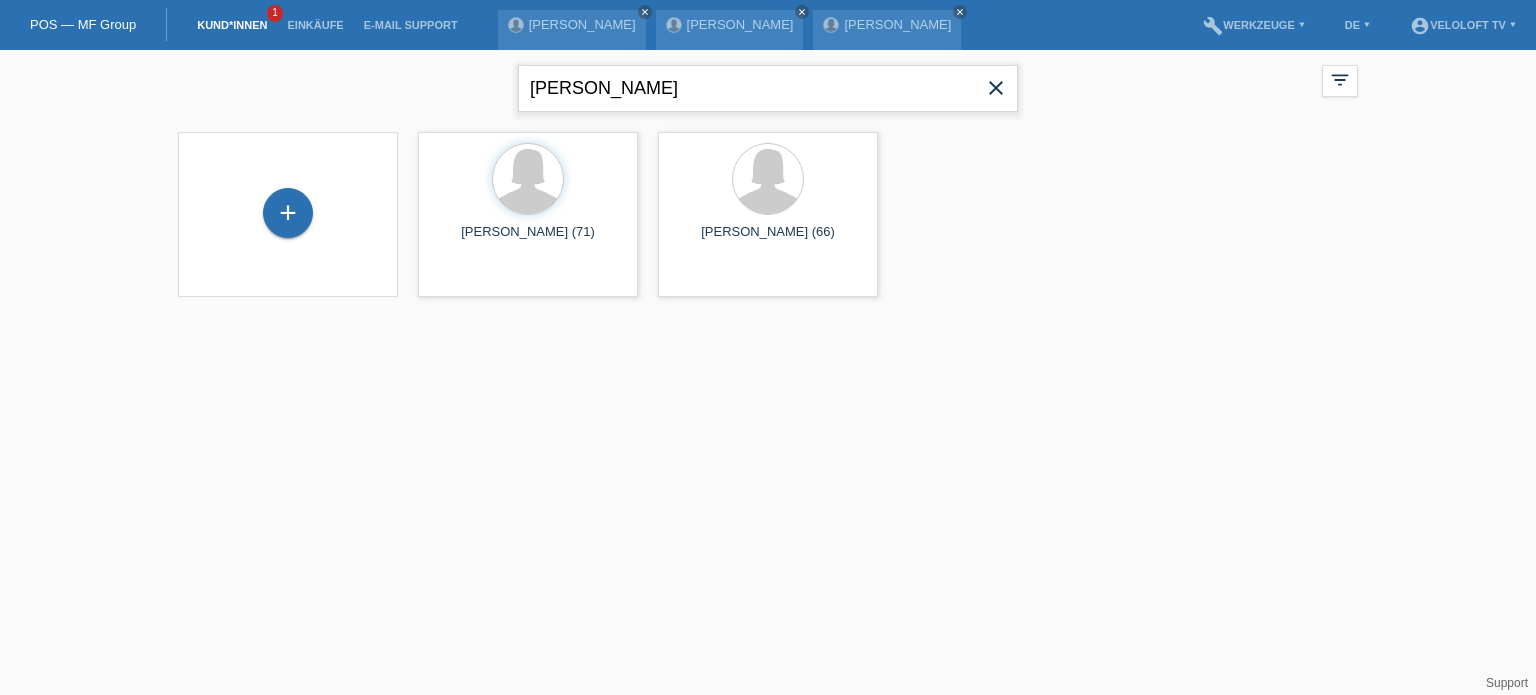 drag, startPoint x: 762, startPoint y: 71, endPoint x: 496, endPoint y: 70, distance: 266.0019 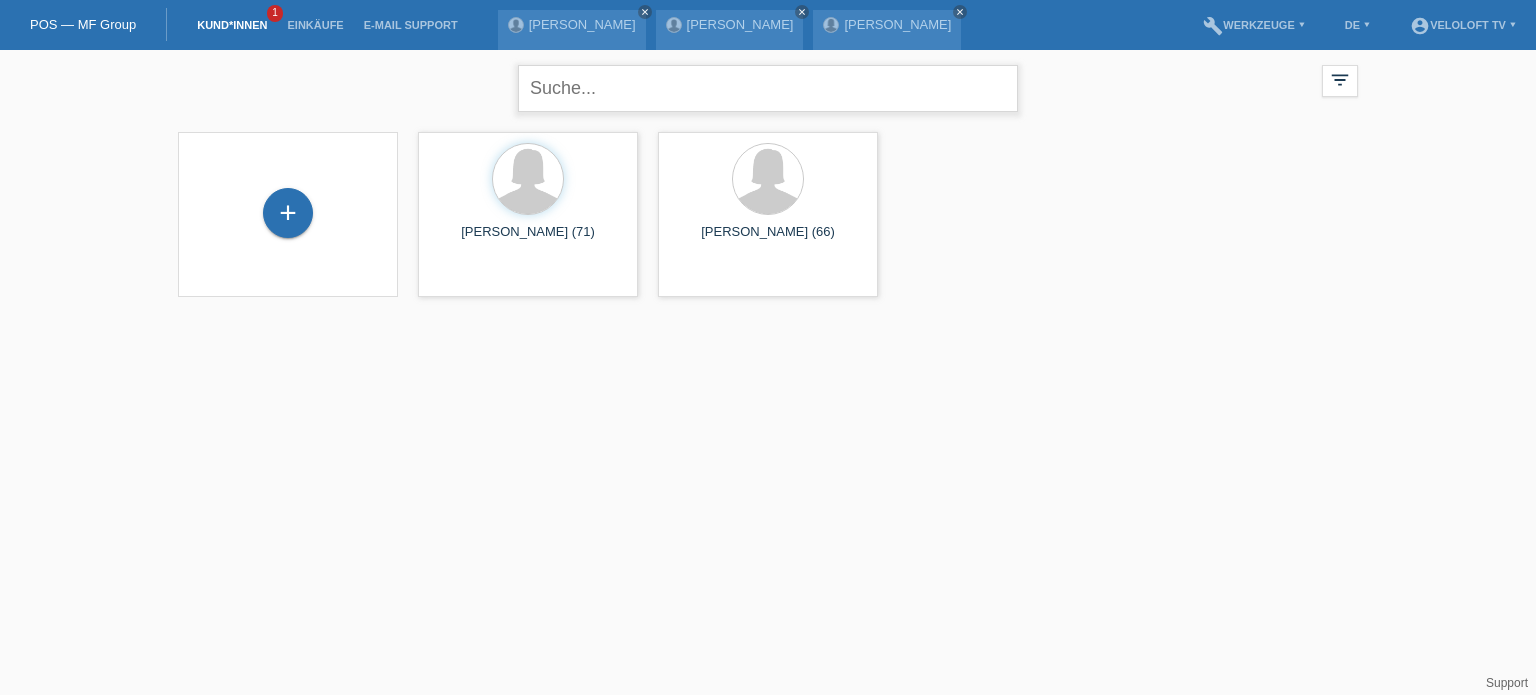 paste on "Vögtli" 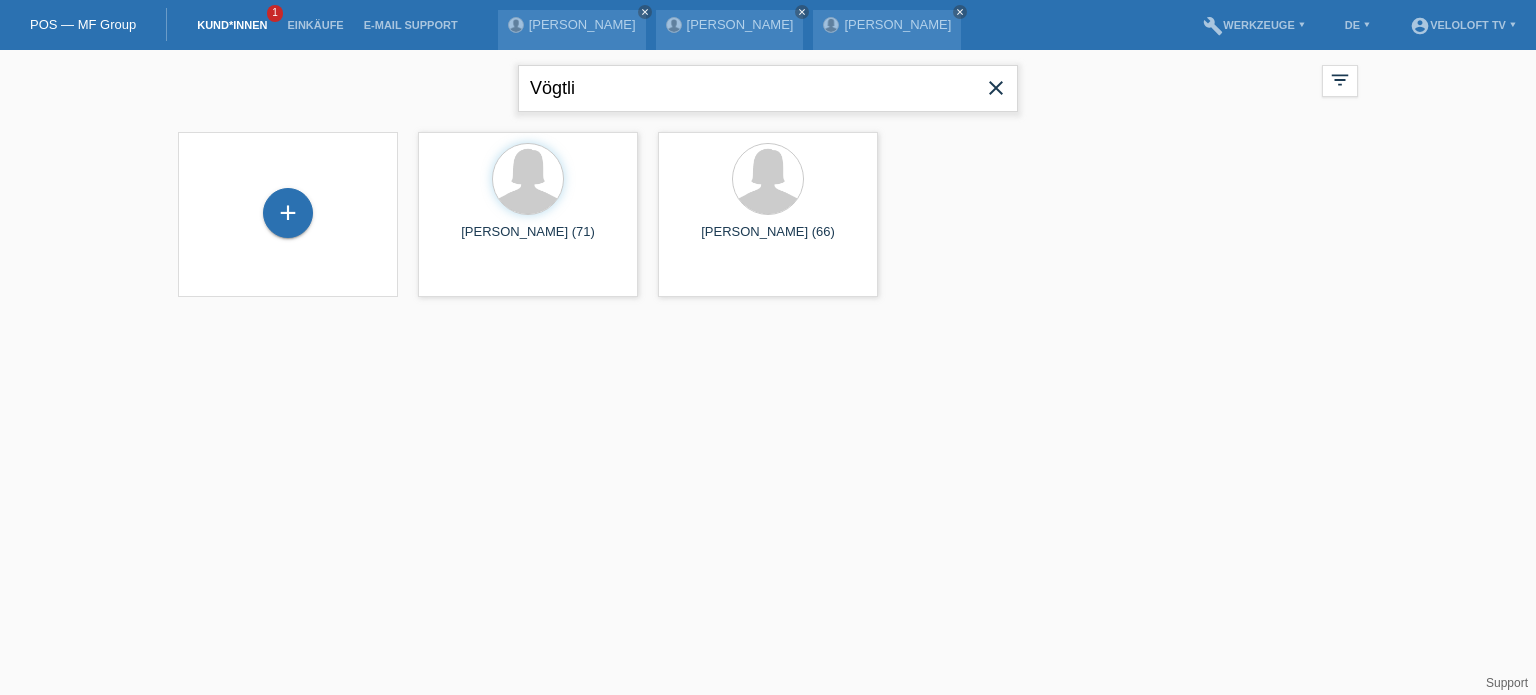 type on "Vögtli" 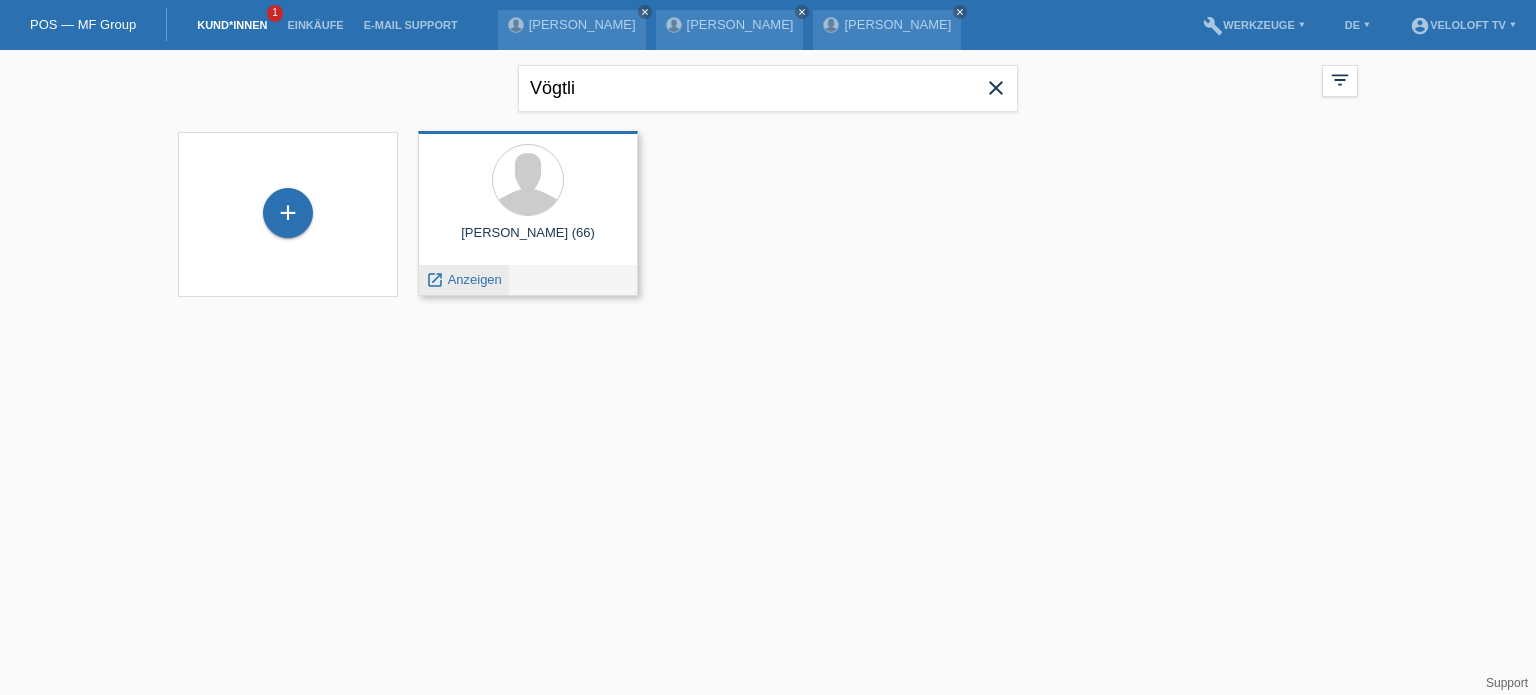 click on "Anzeigen" at bounding box center (475, 279) 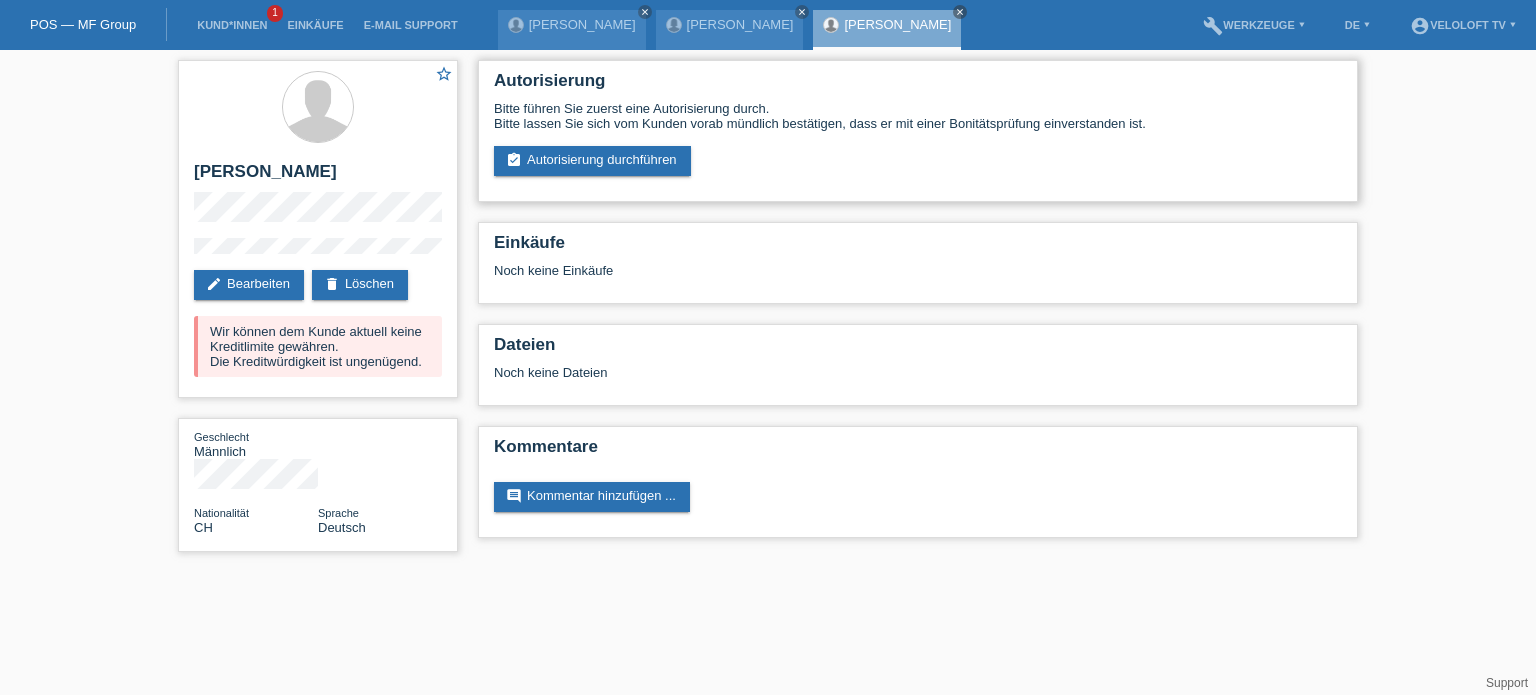scroll, scrollTop: 0, scrollLeft: 0, axis: both 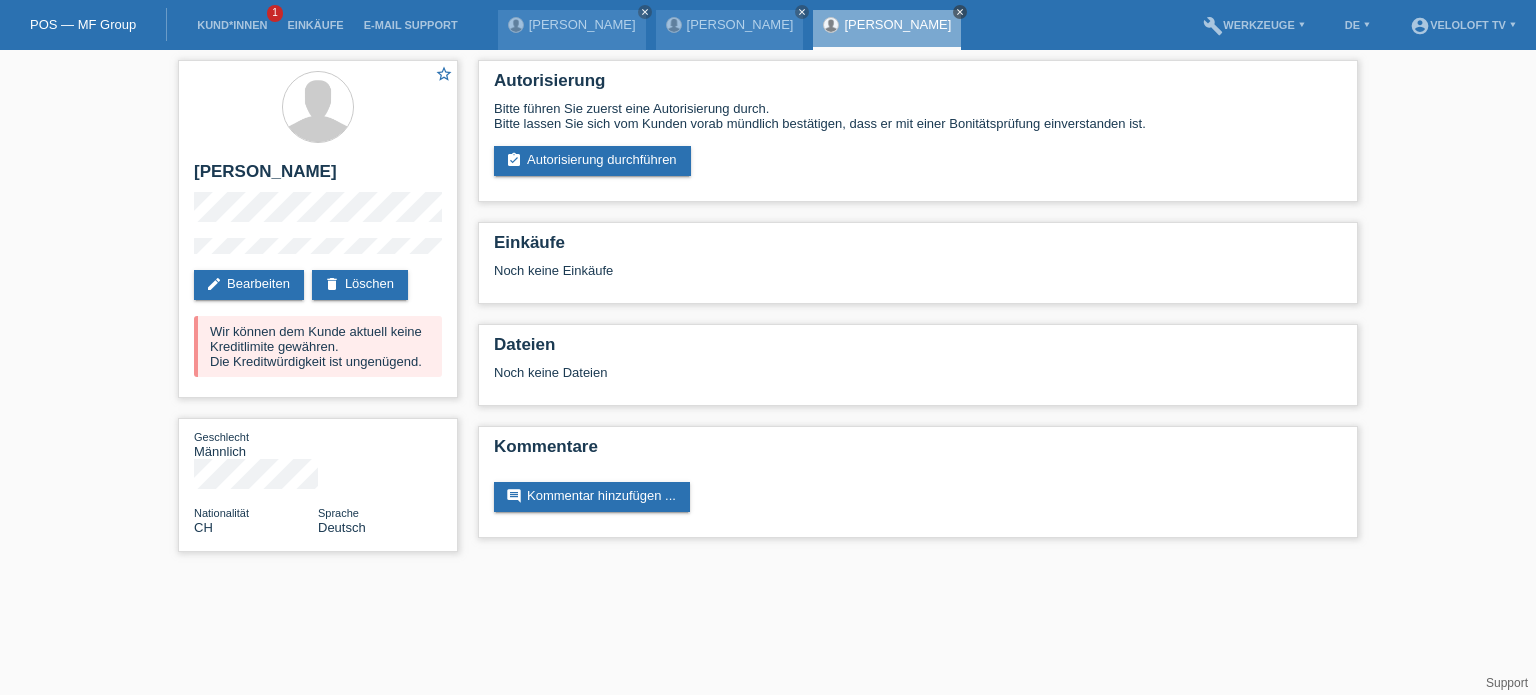 click on "close" at bounding box center (960, 12) 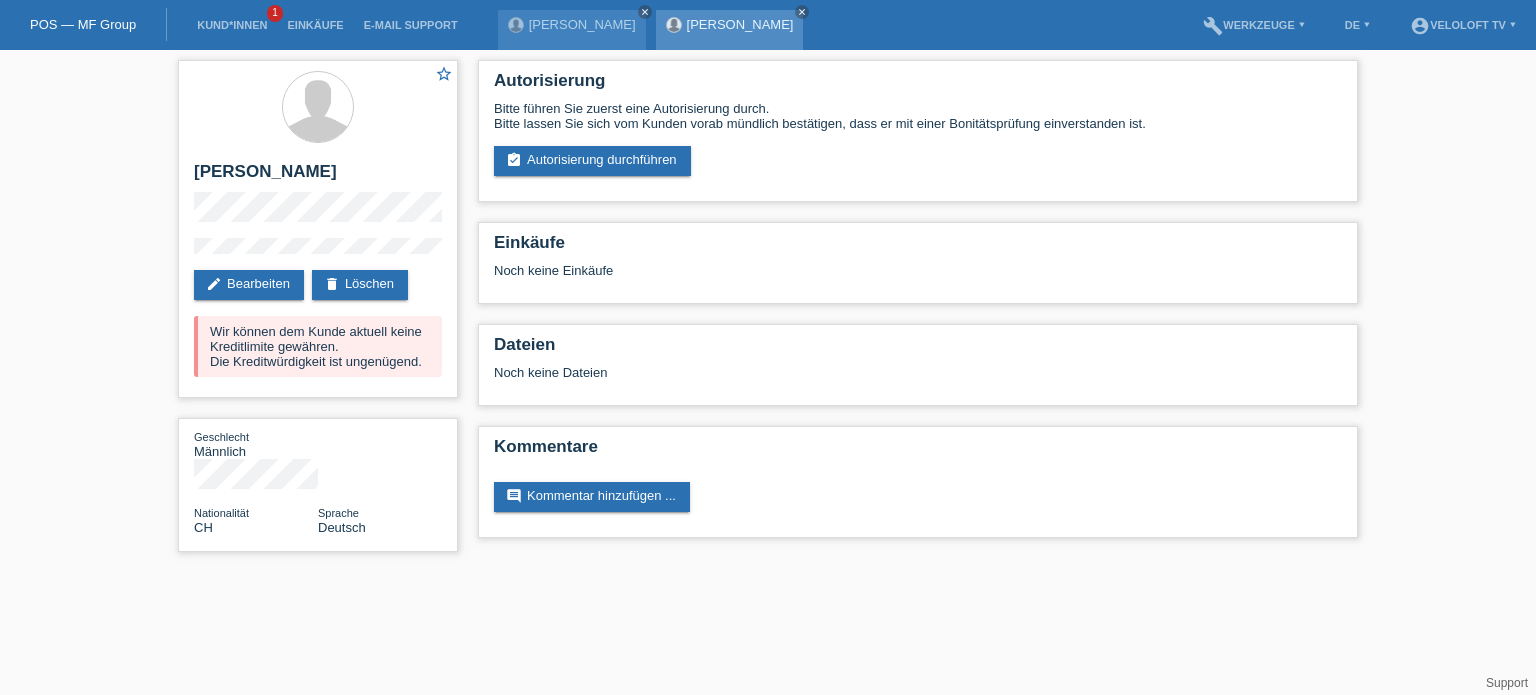 click on "[PERSON_NAME]
close" at bounding box center [730, 30] 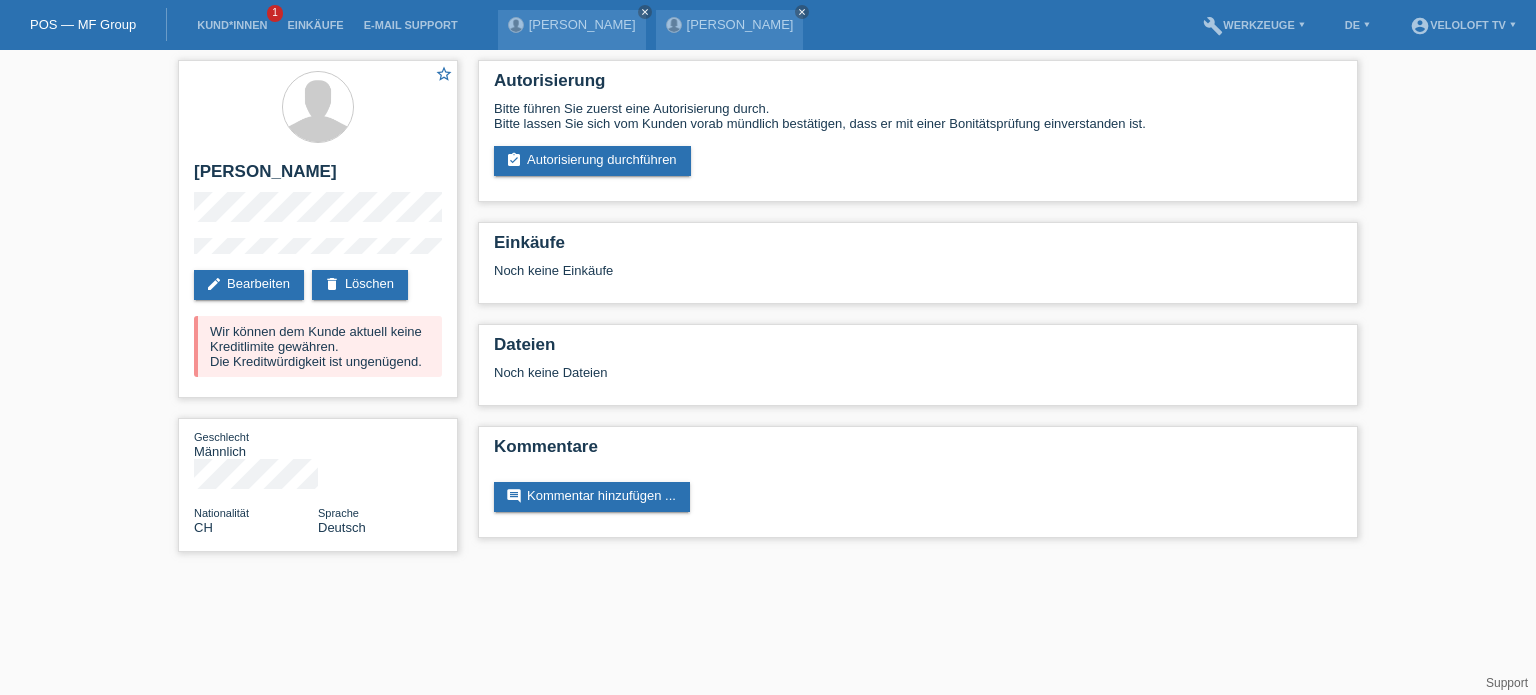 drag, startPoint x: 746, startPoint y: 29, endPoint x: 721, endPoint y: 55, distance: 36.069378 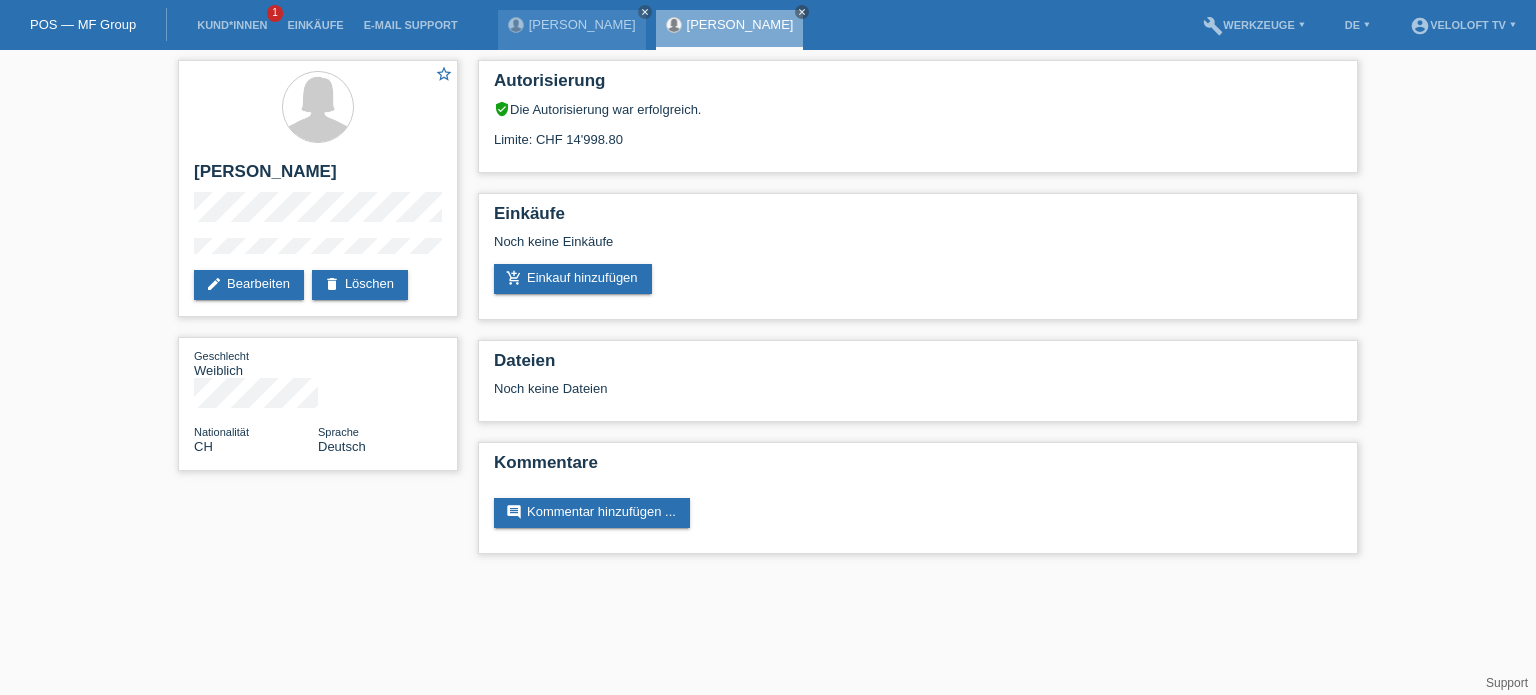 scroll, scrollTop: 0, scrollLeft: 0, axis: both 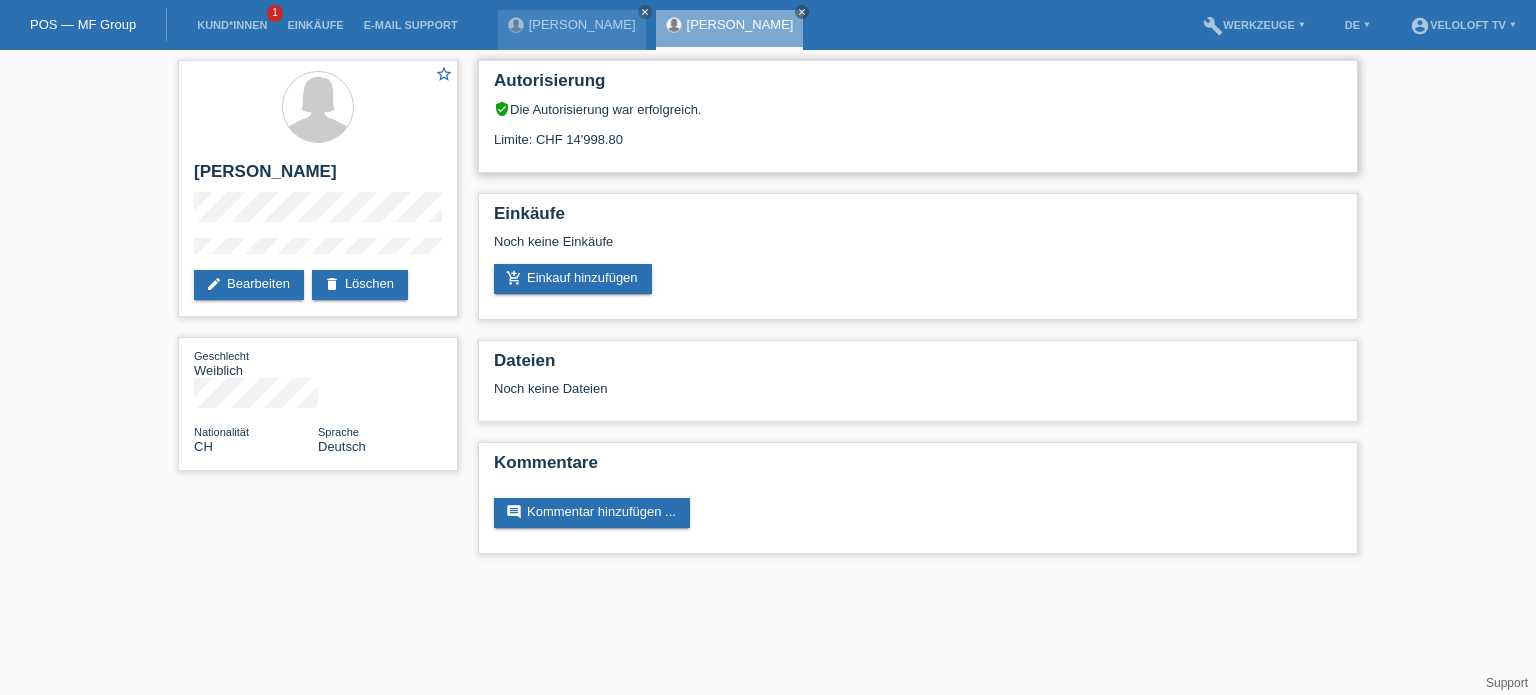 drag, startPoint x: 680, startPoint y: 125, endPoint x: 561, endPoint y: 139, distance: 119.8207 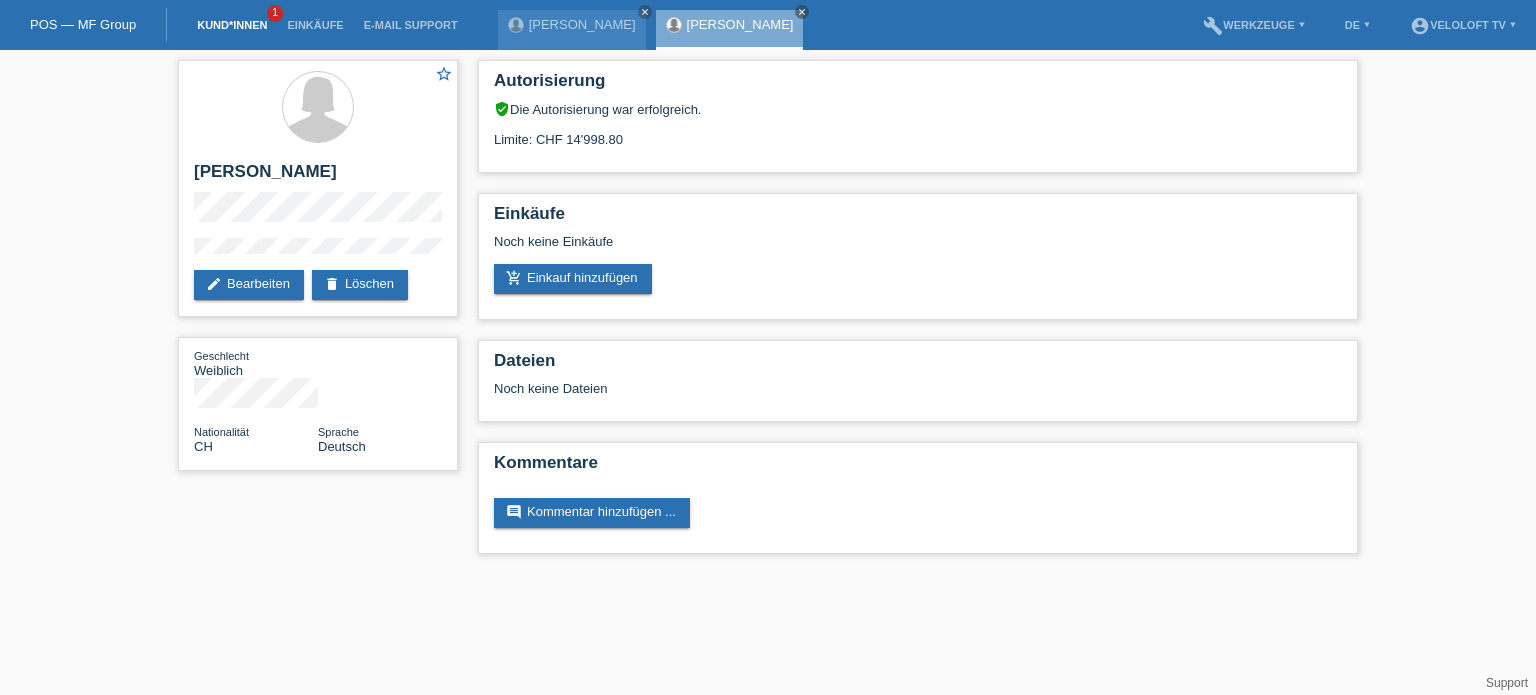 click on "Kund*innen" at bounding box center [232, 25] 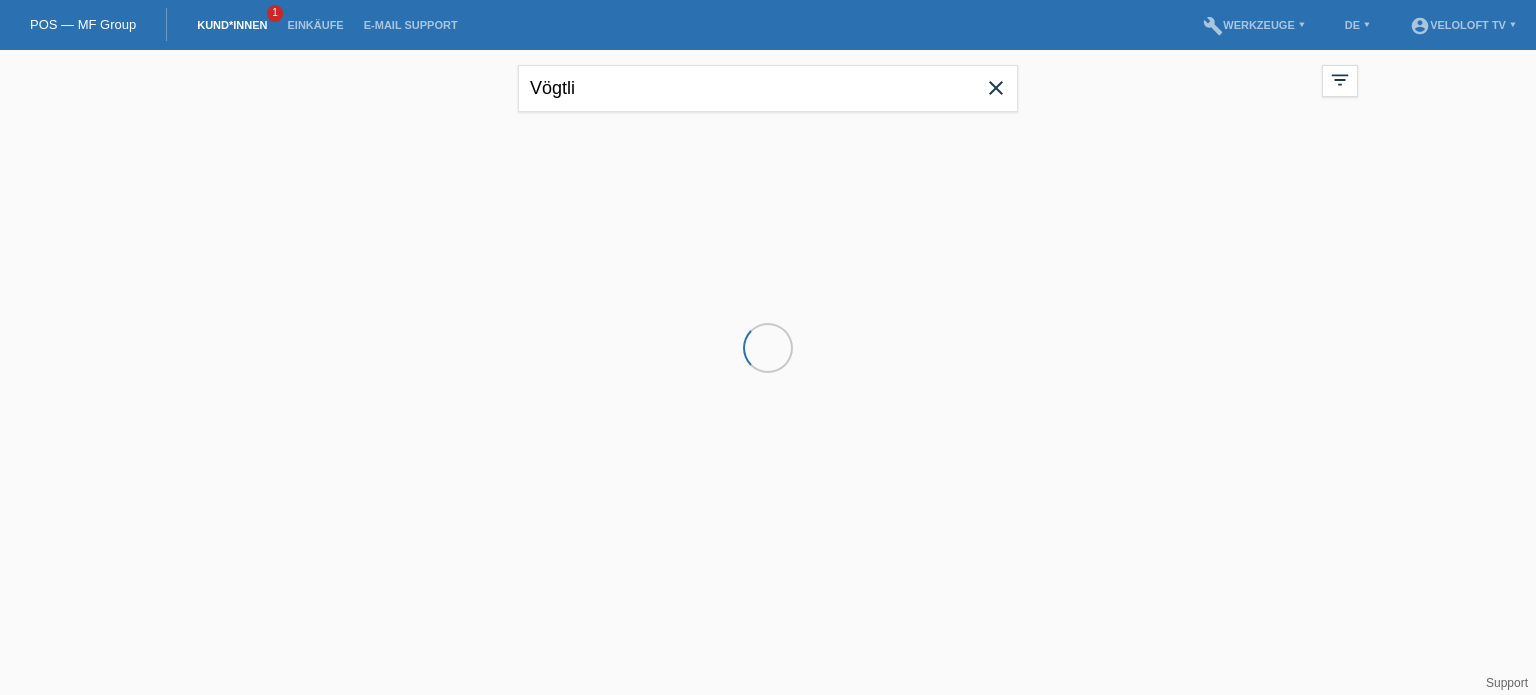 scroll, scrollTop: 0, scrollLeft: 0, axis: both 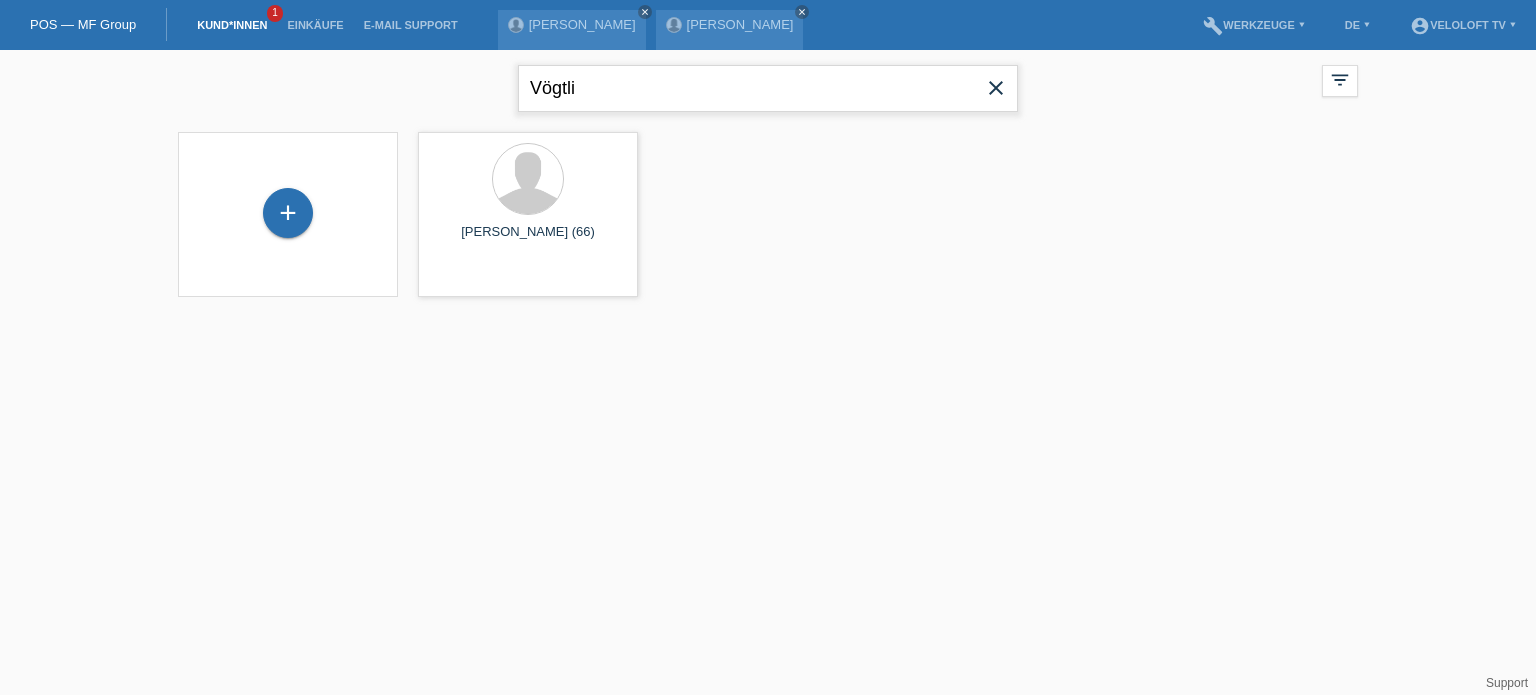 click on "Vögtli" at bounding box center [768, 88] 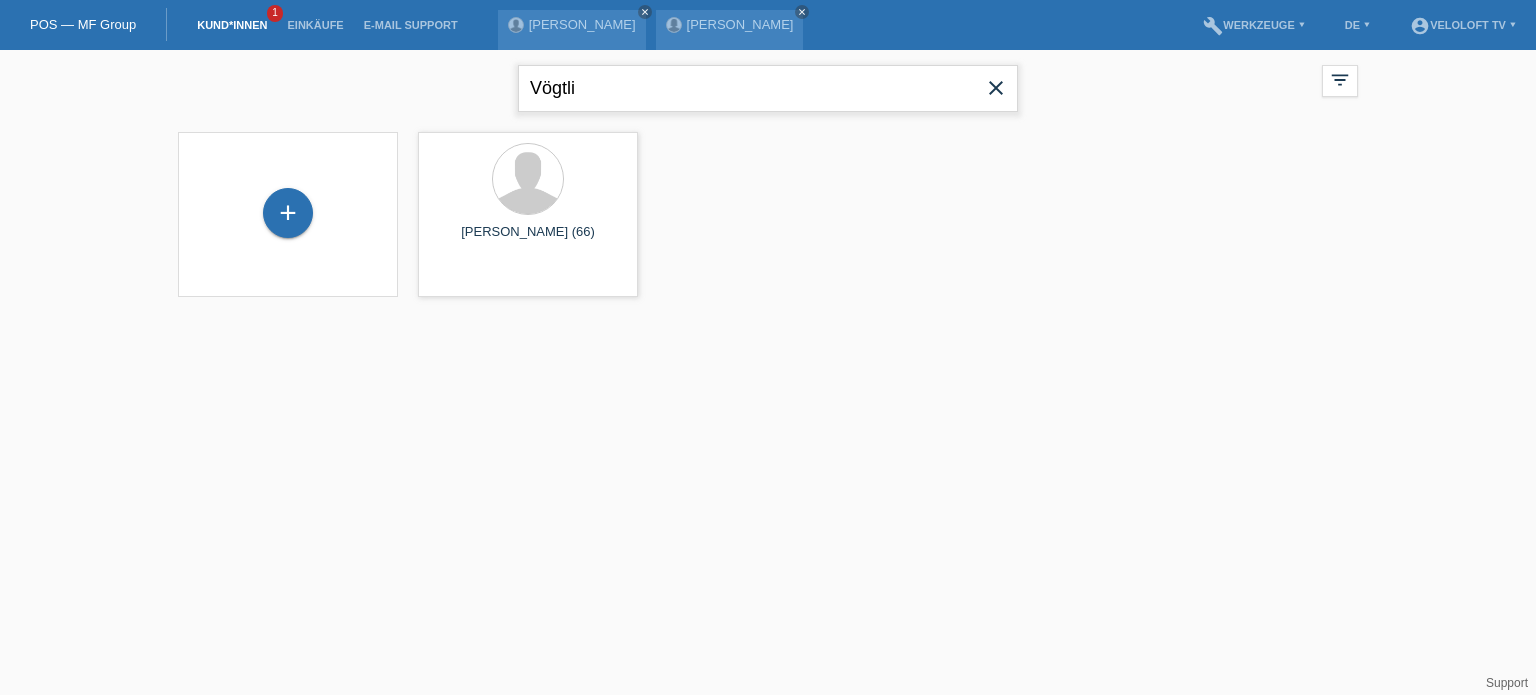 click on "Vögtli" at bounding box center (768, 88) 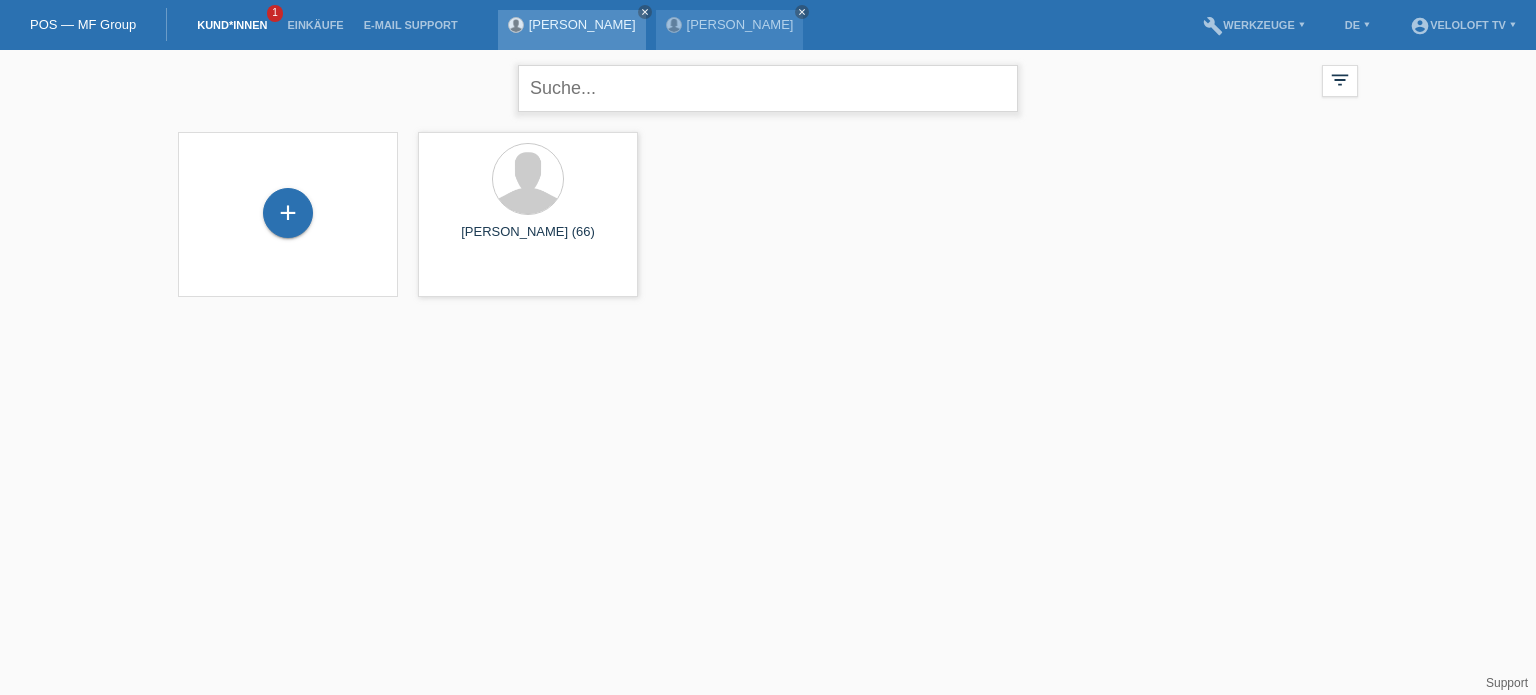 paste on "Irène" 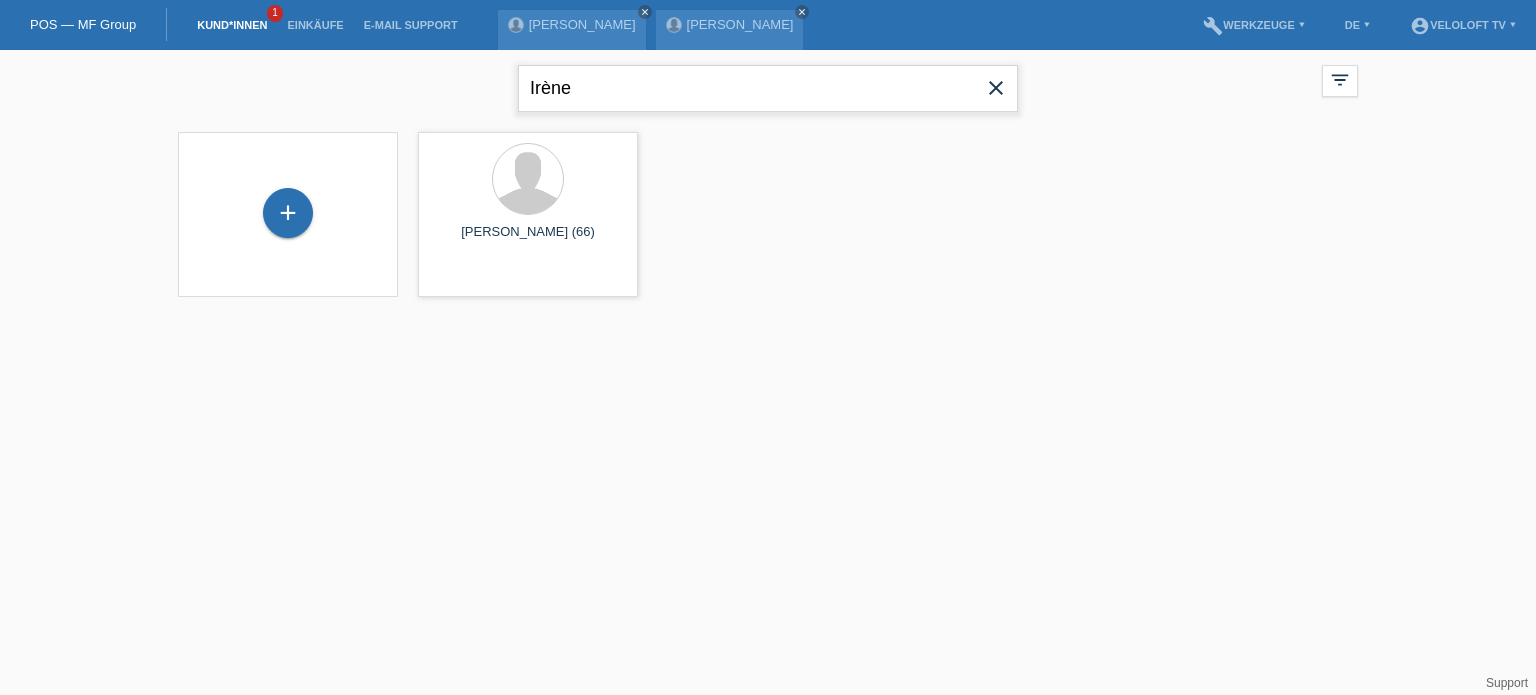 paste on "Kocher" 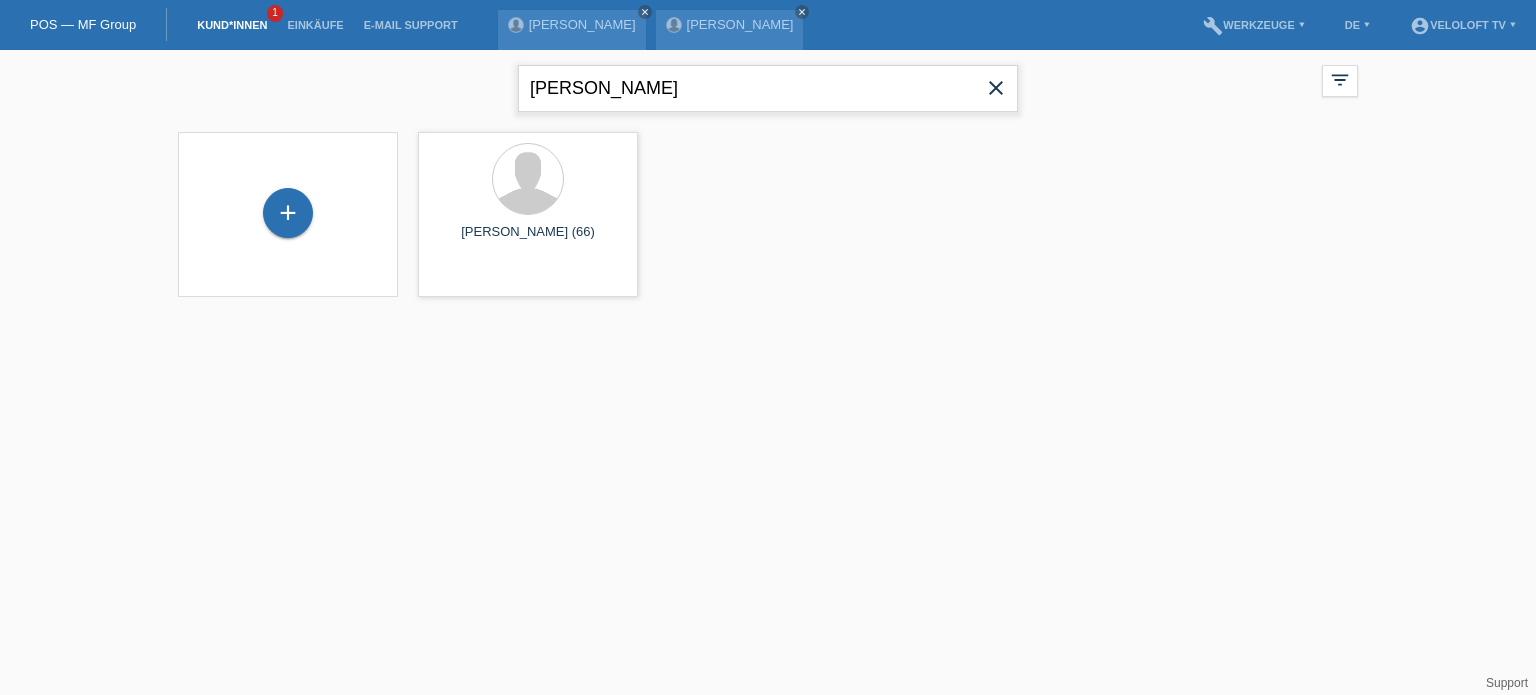 type on "[PERSON_NAME]" 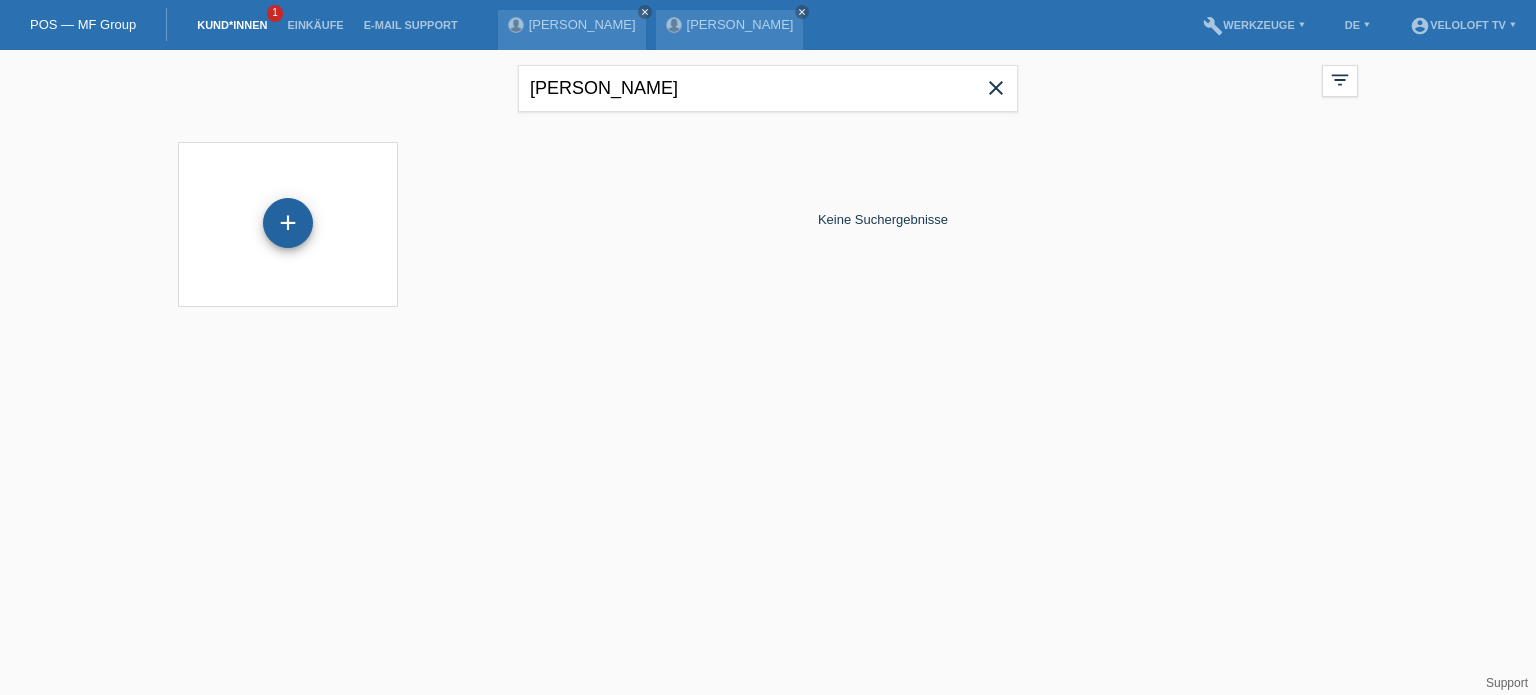 click on "+" at bounding box center (288, 223) 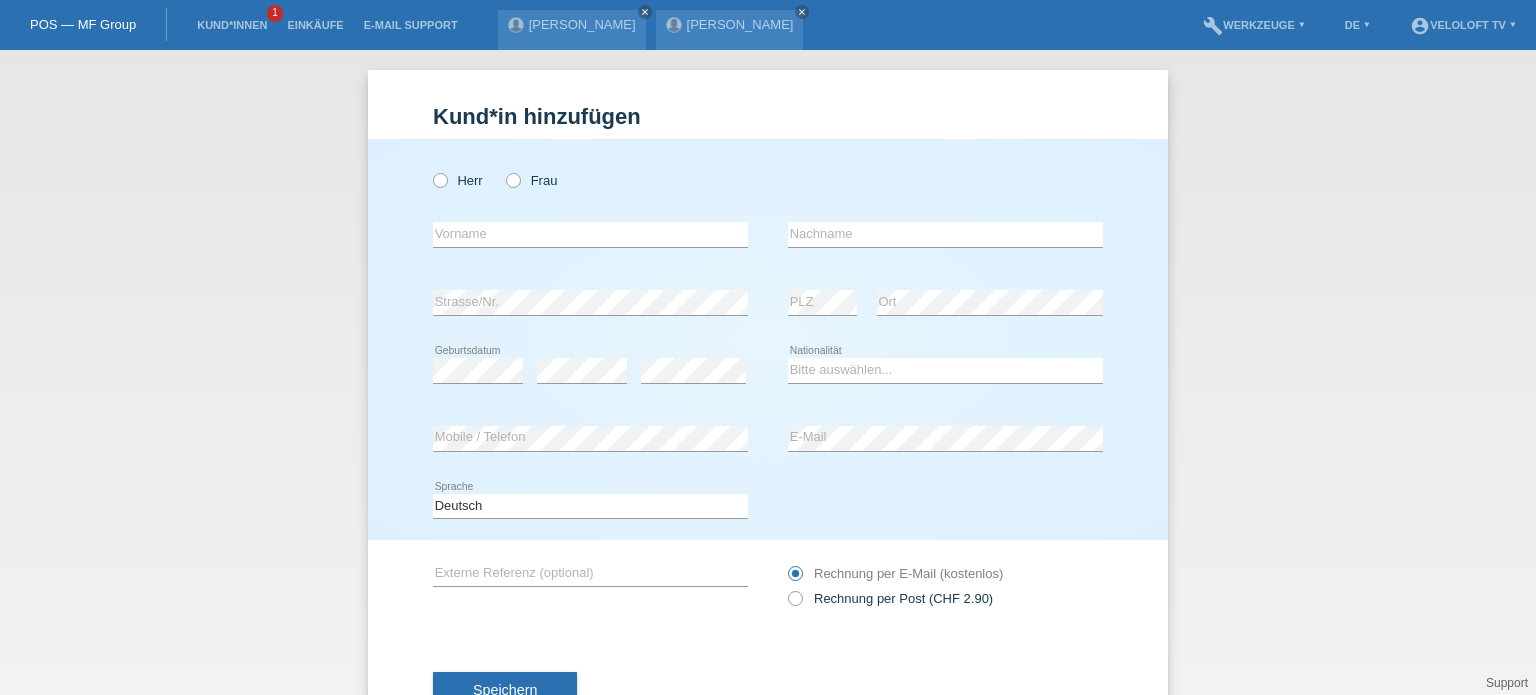 scroll, scrollTop: 0, scrollLeft: 0, axis: both 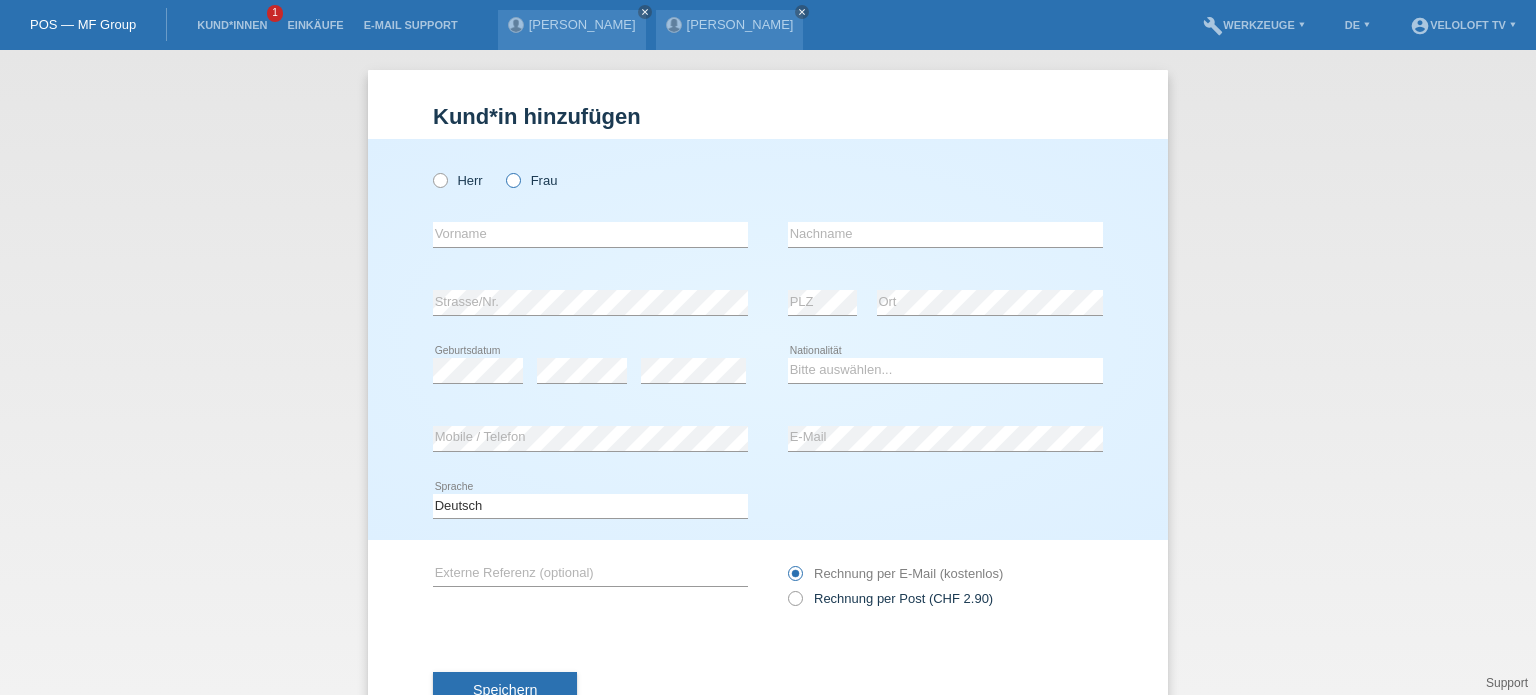 click at bounding box center [503, 170] 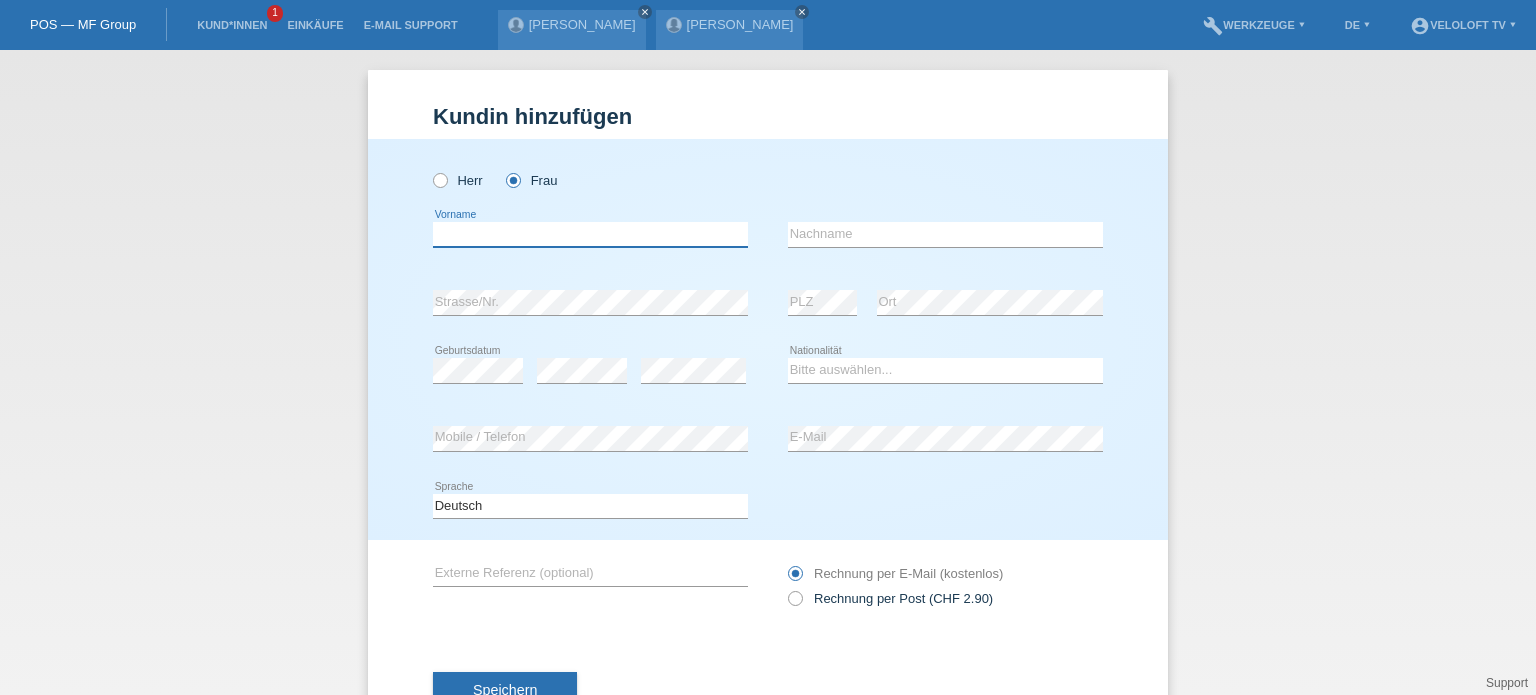 click at bounding box center (590, 234) 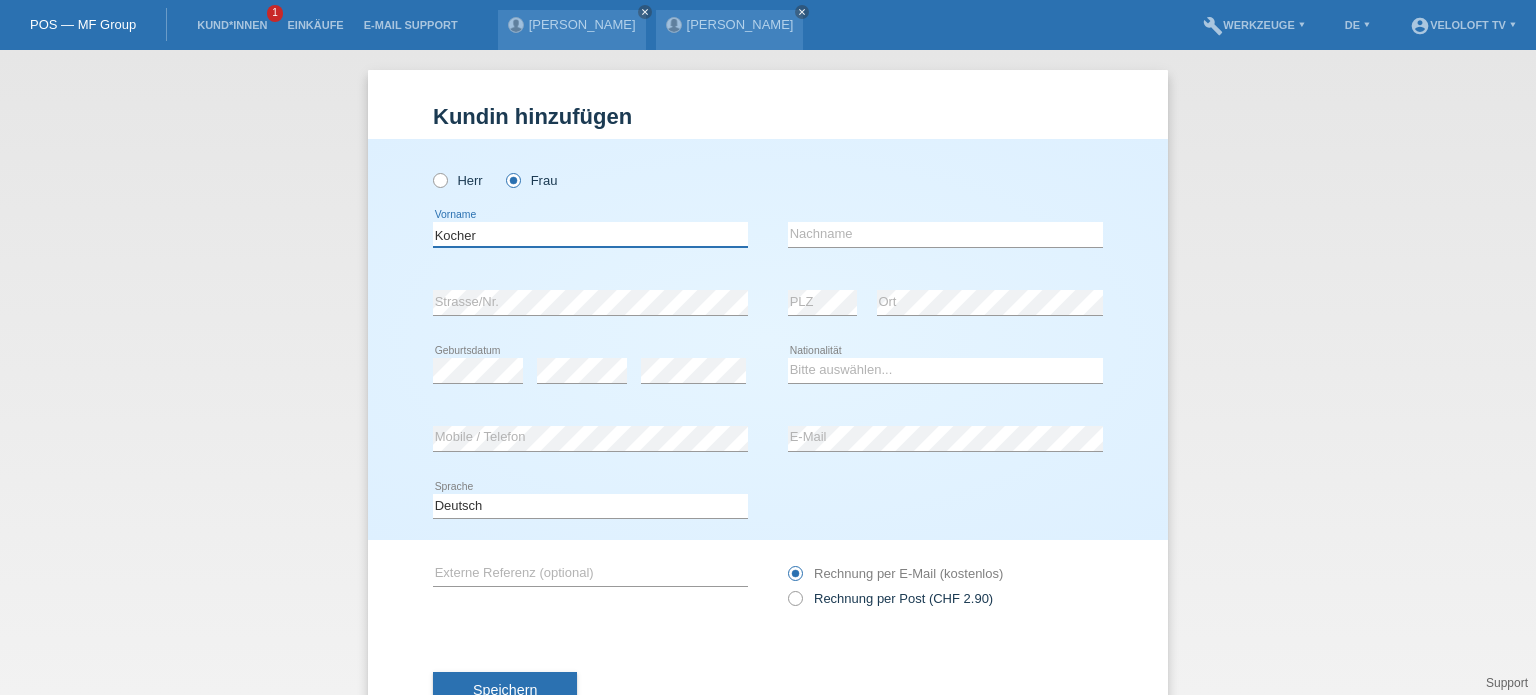 type on "Kocher" 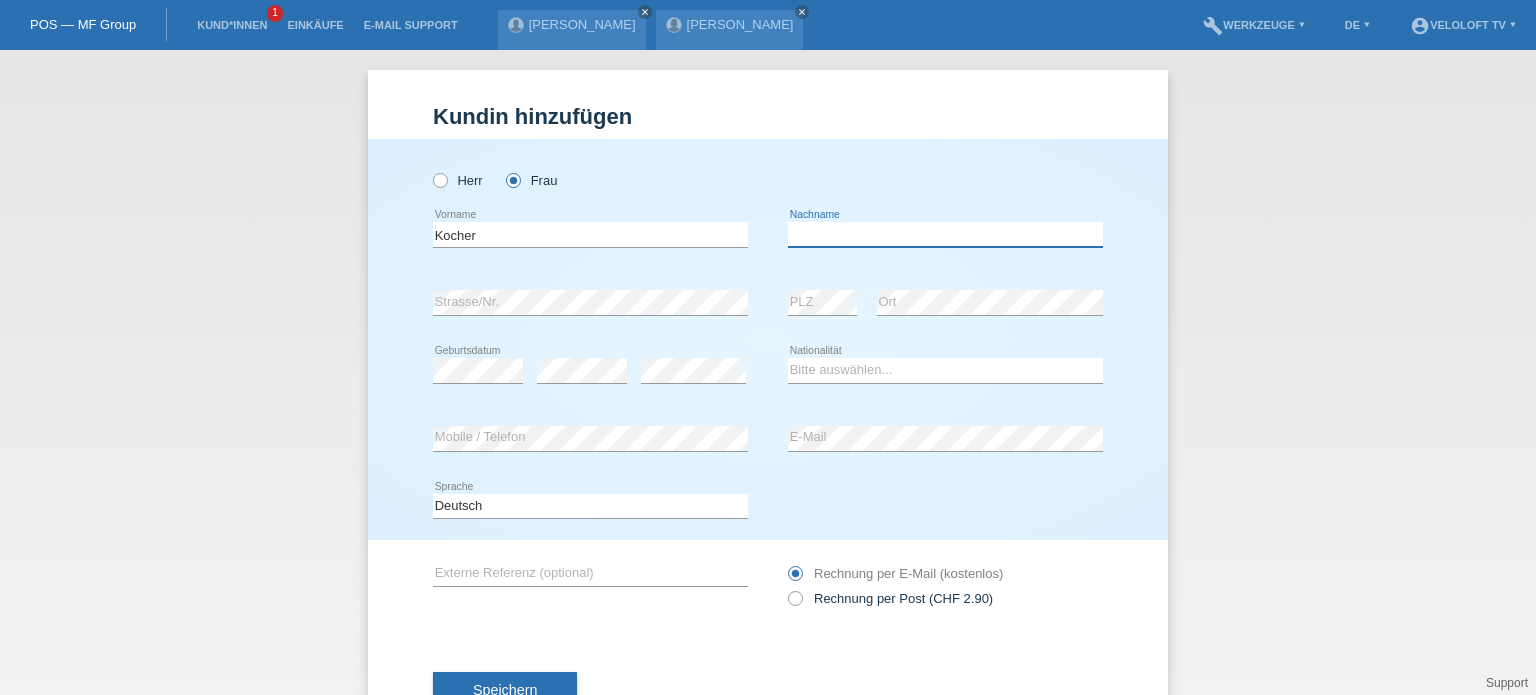 click at bounding box center [945, 234] 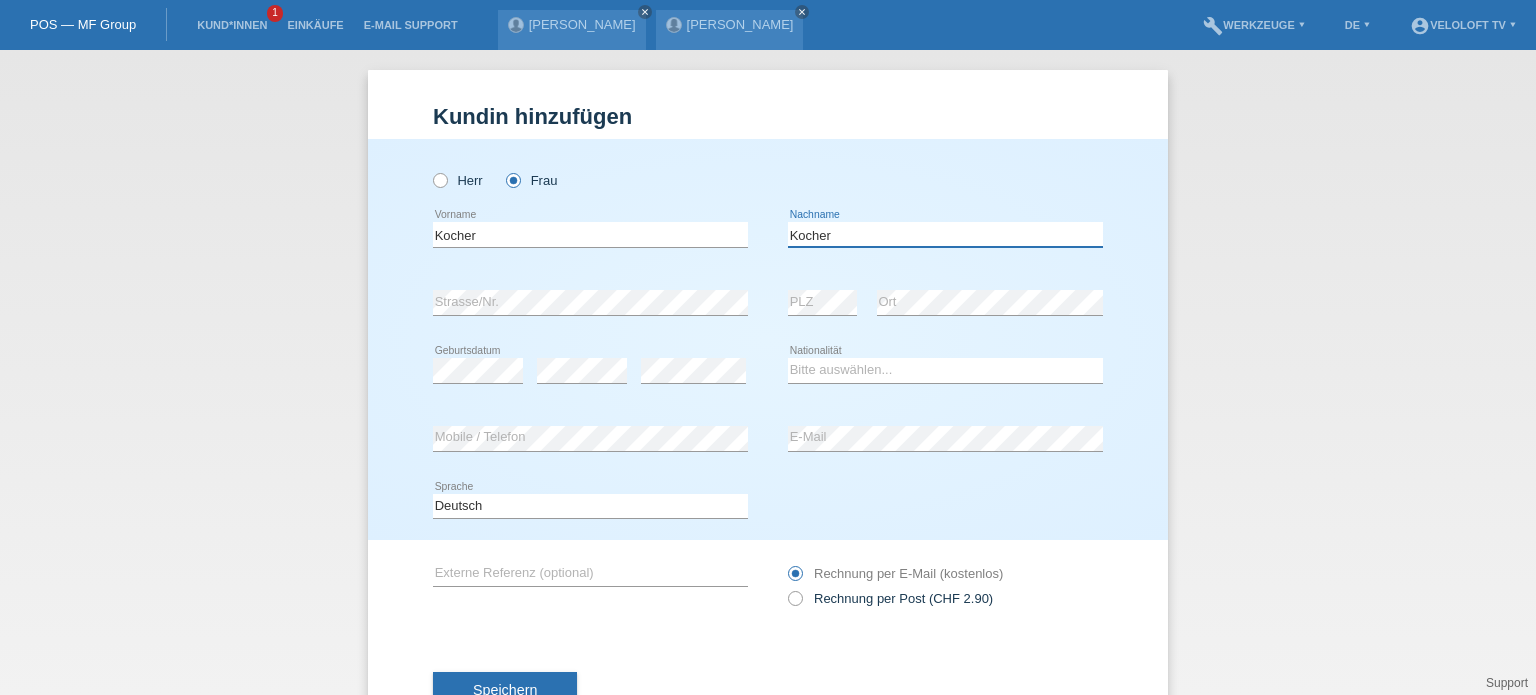 type on "Kocher" 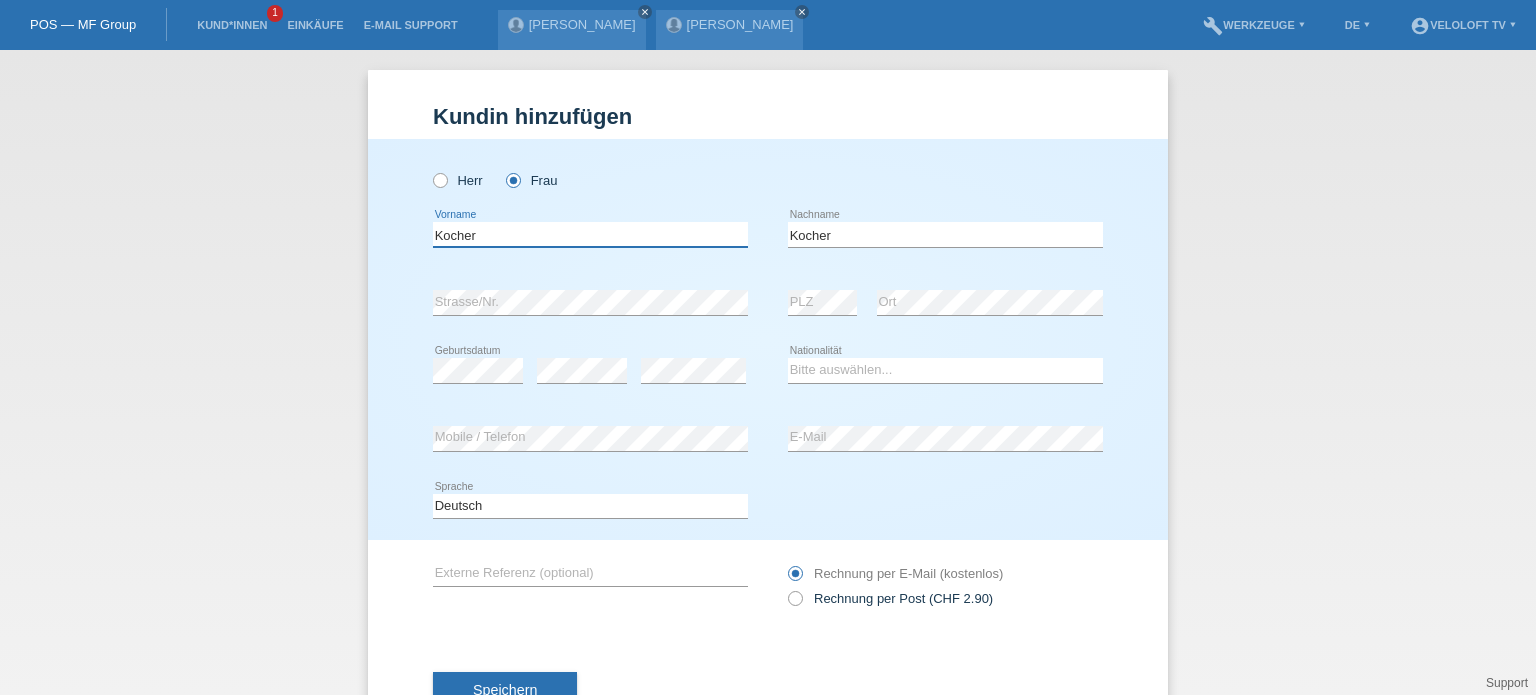 click on "Kocher" at bounding box center [590, 234] 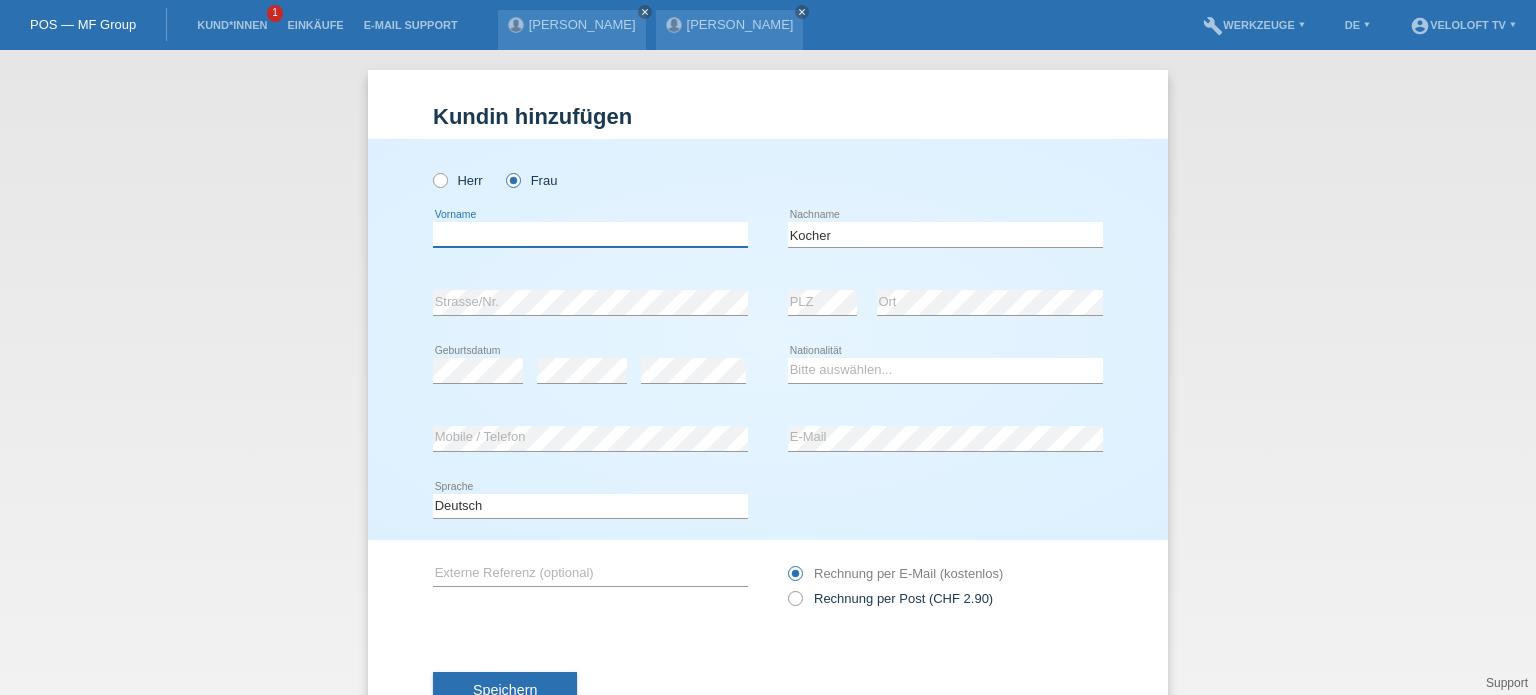 paste on "Irène" 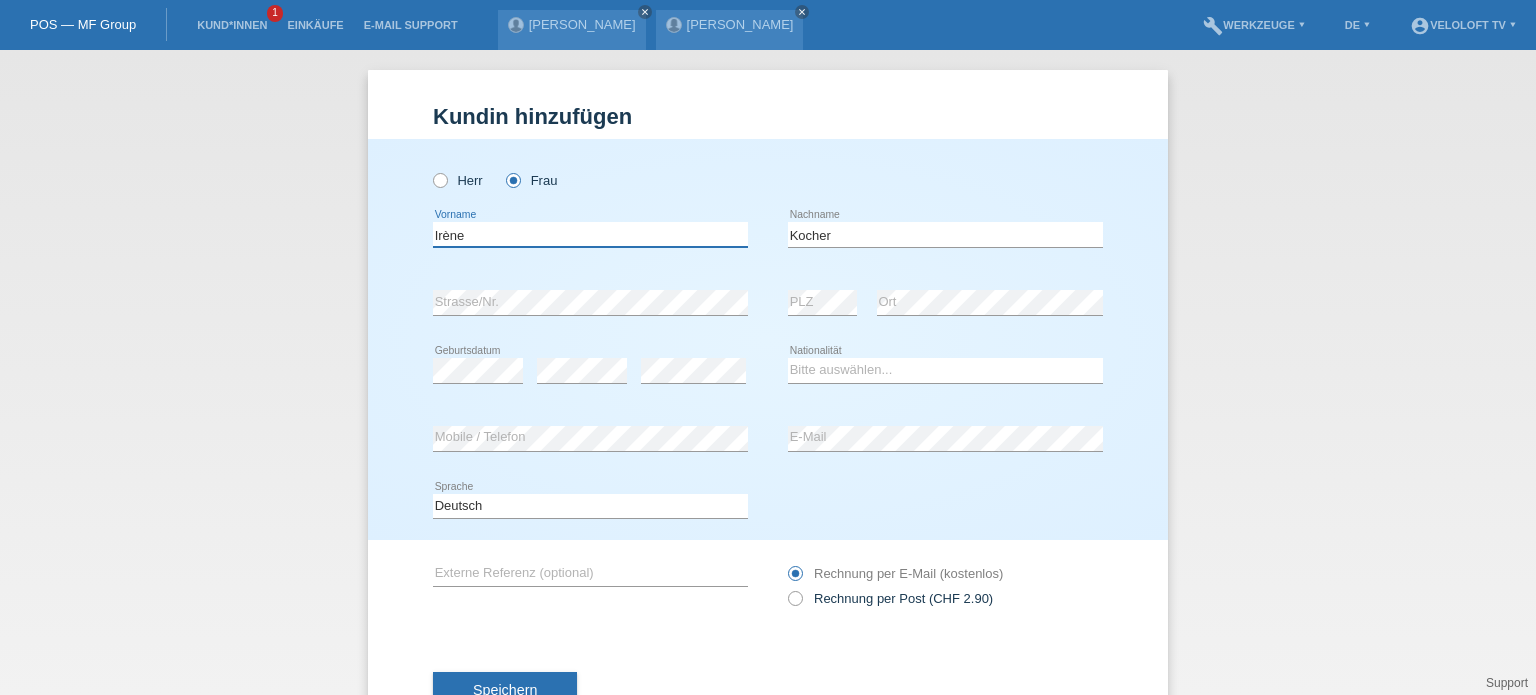 type on "Irène" 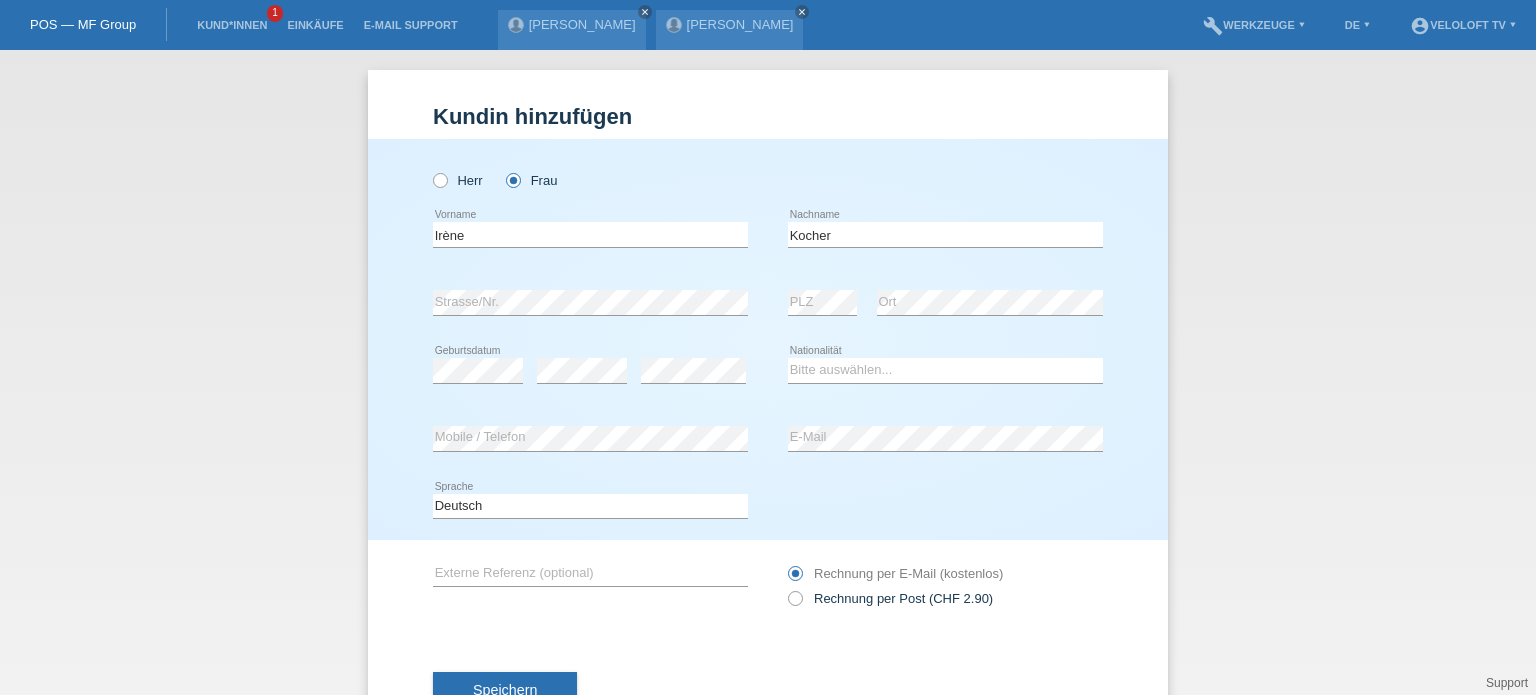 click on "Speichern" at bounding box center [768, 691] 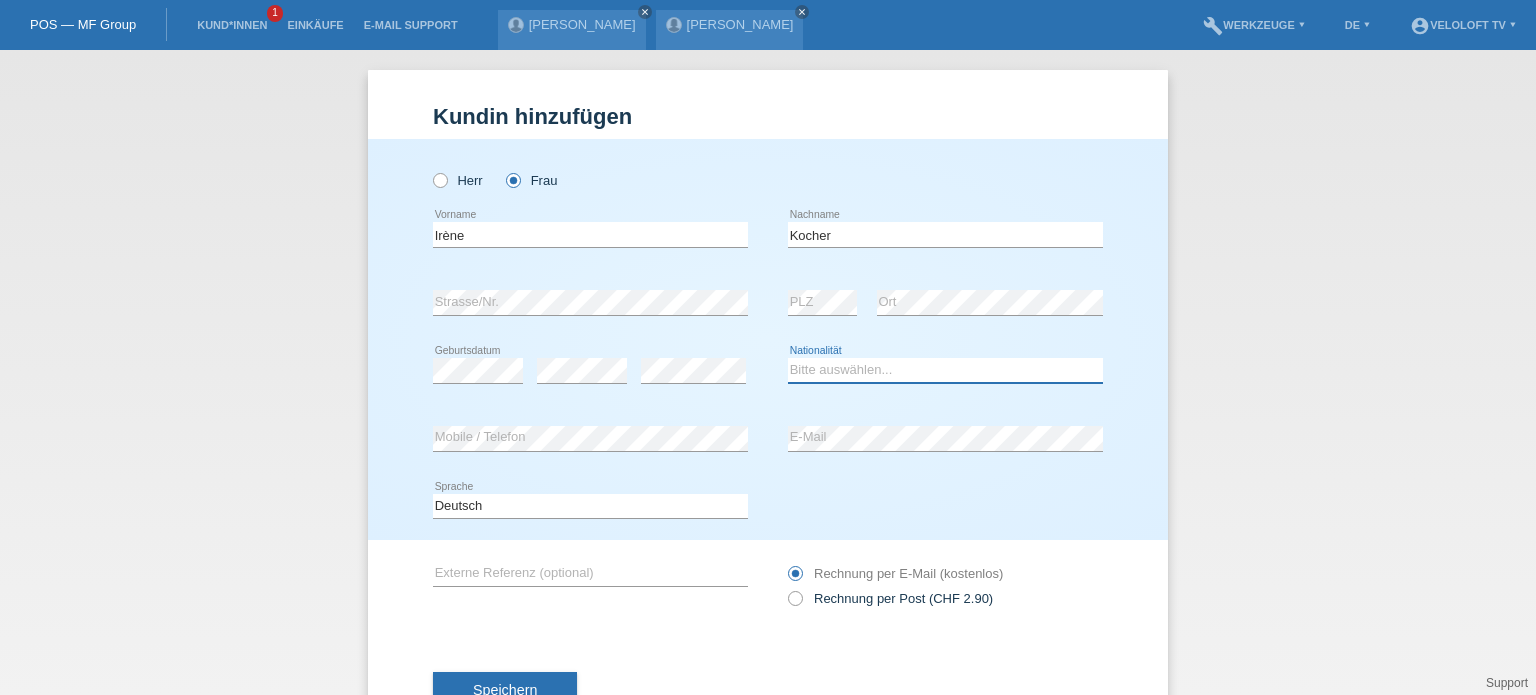 click on "Bitte auswählen...
Schweiz
Deutschland
Liechtenstein
Österreich
------------
Afghanistan
Ägypten
Åland
Albanien
Algerien" at bounding box center [945, 370] 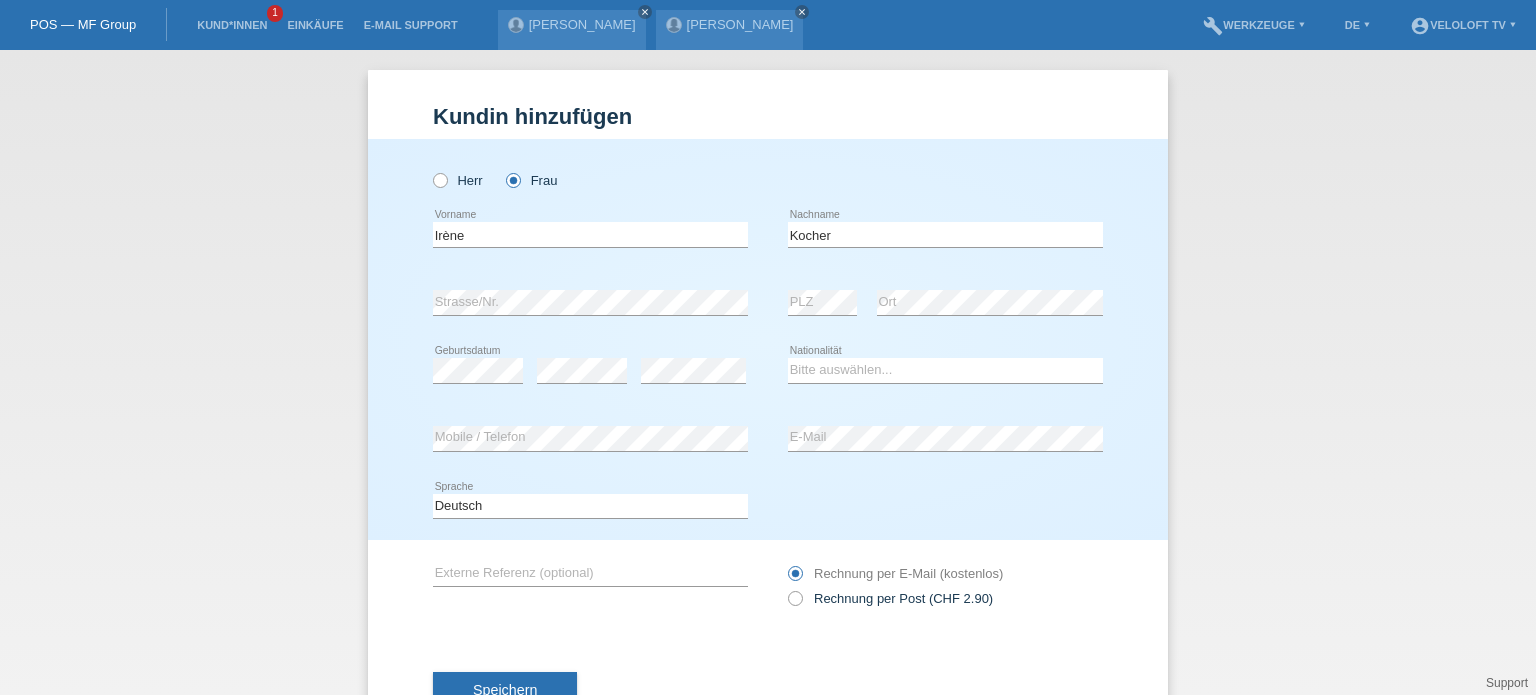 click on "Kund*in hinzufügen
Kunde hinzufügen
Kundin hinzufügen
Herr
Frau
Irène error Vorname" at bounding box center [768, 372] 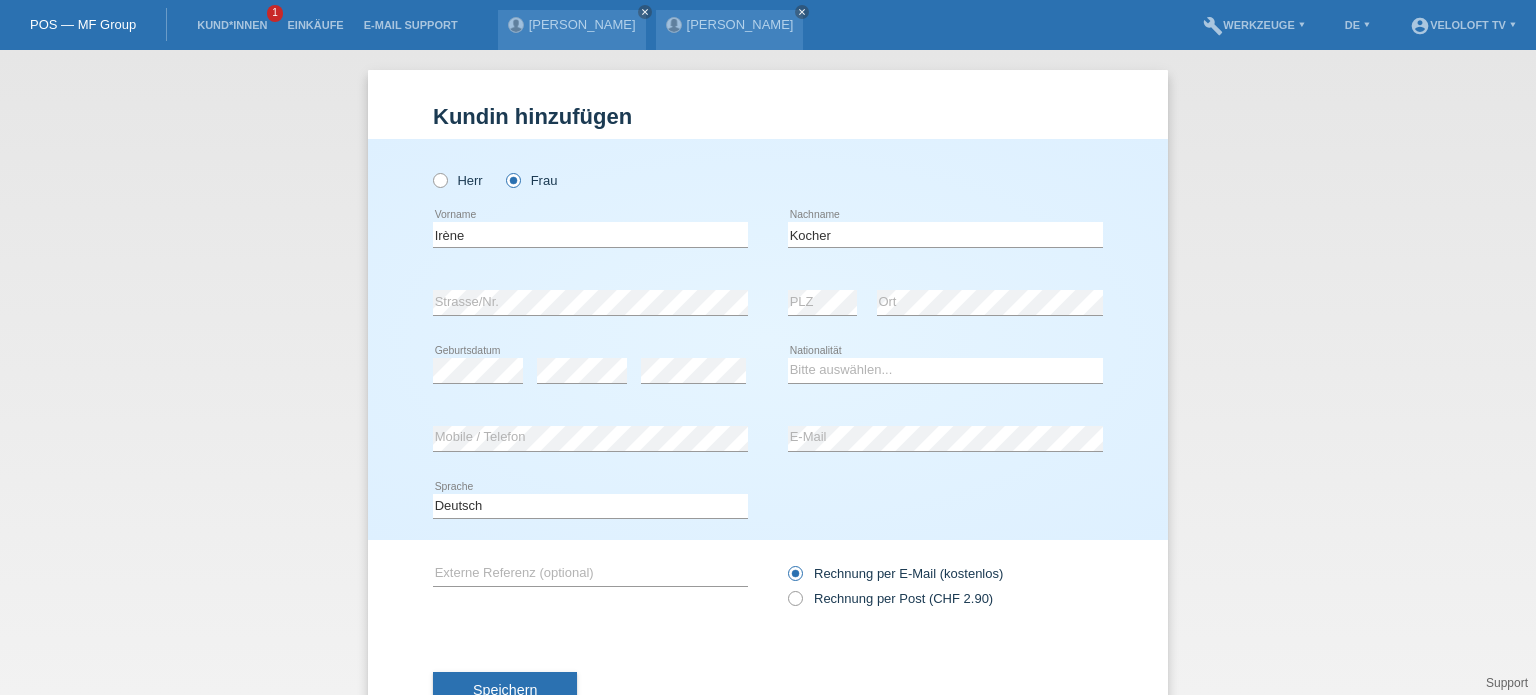 click on "Speichern" at bounding box center (768, 691) 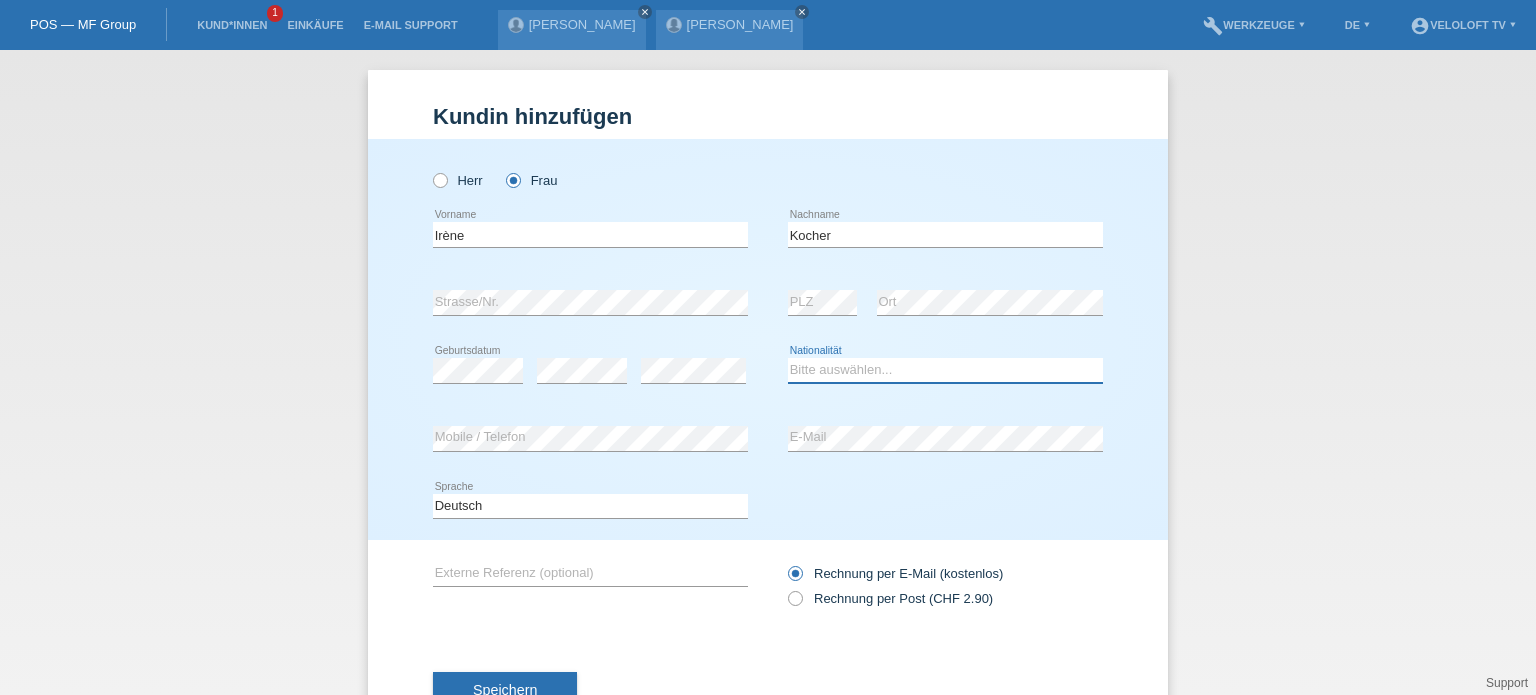 click on "Bitte auswählen...
Schweiz
Deutschland
Liechtenstein
Österreich
------------
Afghanistan
Ägypten
Åland
Albanien
Algerien" at bounding box center (945, 370) 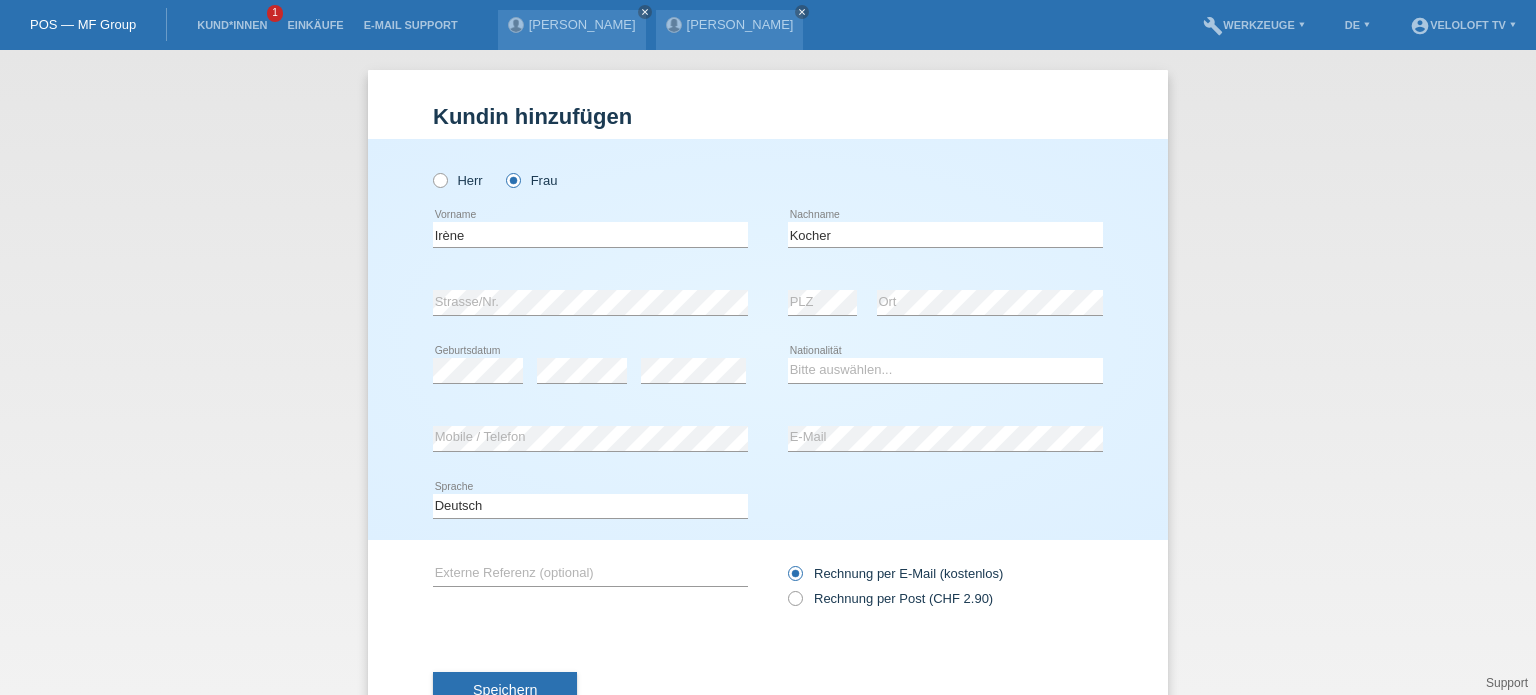 click on "Kund*in hinzufügen
Kunde hinzufügen
Kundin hinzufügen
Herr
Frau
Irène error Vorname" at bounding box center (768, 372) 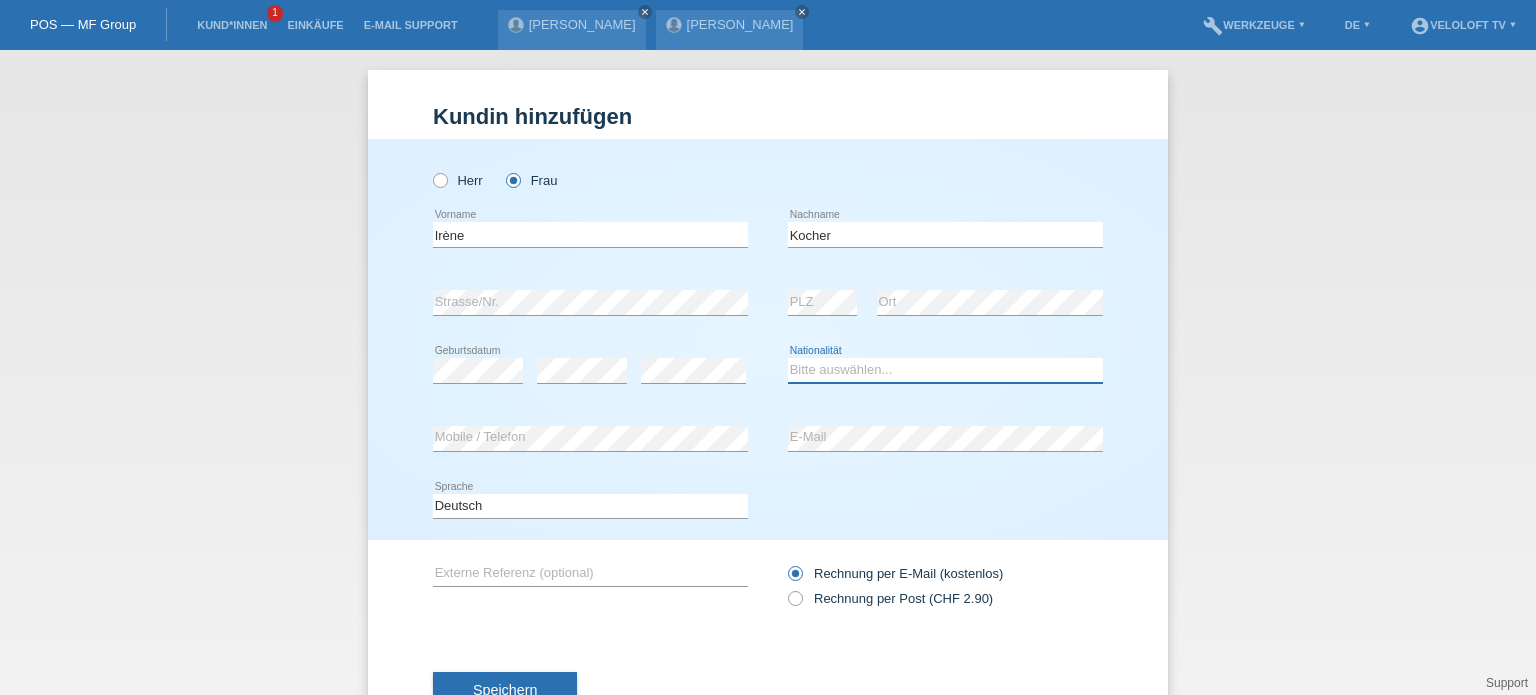 click on "Bitte auswählen...
Schweiz
Deutschland
Liechtenstein
Österreich
------------
Afghanistan
Ägypten
Åland
Albanien
Algerien" at bounding box center (945, 370) 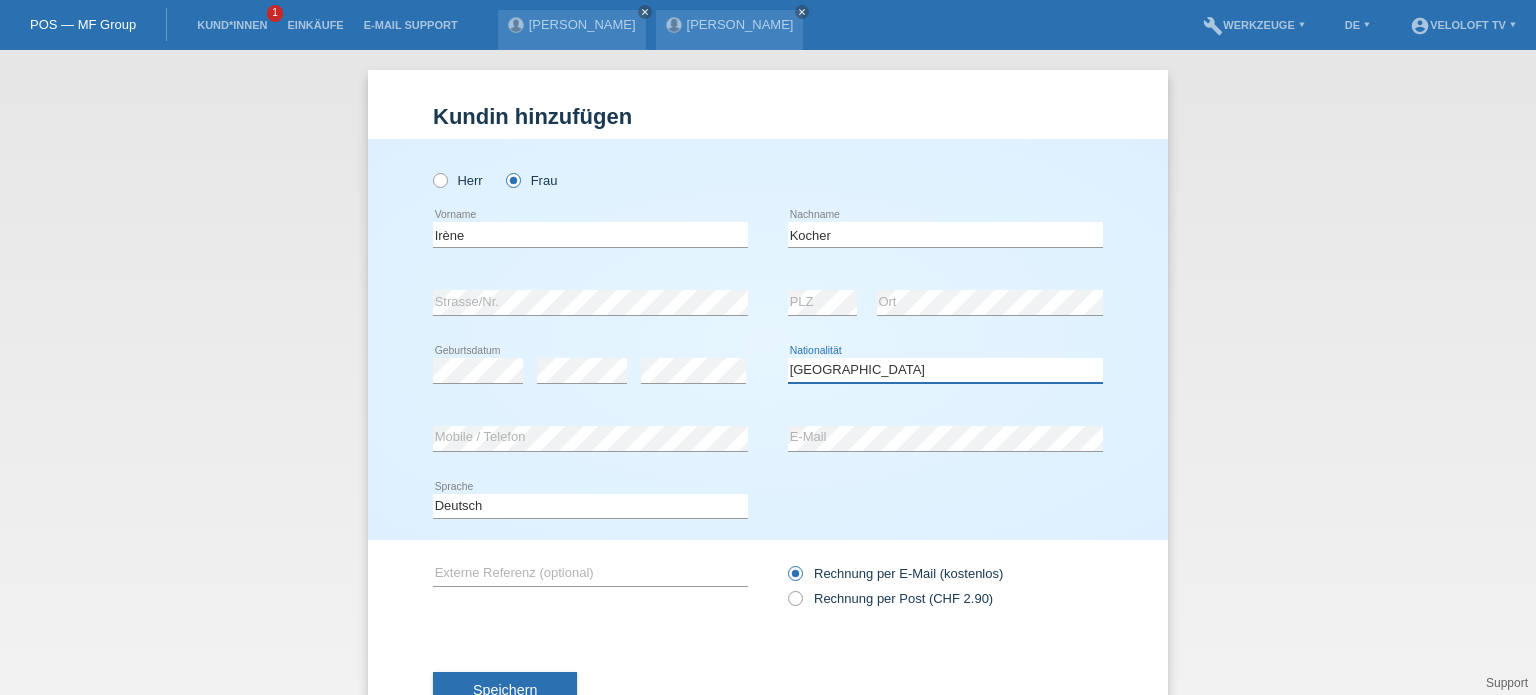 click on "Bitte auswählen...
Schweiz
Deutschland
Liechtenstein
Österreich
------------
Afghanistan
Ägypten
Åland
Albanien
Algerien" at bounding box center [945, 370] 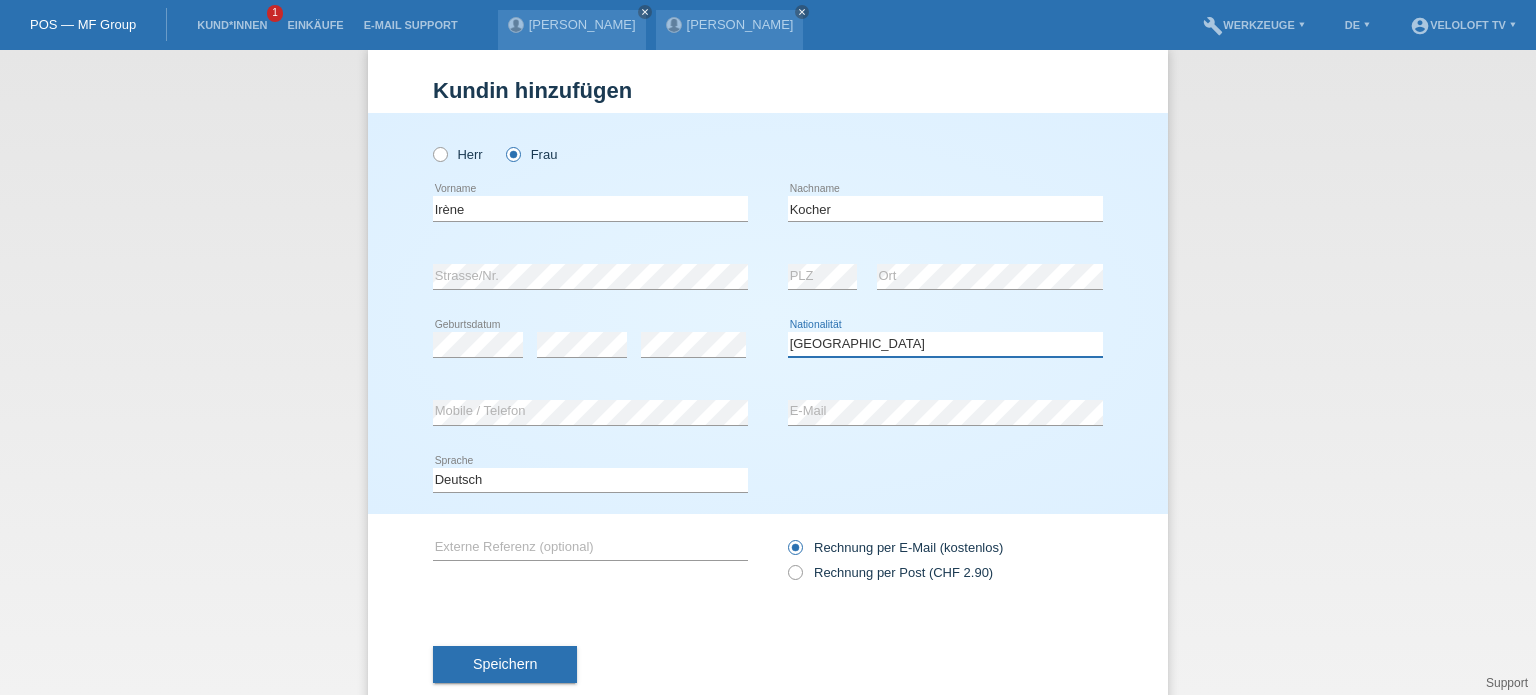scroll, scrollTop: 72, scrollLeft: 0, axis: vertical 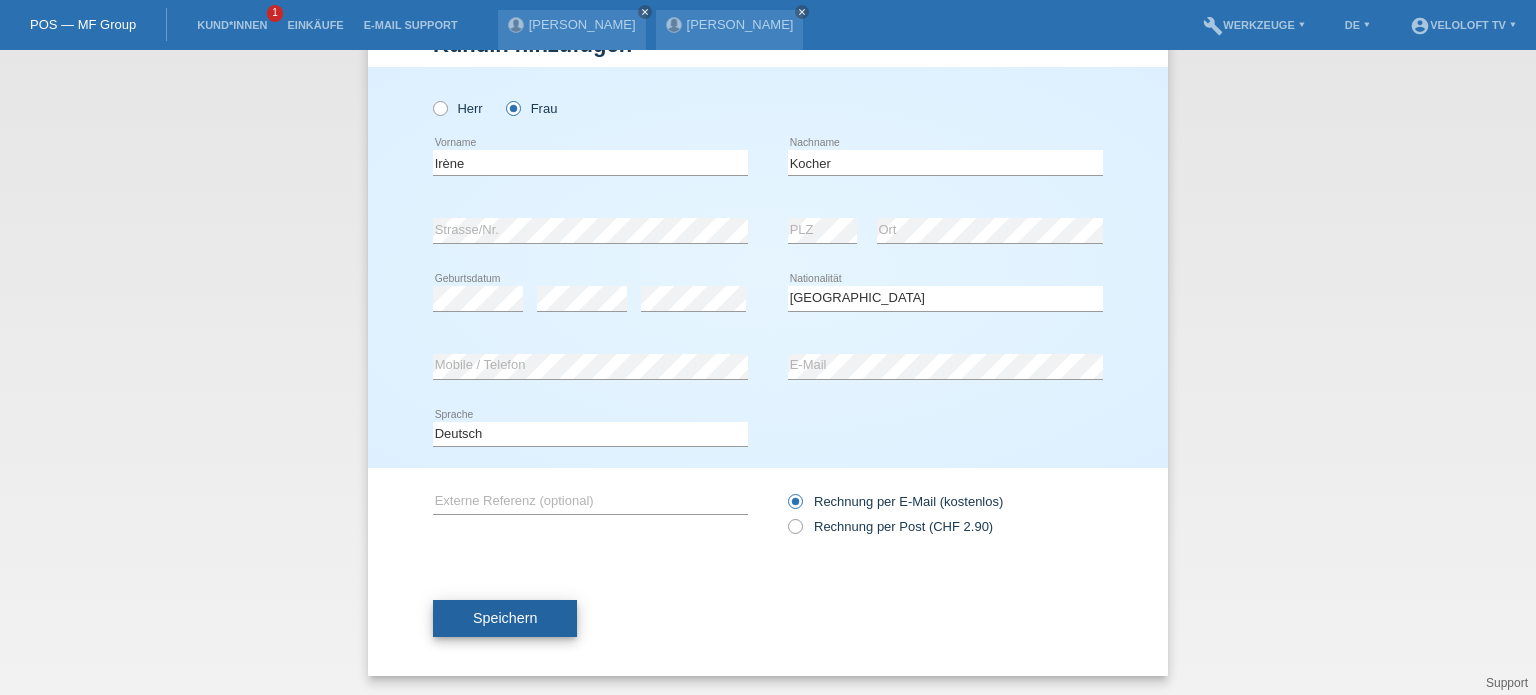 click on "Speichern" at bounding box center (505, 618) 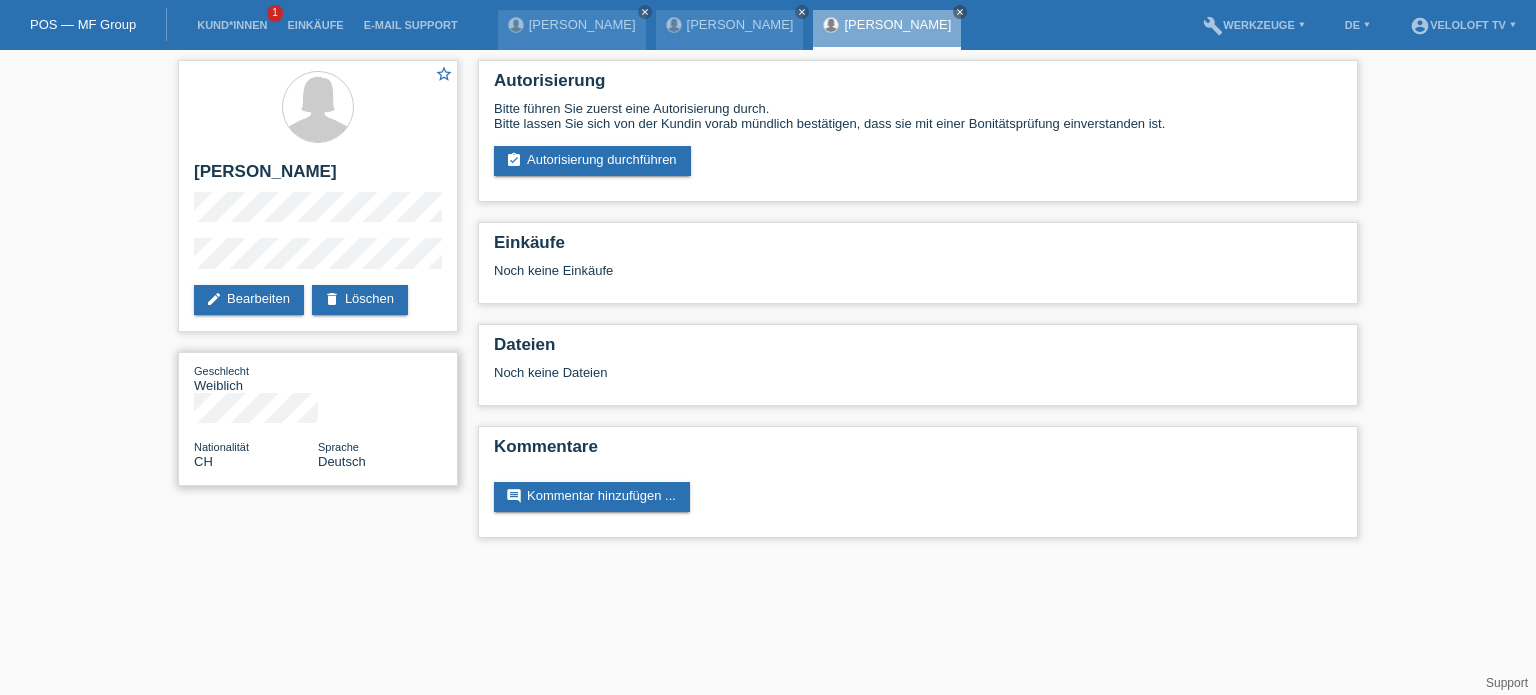 scroll, scrollTop: 0, scrollLeft: 0, axis: both 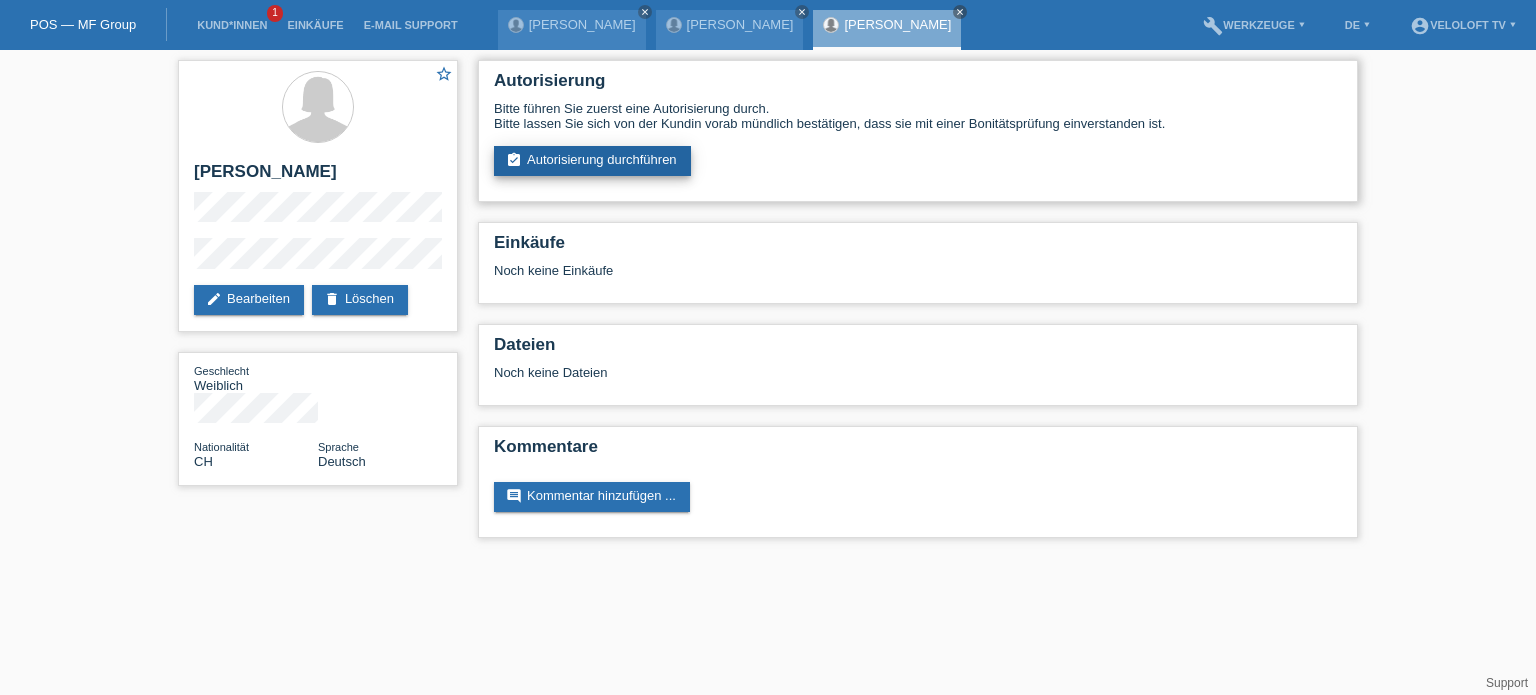 click on "assignment_turned_in  Autorisierung durchführen" at bounding box center (592, 161) 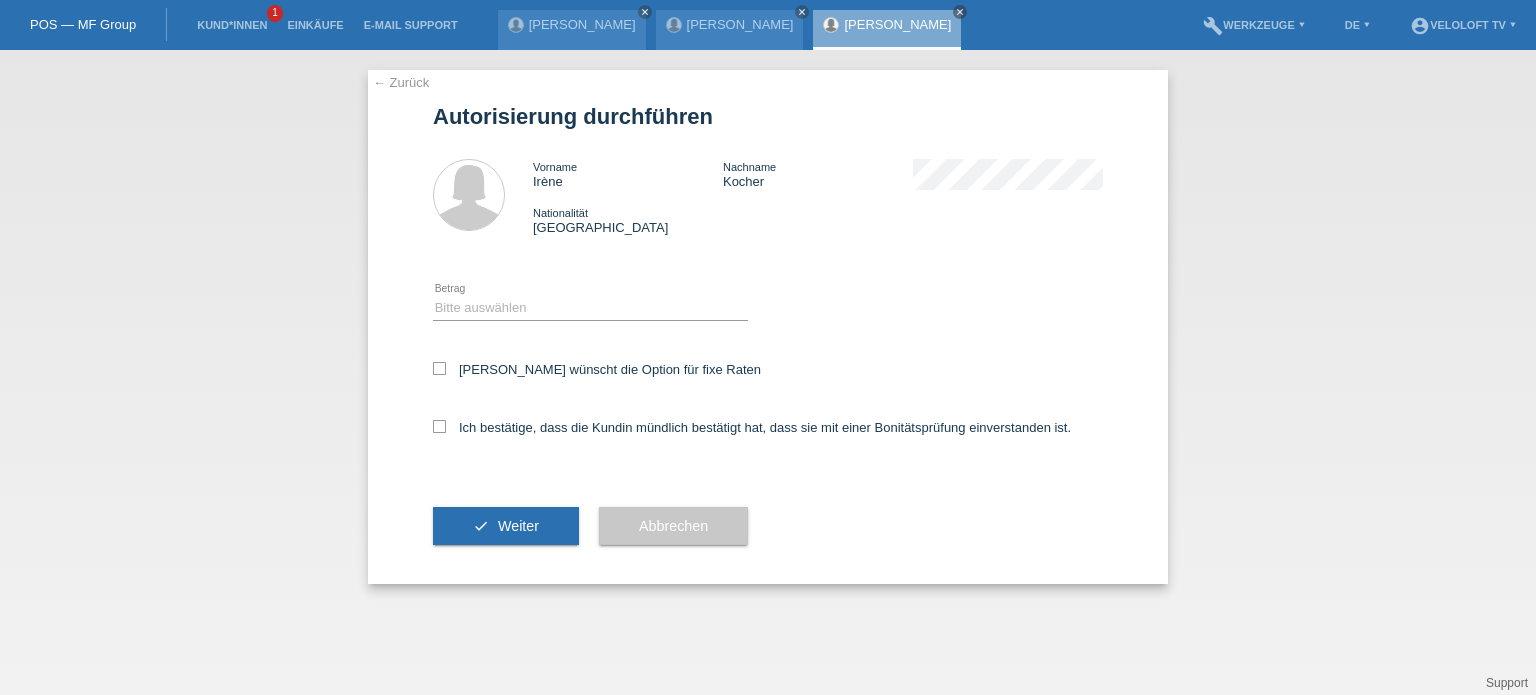 scroll, scrollTop: 0, scrollLeft: 0, axis: both 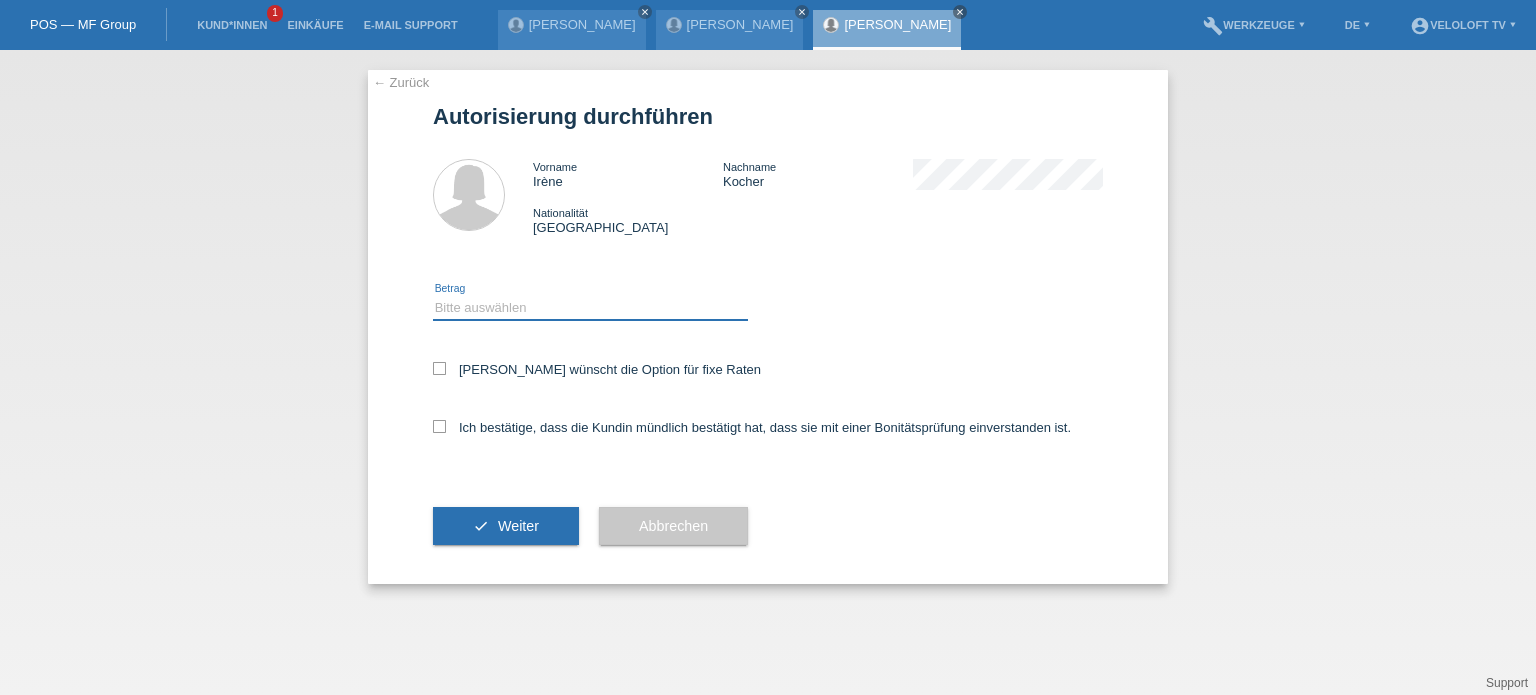 drag, startPoint x: 487, startPoint y: 307, endPoint x: 486, endPoint y: 319, distance: 12.0415945 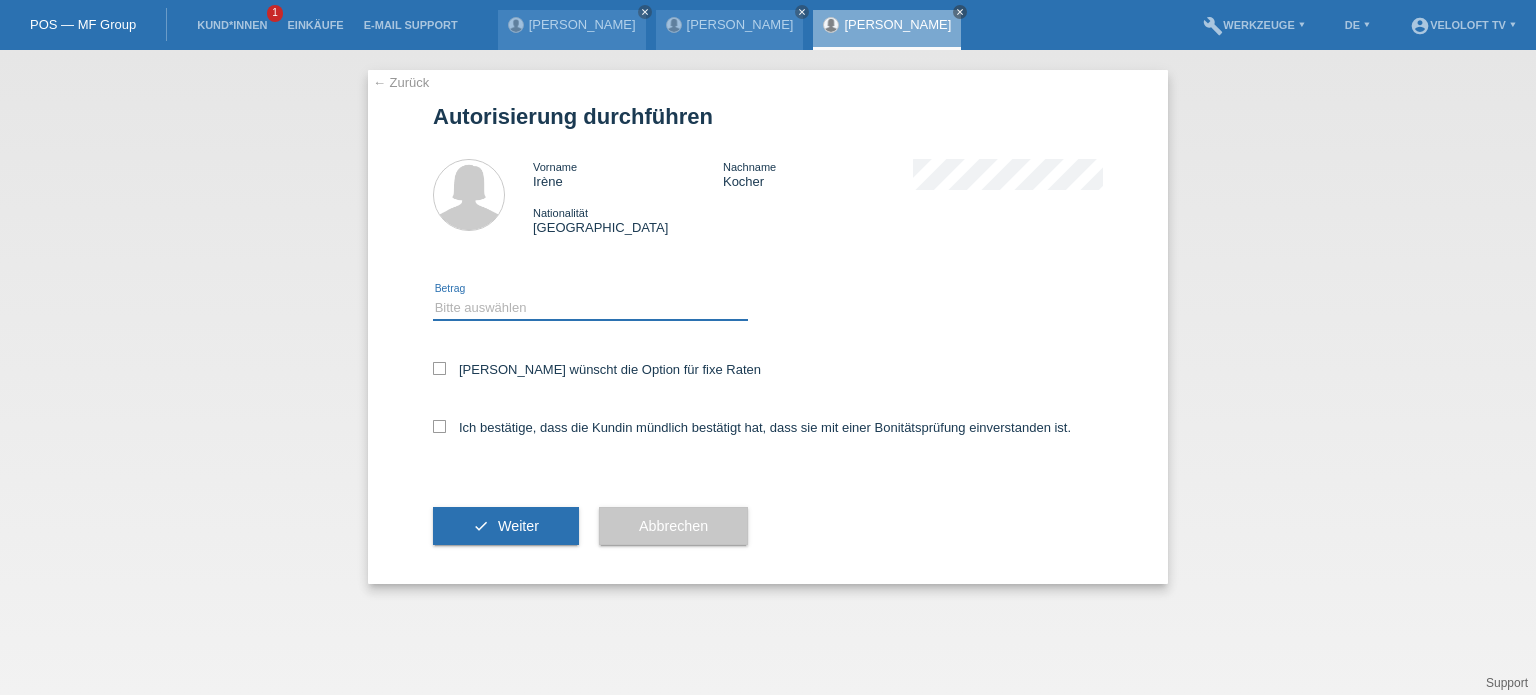 select on "3" 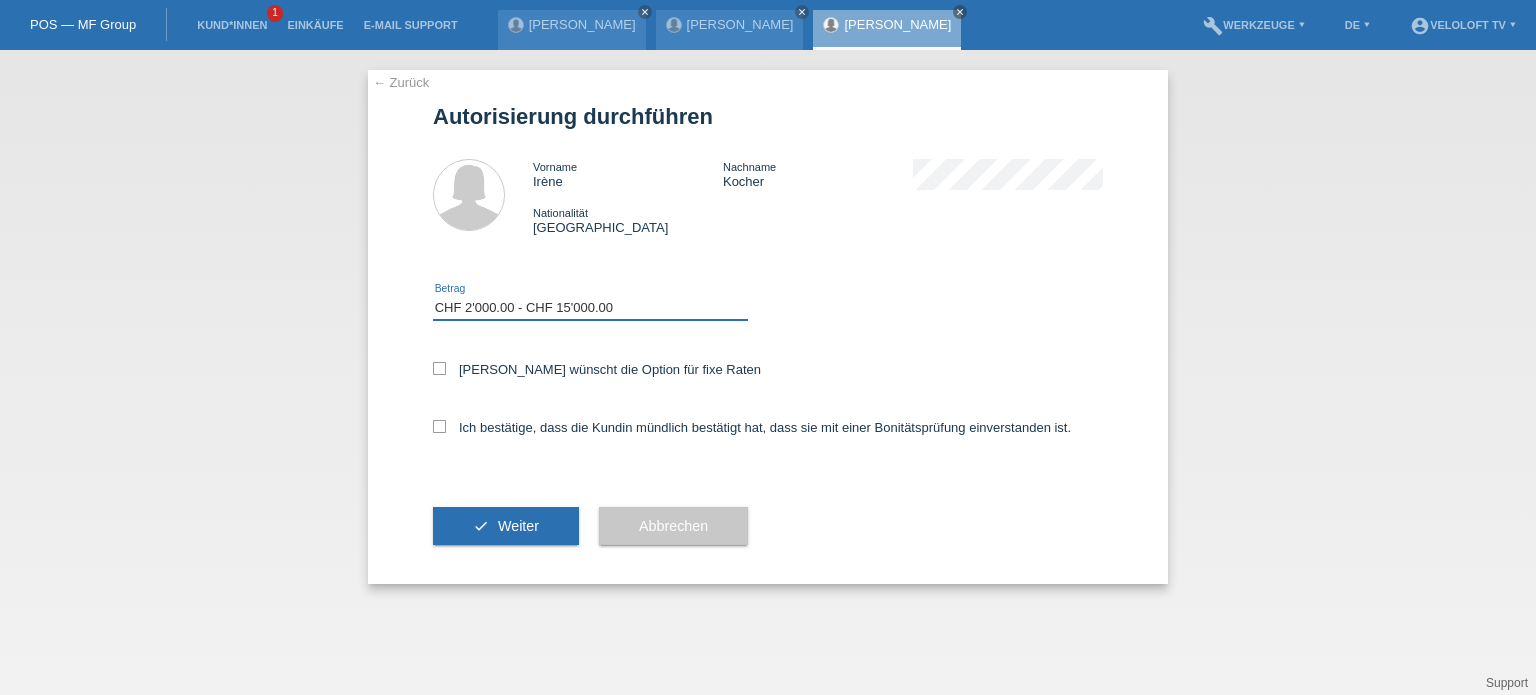 click on "Bitte auswählen
CHF 1.00 - CHF 499.00
CHF 500.00 - CHF 1'999.00
CHF 2'000.00 - CHF 15'000.00" at bounding box center [590, 308] 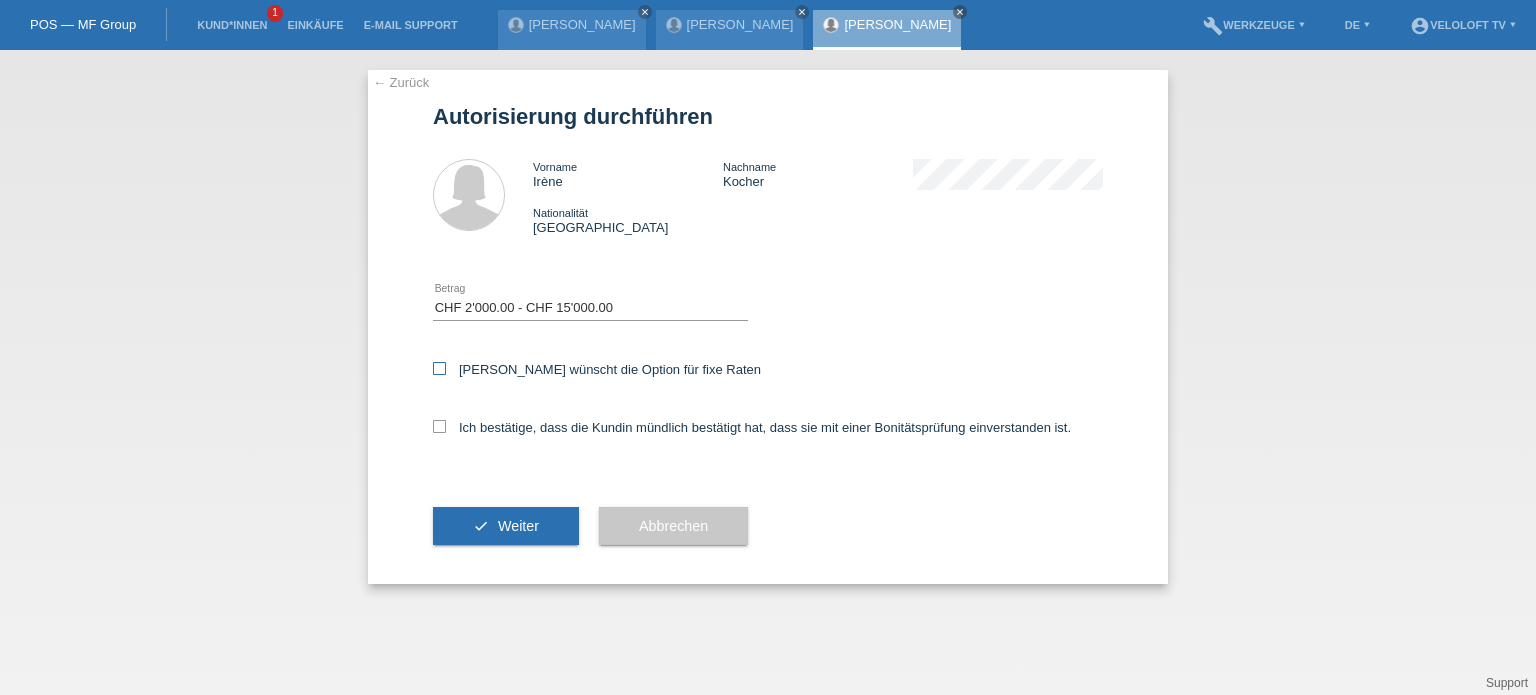 click on "Kundin wünscht die Option für fixe Raten" at bounding box center [597, 369] 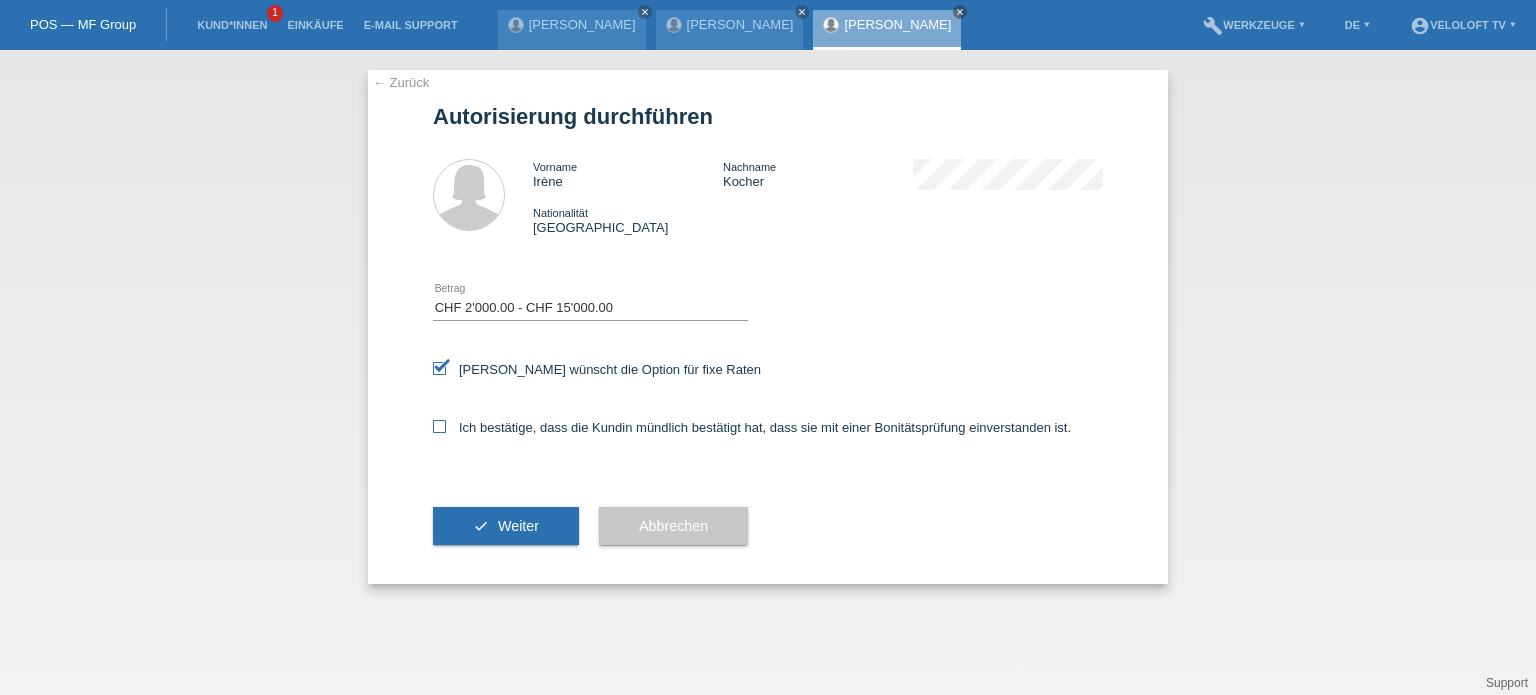 click at bounding box center (439, 426) 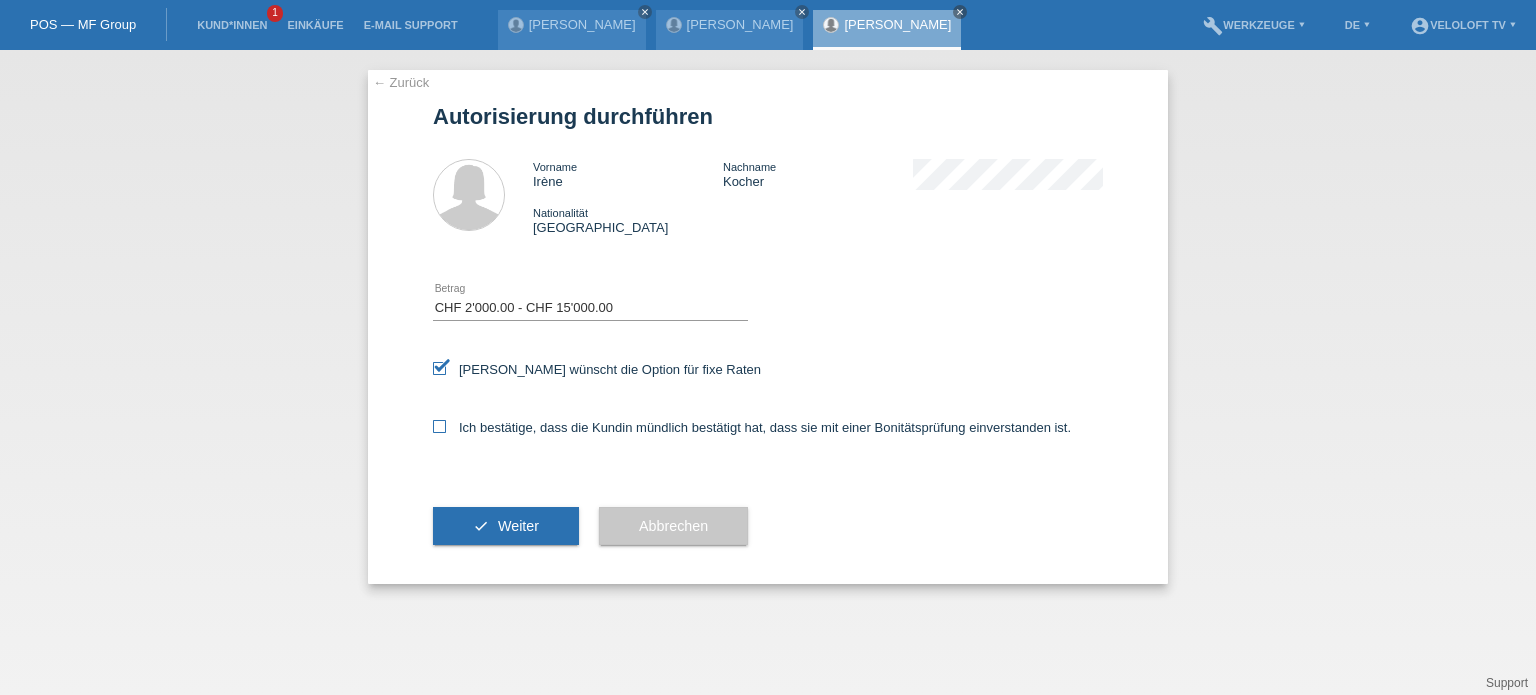 click on "Ich bestätige, dass die Kundin mündlich bestätigt hat, dass sie mit einer Bonitätsprüfung einverstanden ist." at bounding box center [439, 426] 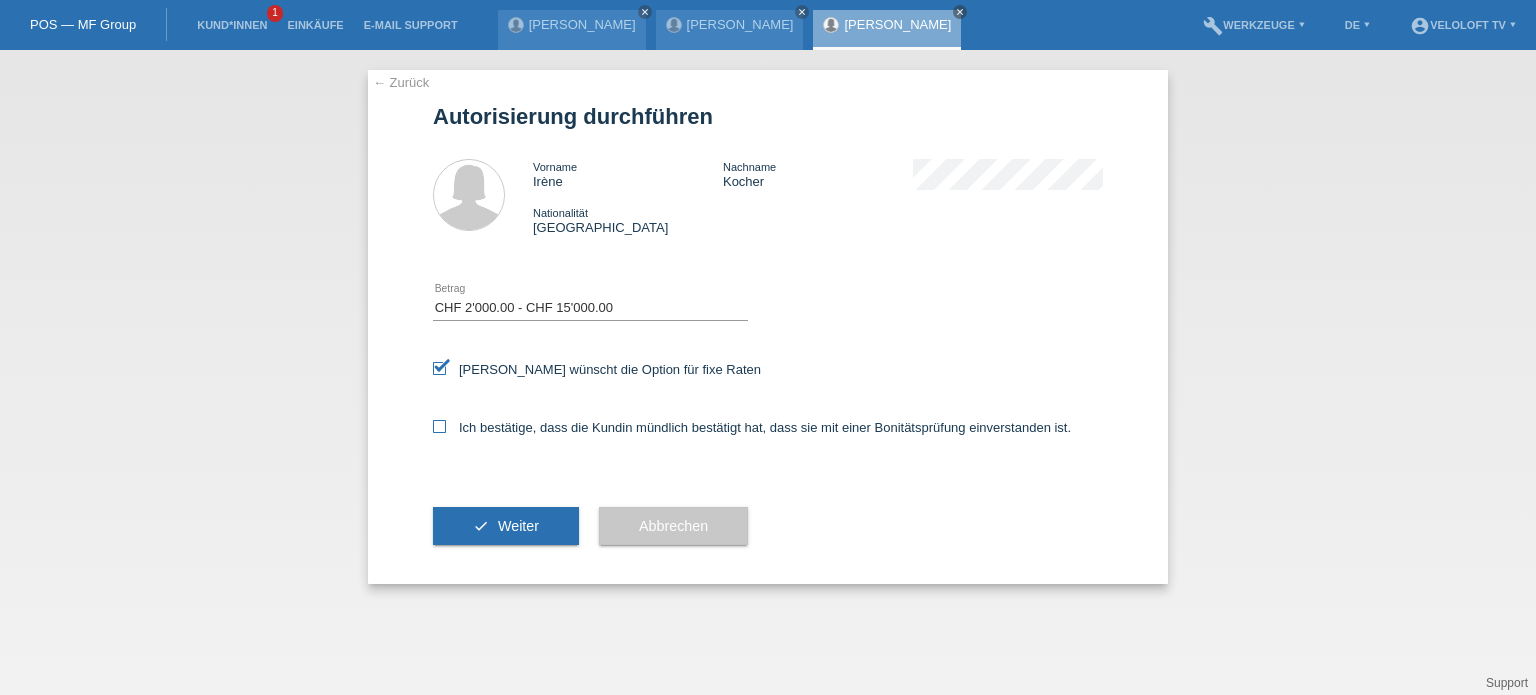 checkbox on "true" 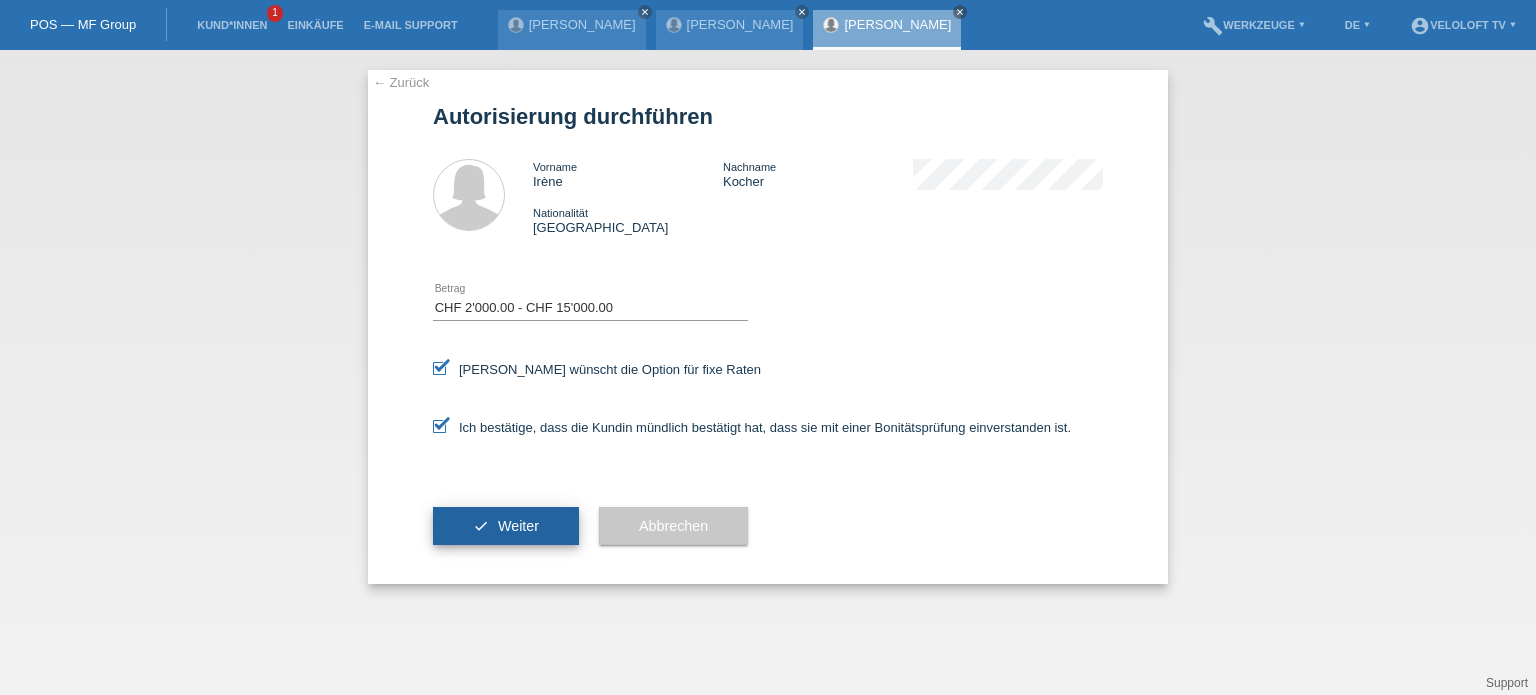 click on "check   Weiter" at bounding box center [506, 526] 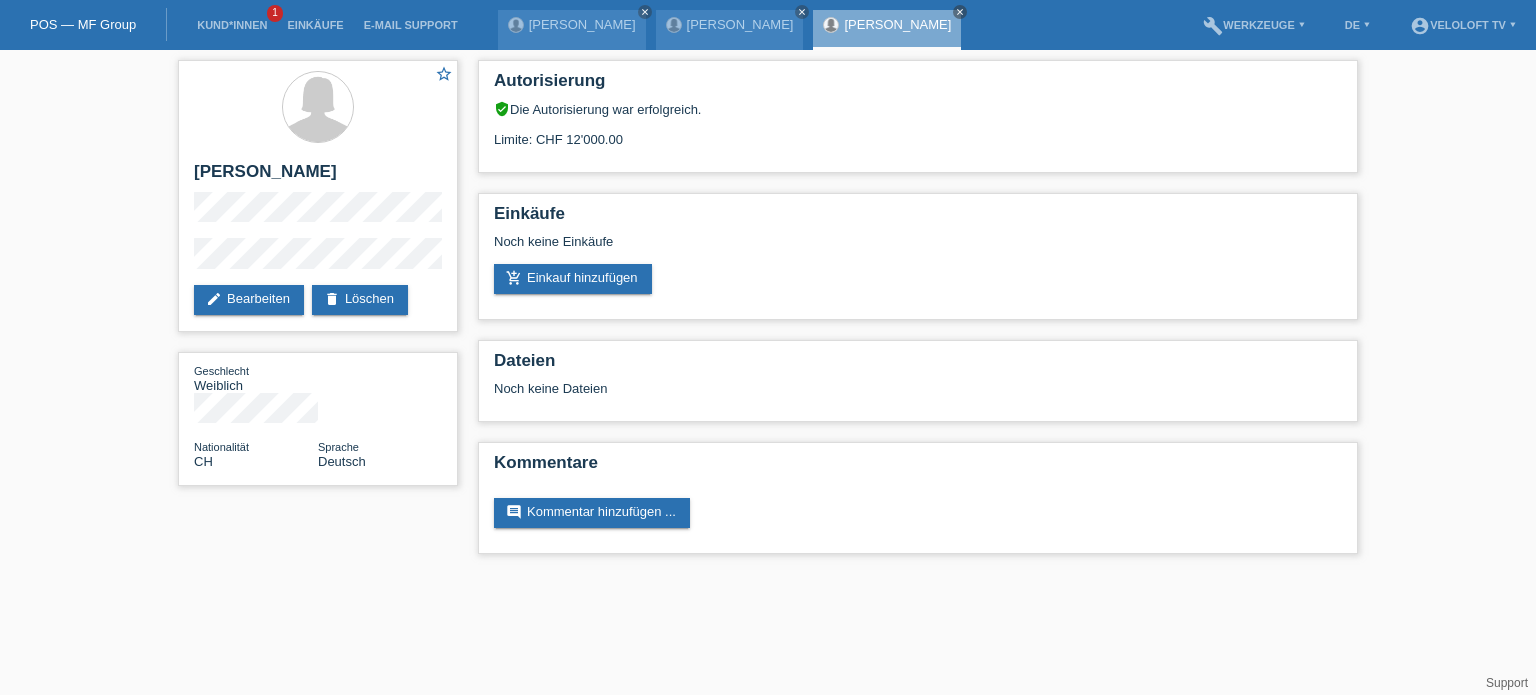 scroll, scrollTop: 0, scrollLeft: 0, axis: both 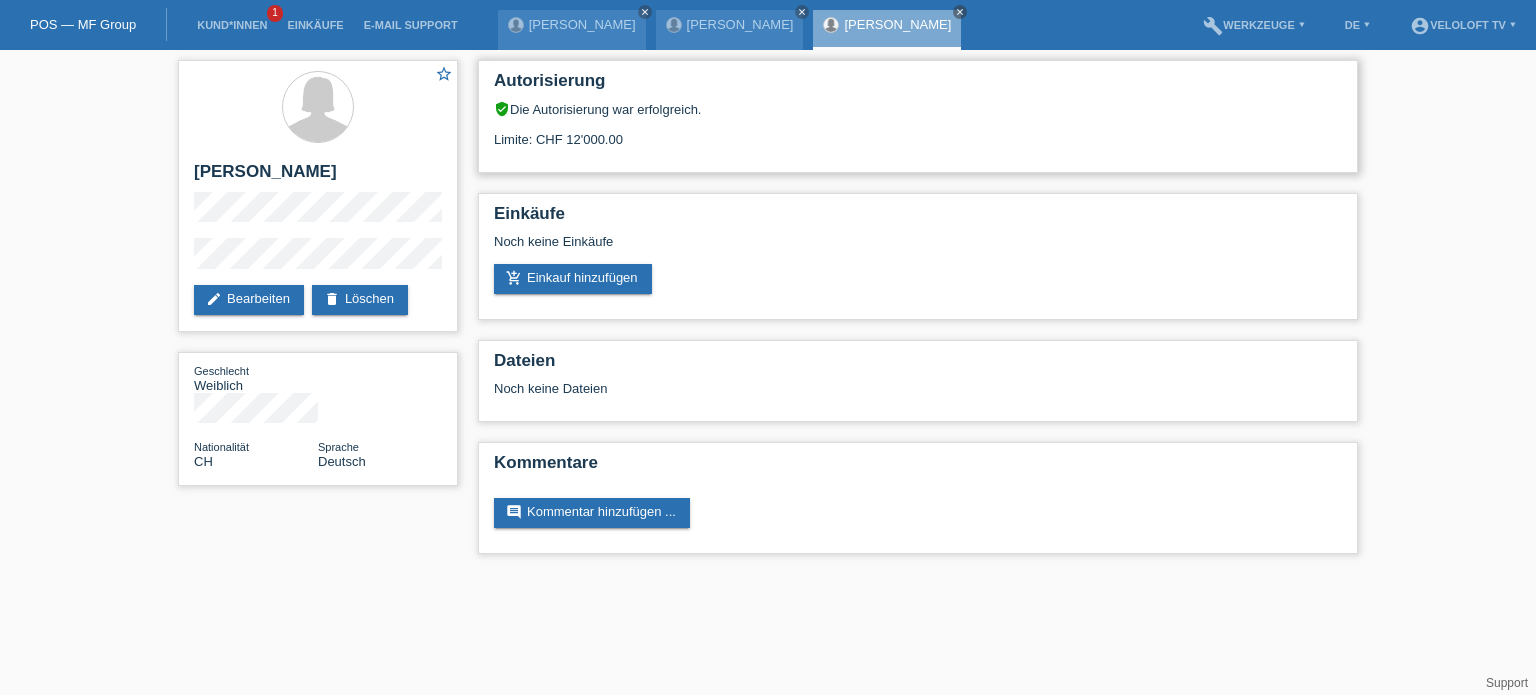 drag, startPoint x: 674, startPoint y: 133, endPoint x: 568, endPoint y: 141, distance: 106.30146 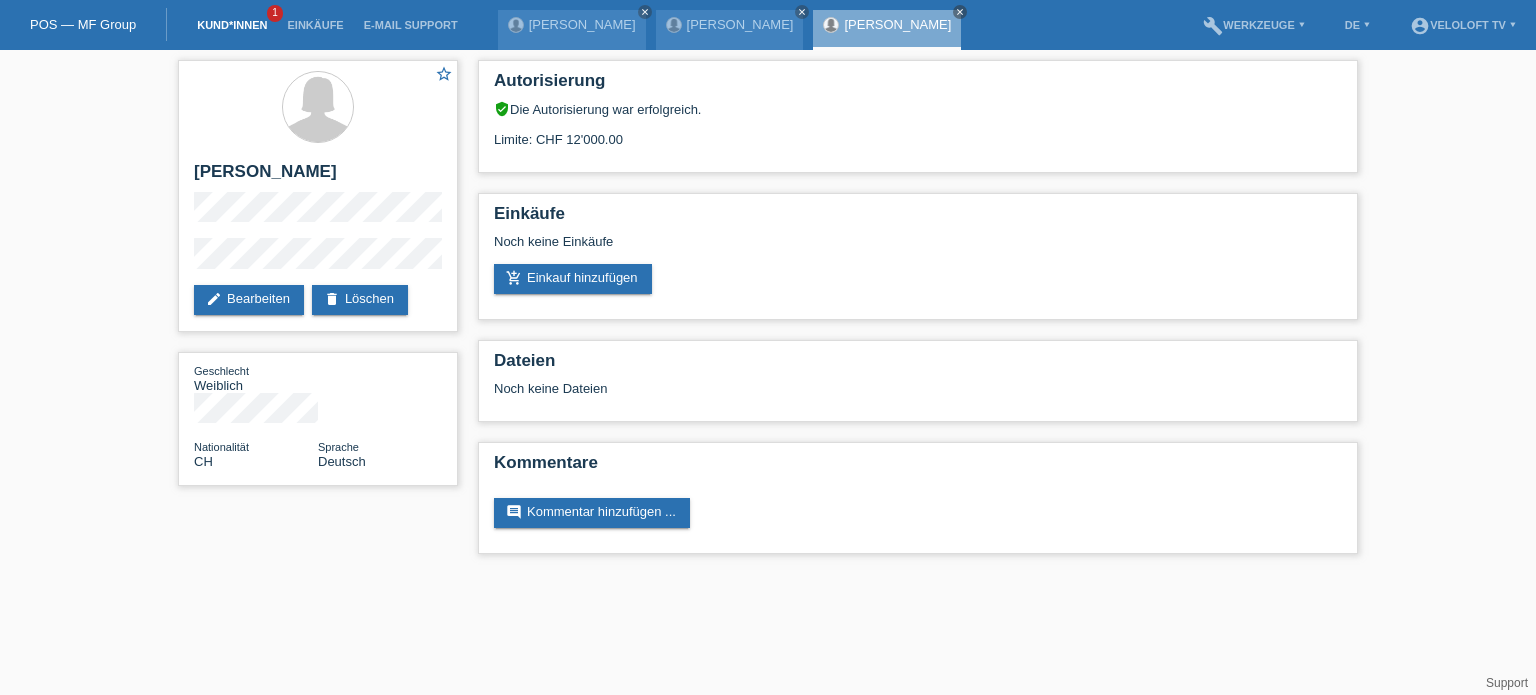 click on "Kund*innen" at bounding box center (232, 25) 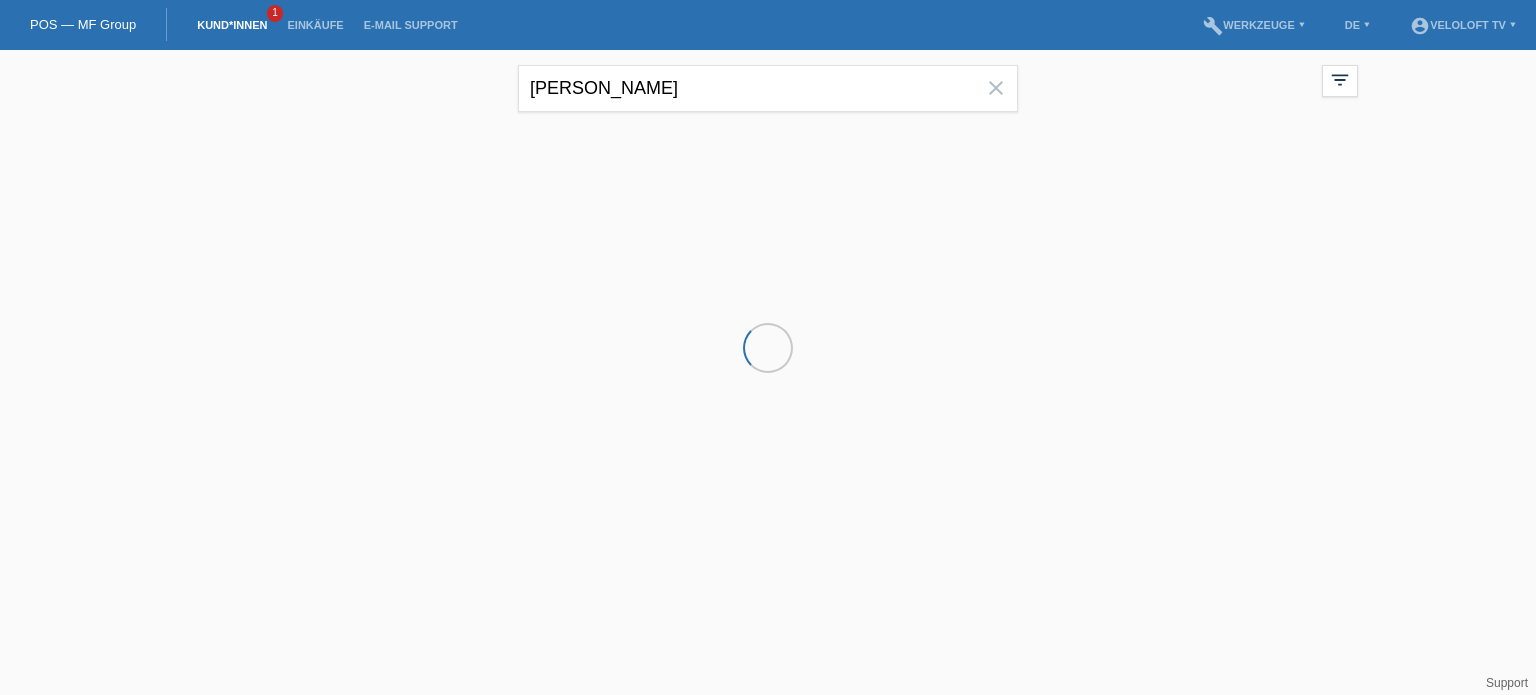 scroll, scrollTop: 0, scrollLeft: 0, axis: both 